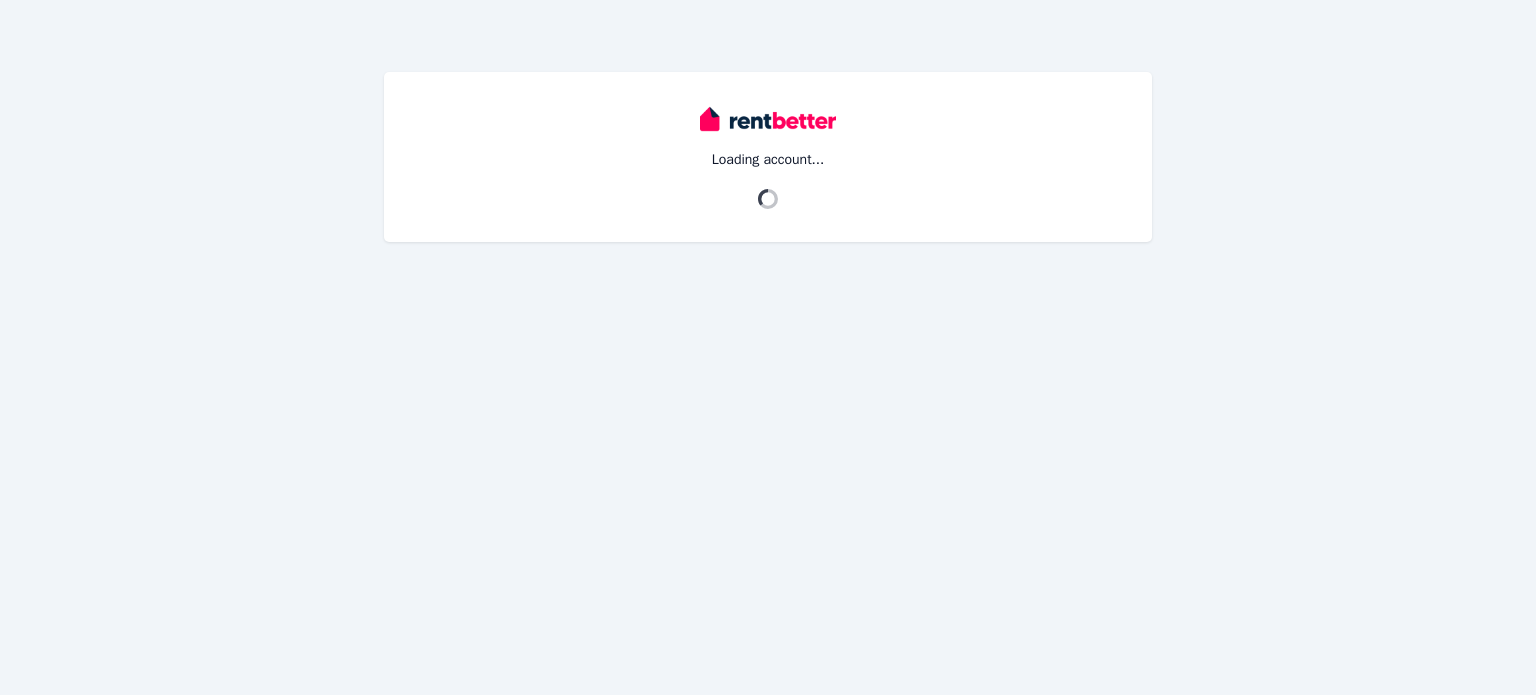 scroll, scrollTop: 0, scrollLeft: 0, axis: both 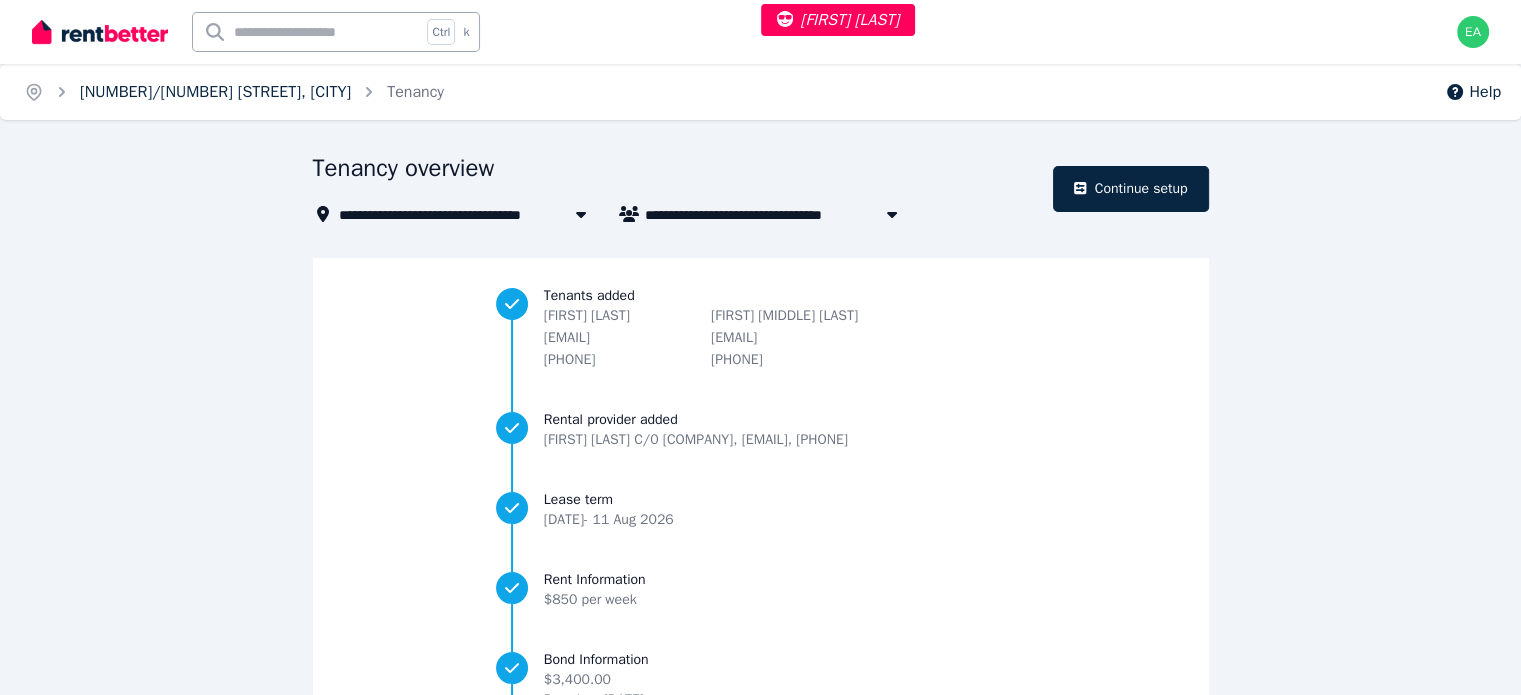 click on "20/43 Enderley Ave, Surfers Paradise" at bounding box center (215, 92) 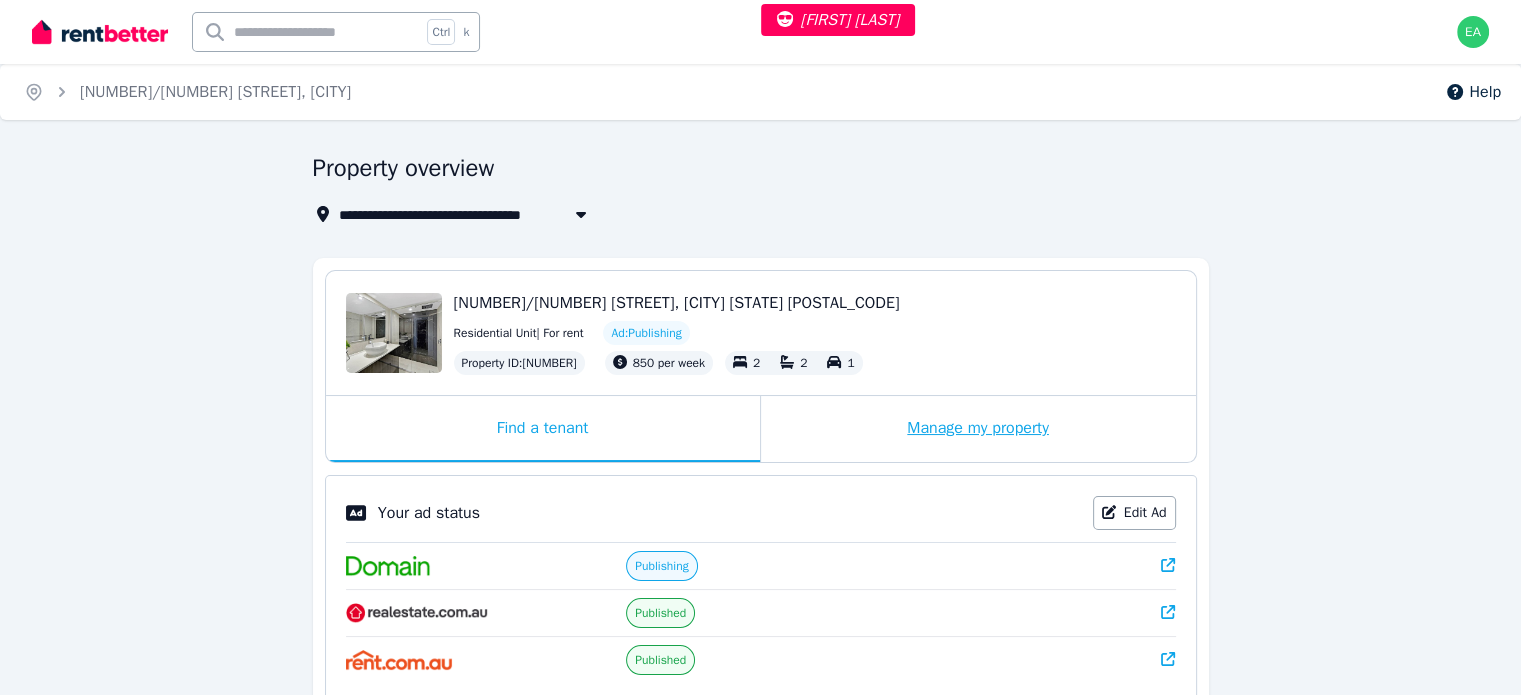 click on "Manage my property" at bounding box center (978, 429) 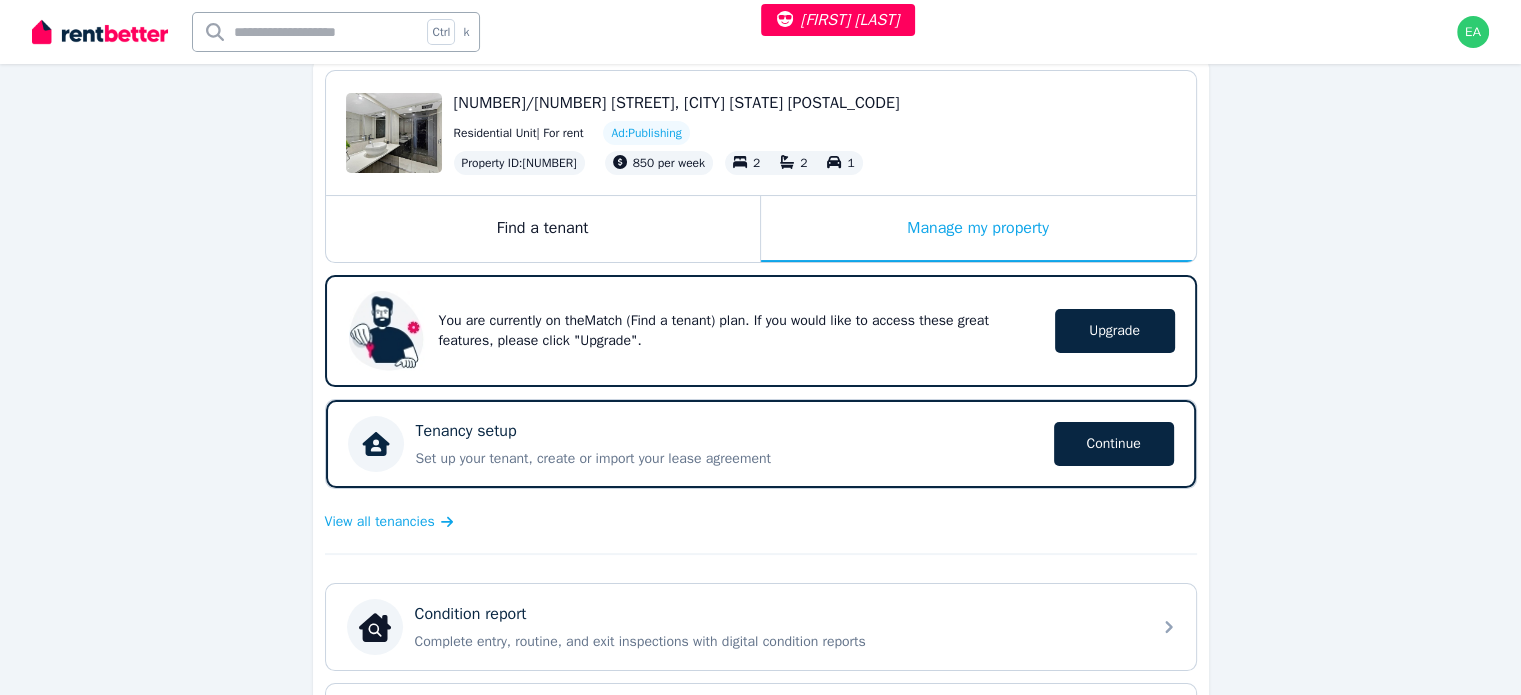 scroll, scrollTop: 500, scrollLeft: 0, axis: vertical 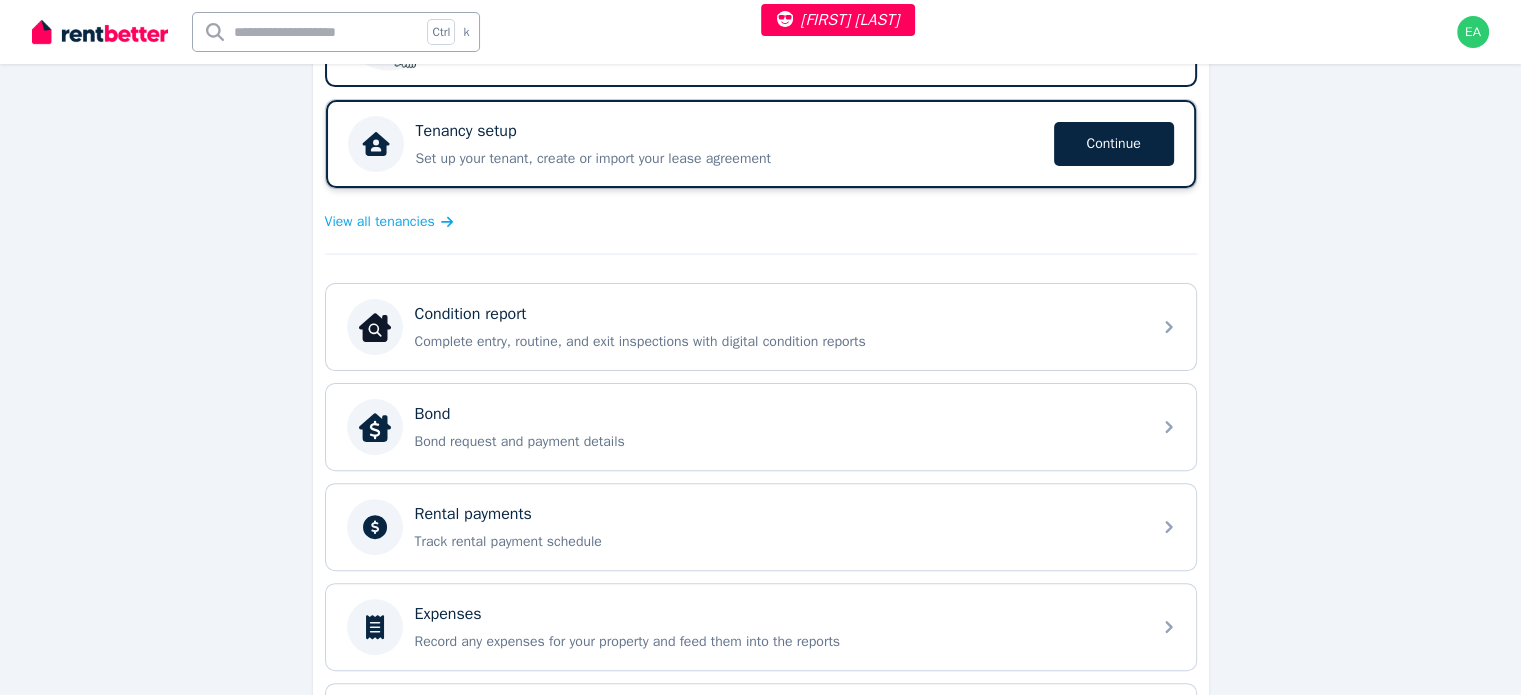 click on "Set up your tenant, create or import your lease agreement" at bounding box center [729, 159] 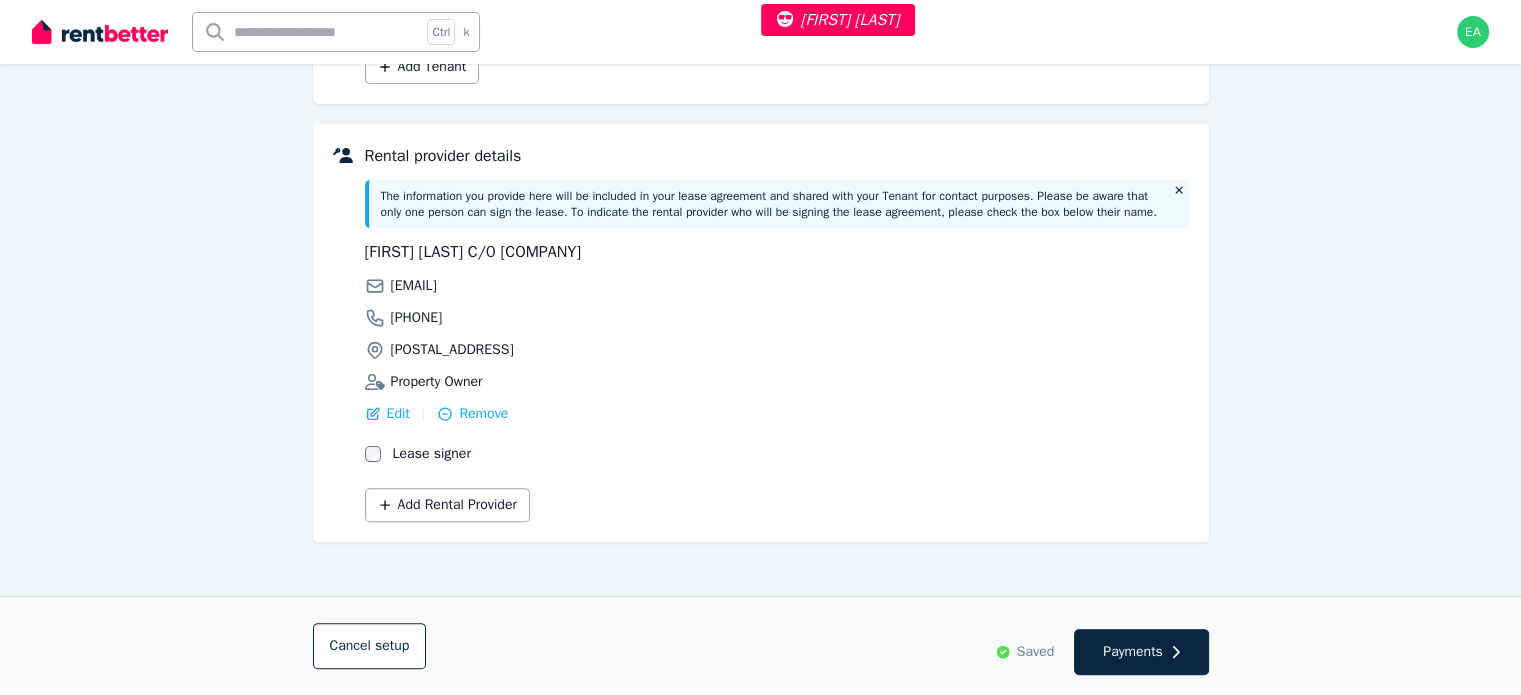 scroll, scrollTop: 66, scrollLeft: 0, axis: vertical 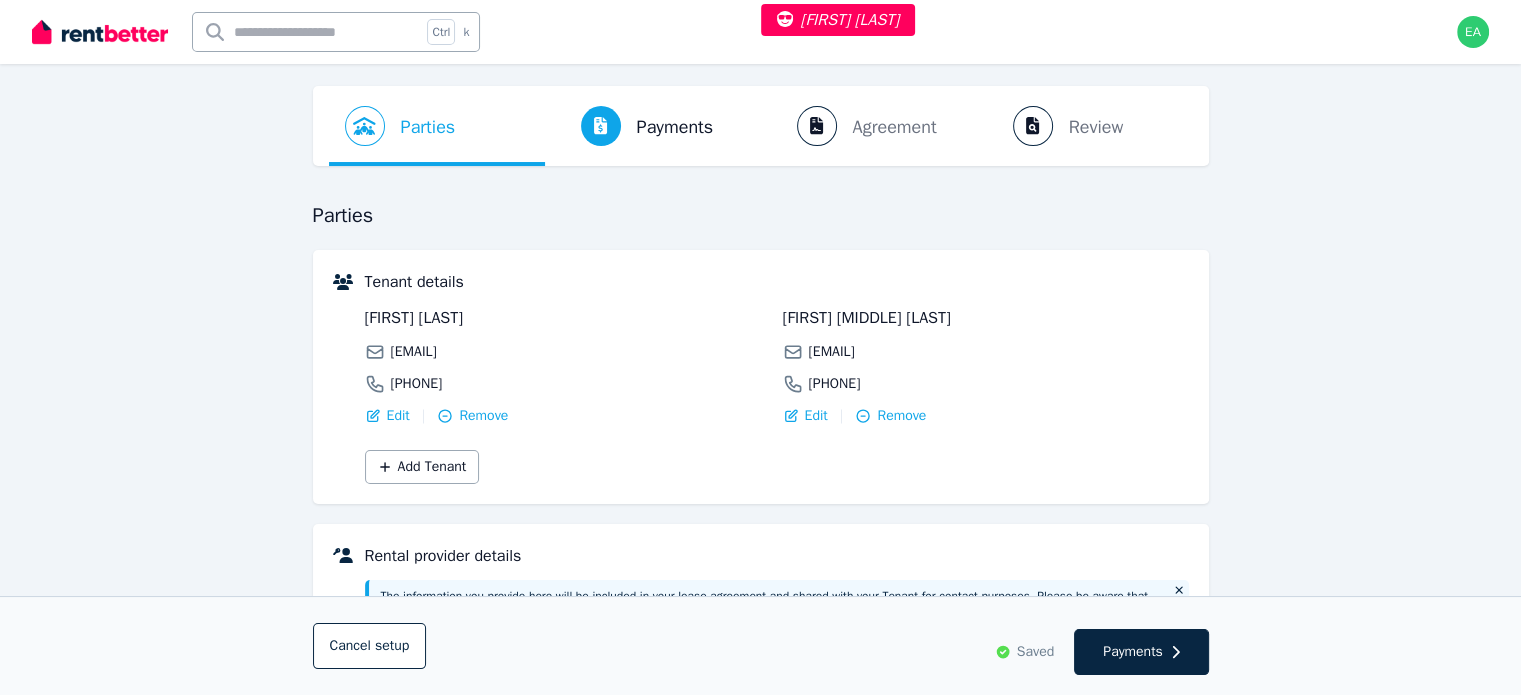 click on "Parties Rental provider and tenant details Payments Bond and rental payments Agreement Lease agreement Review Send tenancy details" at bounding box center (761, 126) 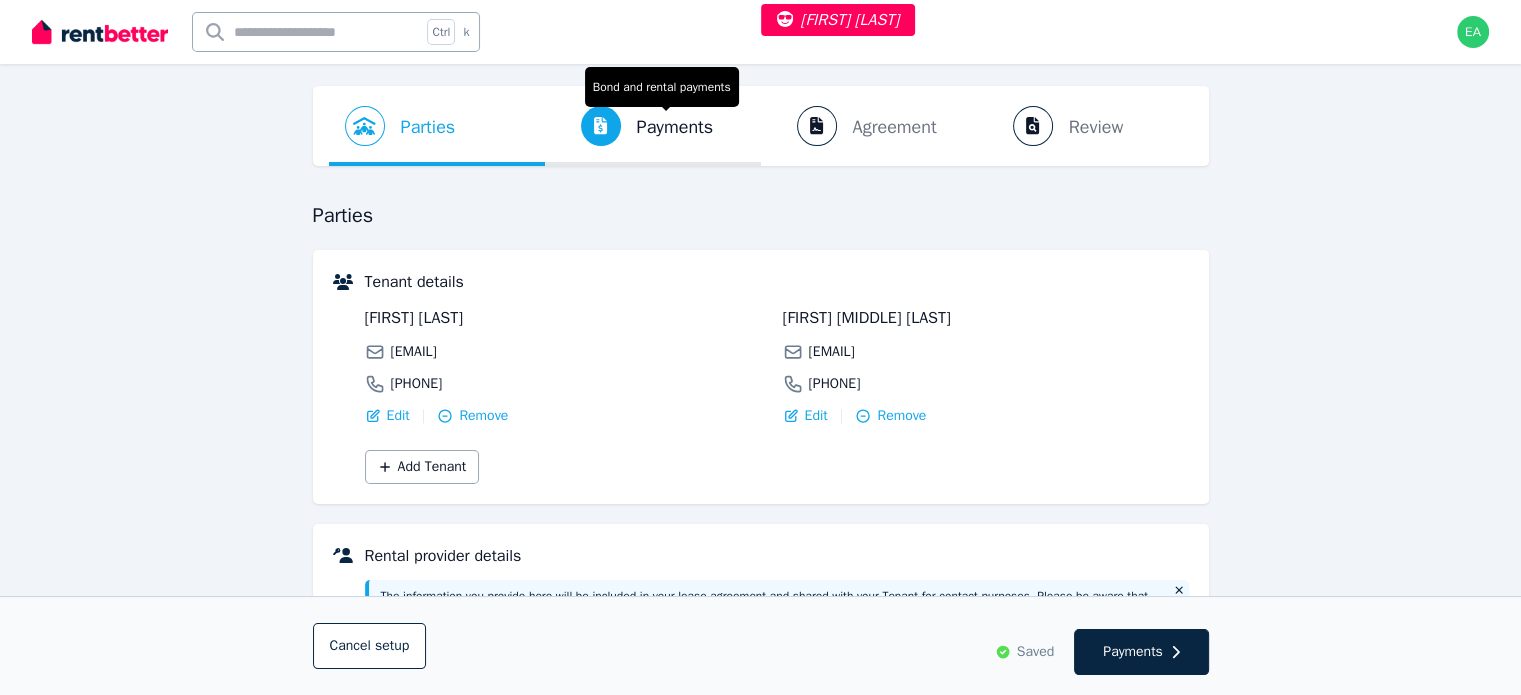 click on "Payments Bond and rental payments" at bounding box center [637, 126] 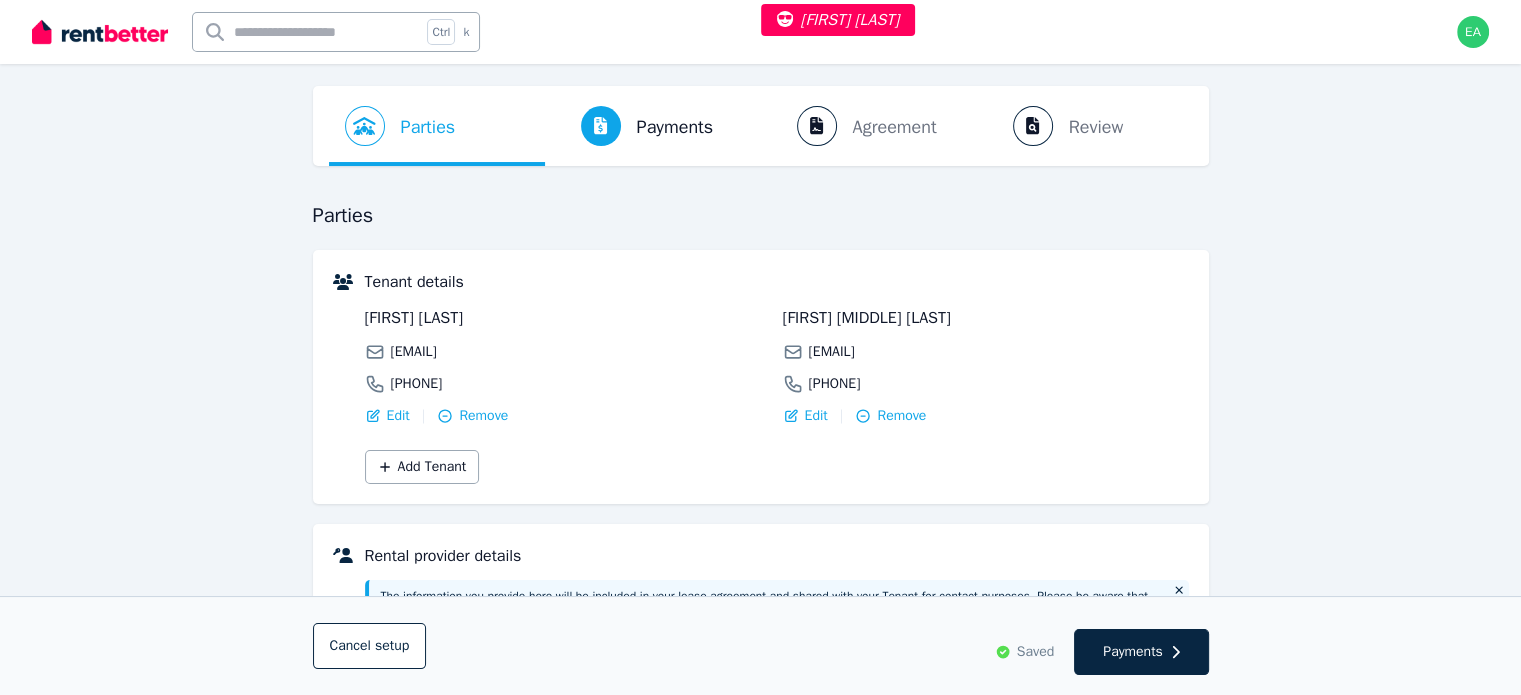 scroll, scrollTop: 0, scrollLeft: 0, axis: both 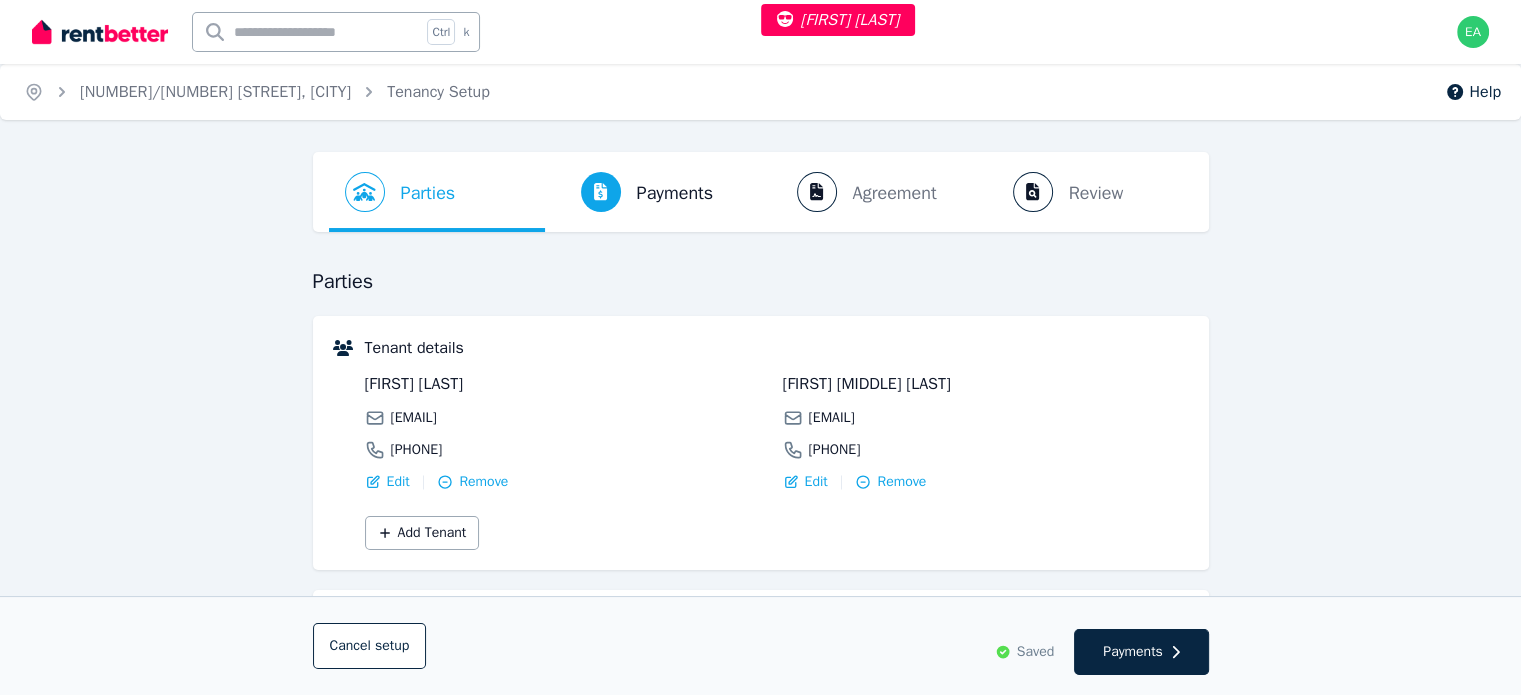 select on "**********" 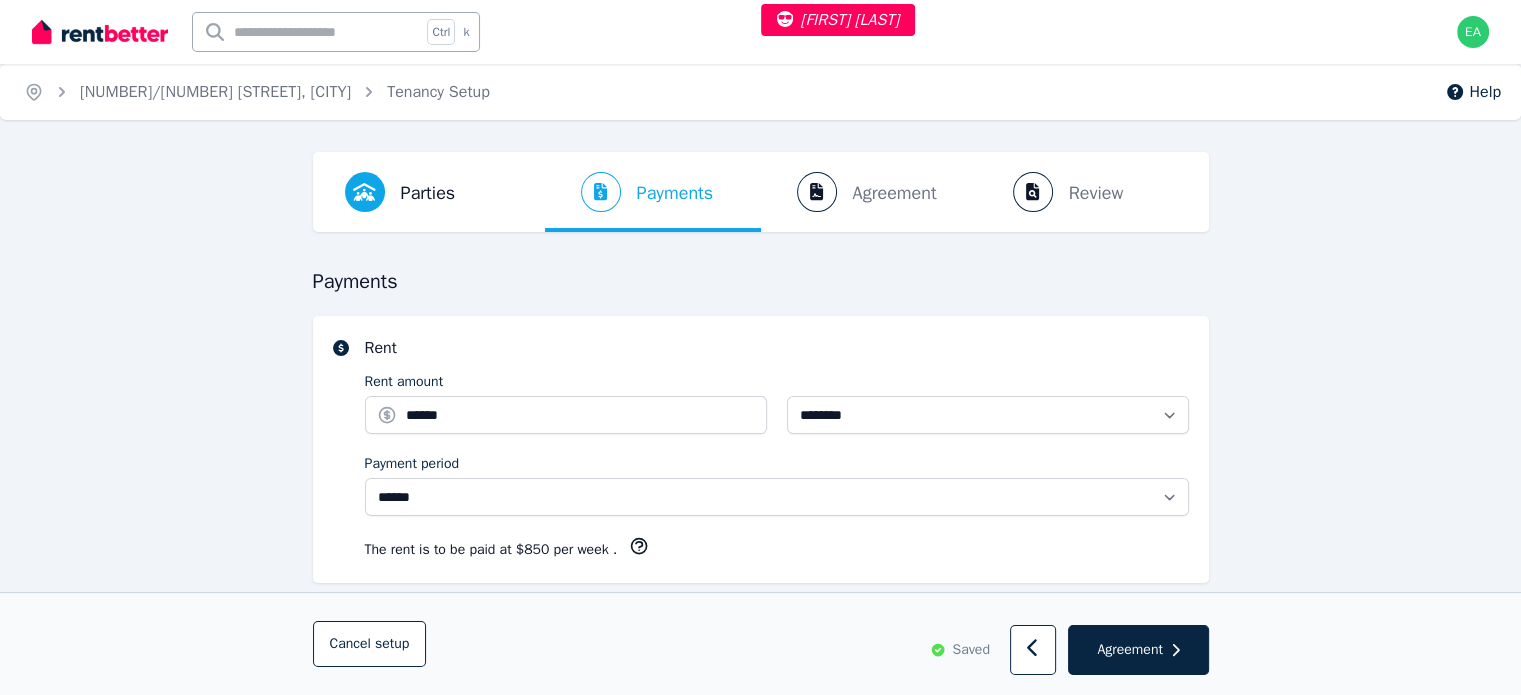 select on "**********" 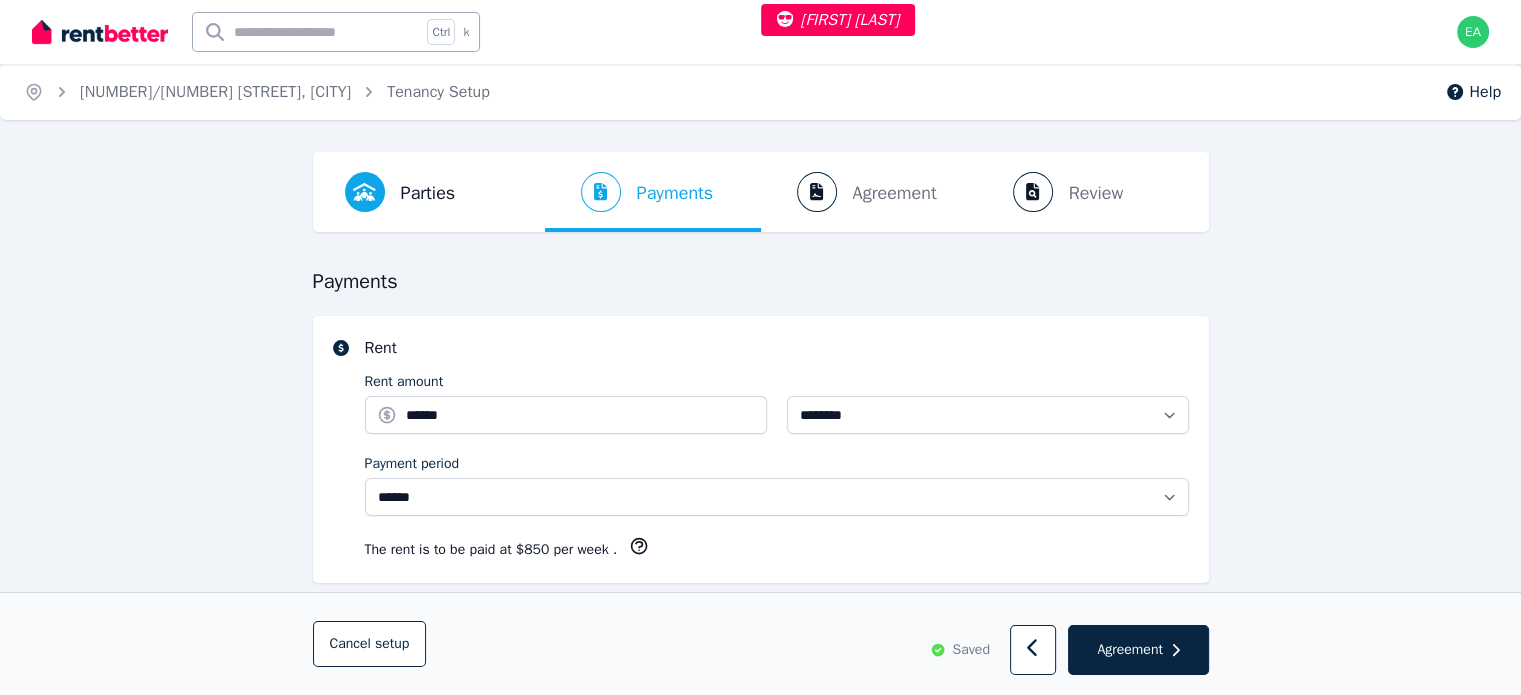 click on "Parties Rental provider and tenant details Payments Bond and rental payments Agreement Lease agreement Review Send tenancy details" at bounding box center [761, 192] 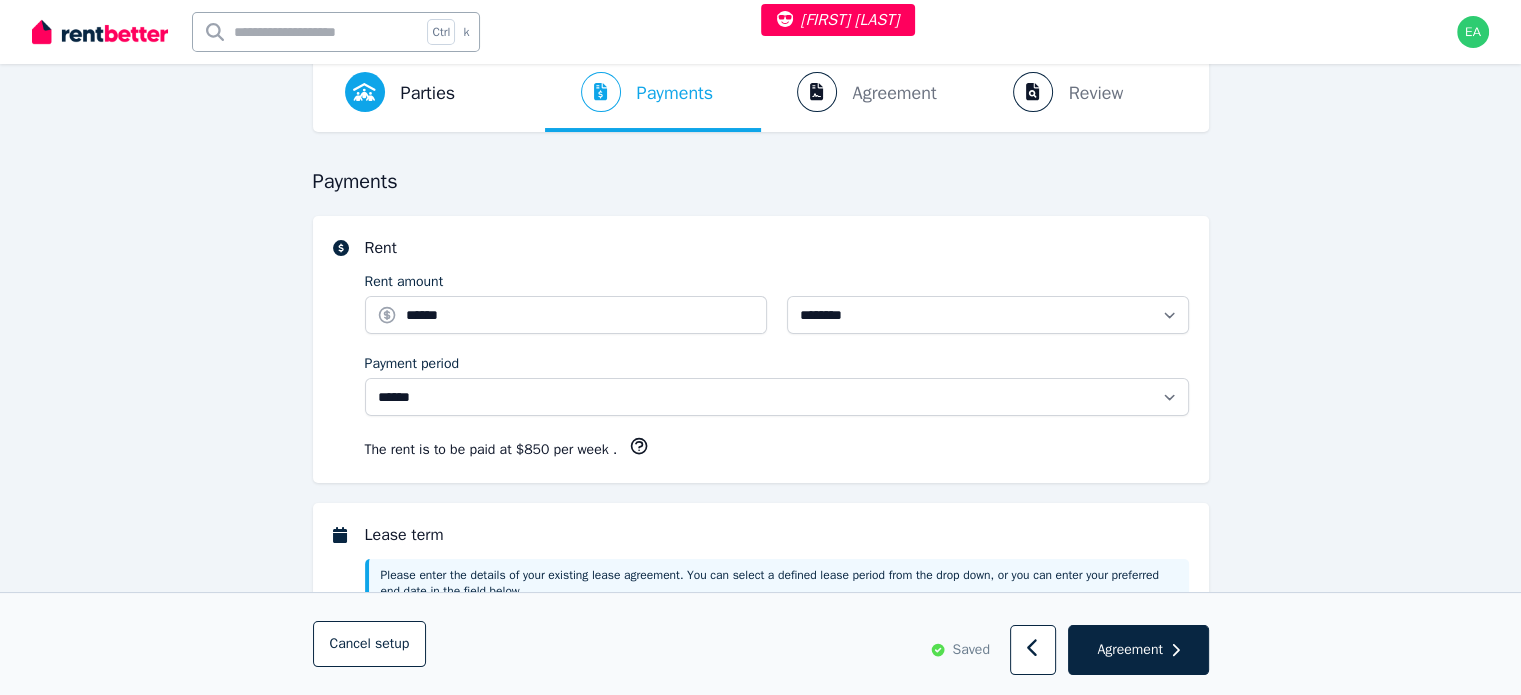 scroll, scrollTop: 0, scrollLeft: 0, axis: both 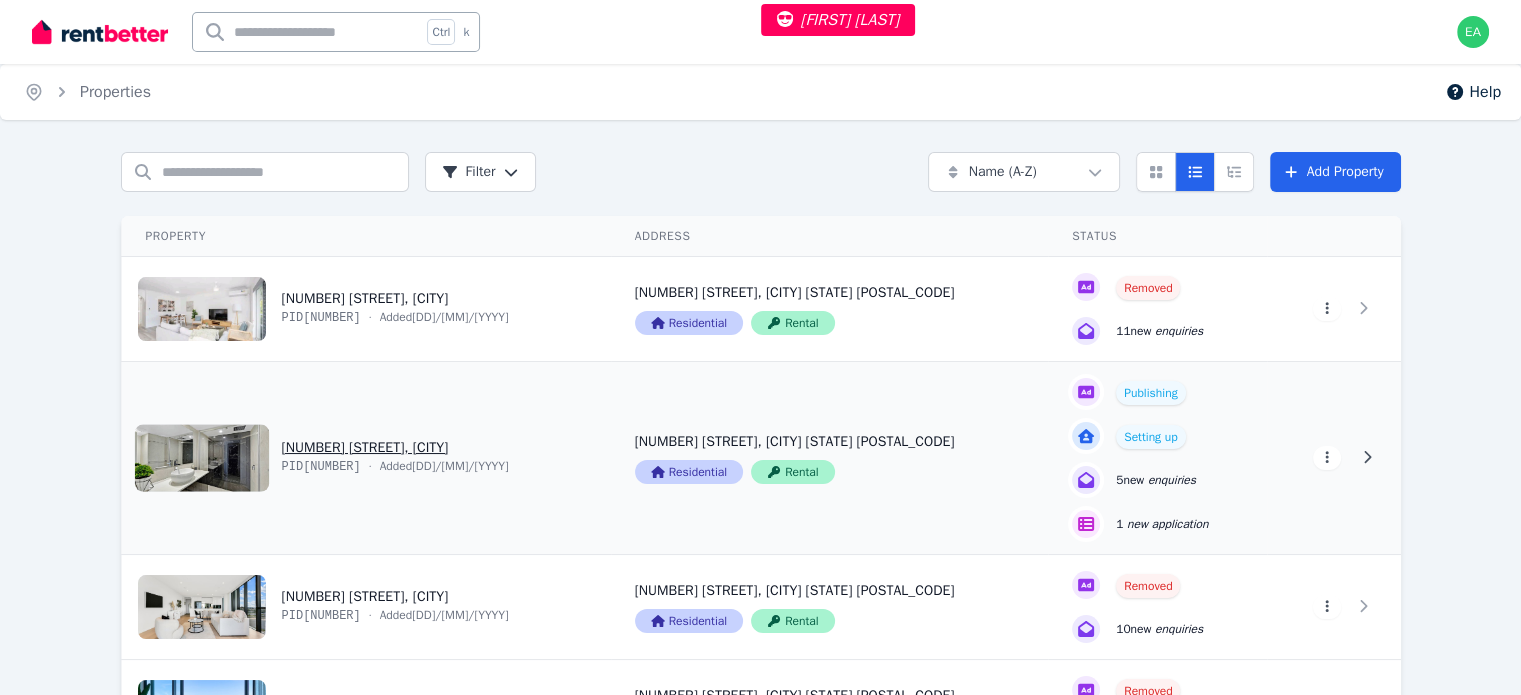 click on "Melinda Enriquez Open main menu Ctrl k Open user menu Home Properties Help Search properties Filter Name (A-Z) Add Property Property Address Status Actions 10/37 Peninsular Drive, Surfers Paradise PID  337704 · Added  18/06/2024 10/37 Peninsular Drive, Surfers Paradise QLD 4217 Residential Rental Removed 11  new   enquiries View property details 10/37 Peninsular Drive, Surfers Paradise QLD 4217 Residential Rental View property details Removed 11  new   enquiries View property details View property details 20/43 Enderley Ave, Surfers Paradise PID  394725 · Added  05/07/2025 20/43 Enderley Ave, Surfers Paradise QLD 4217 Residential Rental Publishing Setting up 5  new   enquiries 1   new application View property details 20/43 Enderley Ave, Surfers Paradise QLD 4217 Residential Rental View property details Publishing Setting up 5  new   enquiries 1   new application View property details View property details 24 The Lanes Blvd, Mermaid Waters PID  354305 · Added  26/08/2024 Residential Rental Removed 10  new" at bounding box center [760, 347] 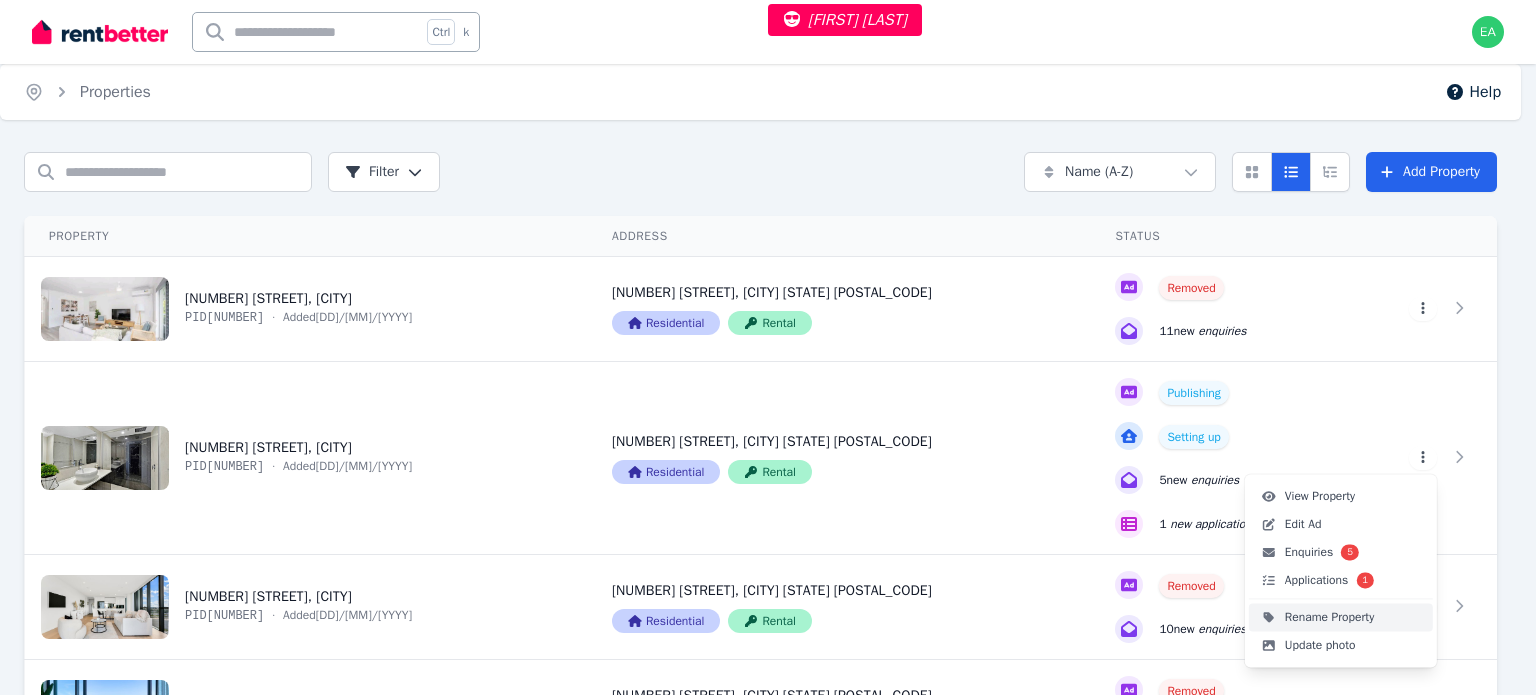 click on "Rename Property" at bounding box center (1341, 617) 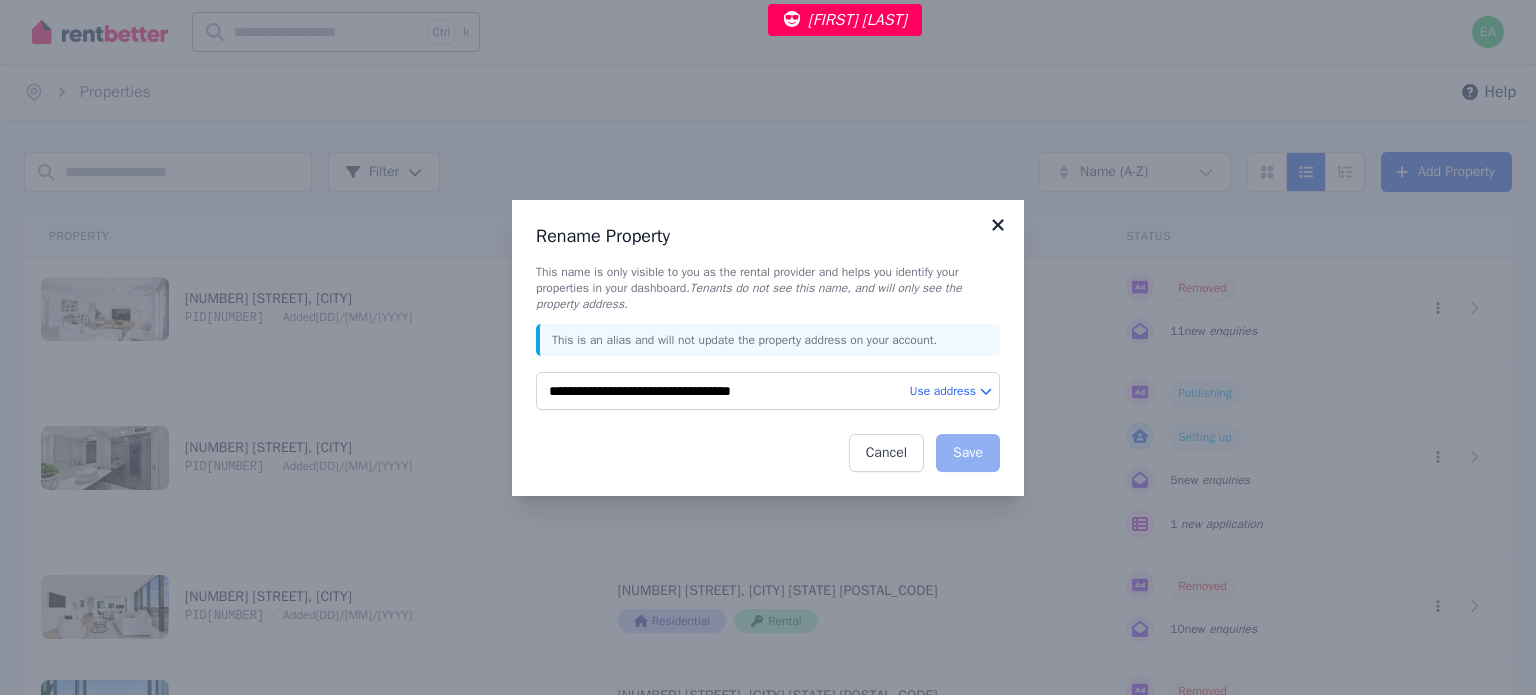 click 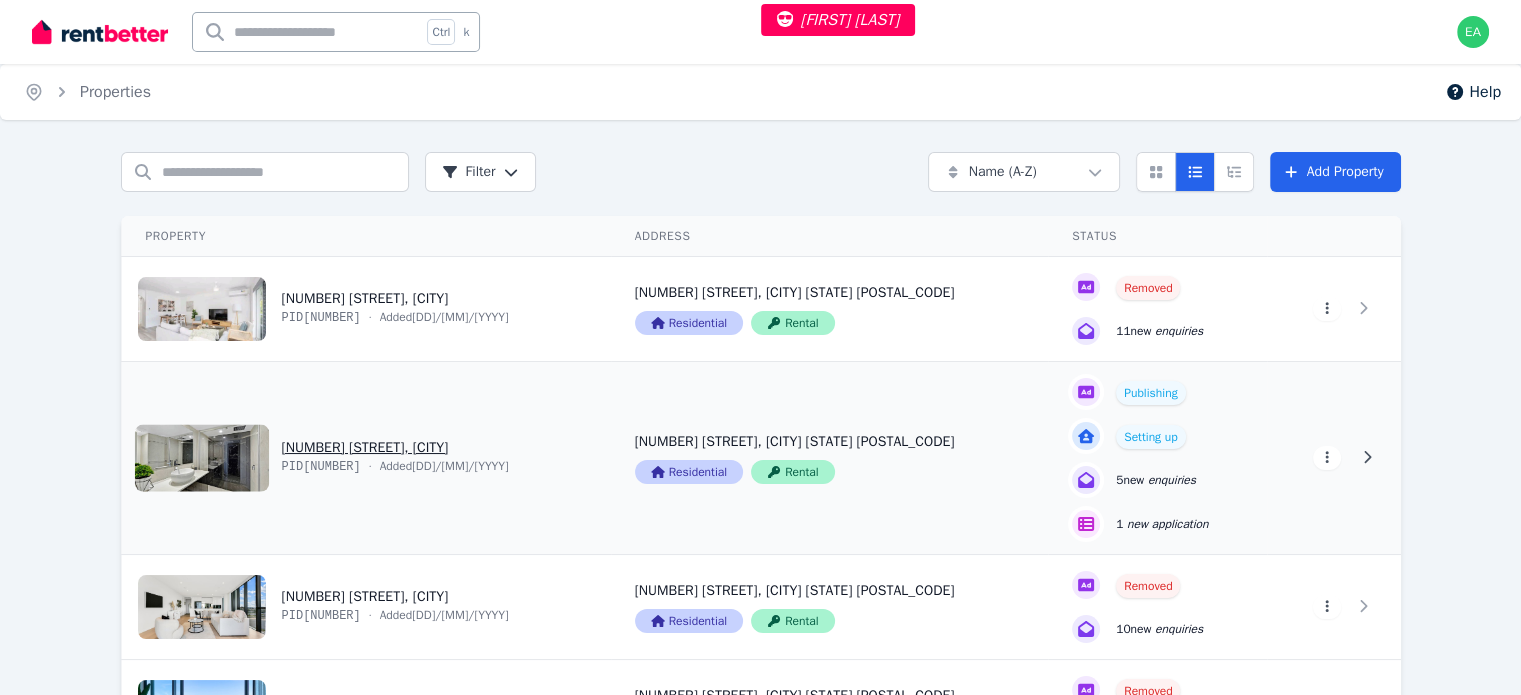 click on "Melinda Enriquez Open main menu Ctrl k Open user menu Home Properties Help Search properties Filter Name (A-Z) Add Property Property Address Status Actions 10/37 Peninsular Drive, Surfers Paradise PID  337704 · Added  18/06/2024 10/37 Peninsular Drive, Surfers Paradise QLD 4217 Residential Rental Removed 11  new   enquiries View property details 10/37 Peninsular Drive, Surfers Paradise QLD 4217 Residential Rental View property details Removed 11  new   enquiries View property details View property details 20/43 Enderley Ave, Surfers Paradise PID  394725 · Added  05/07/2025 20/43 Enderley Ave, Surfers Paradise QLD 4217 Residential Rental Publishing Setting up 5  new   enquiries 1   new application View property details 20/43 Enderley Ave, Surfers Paradise QLD 4217 Residential Rental View property details Publishing Setting up 5  new   enquiries 1   new application View property details View property details 24 The Lanes Blvd, Mermaid Waters PID  354305 · Added  26/08/2024 Residential Rental Removed 10  new" at bounding box center [760, 347] 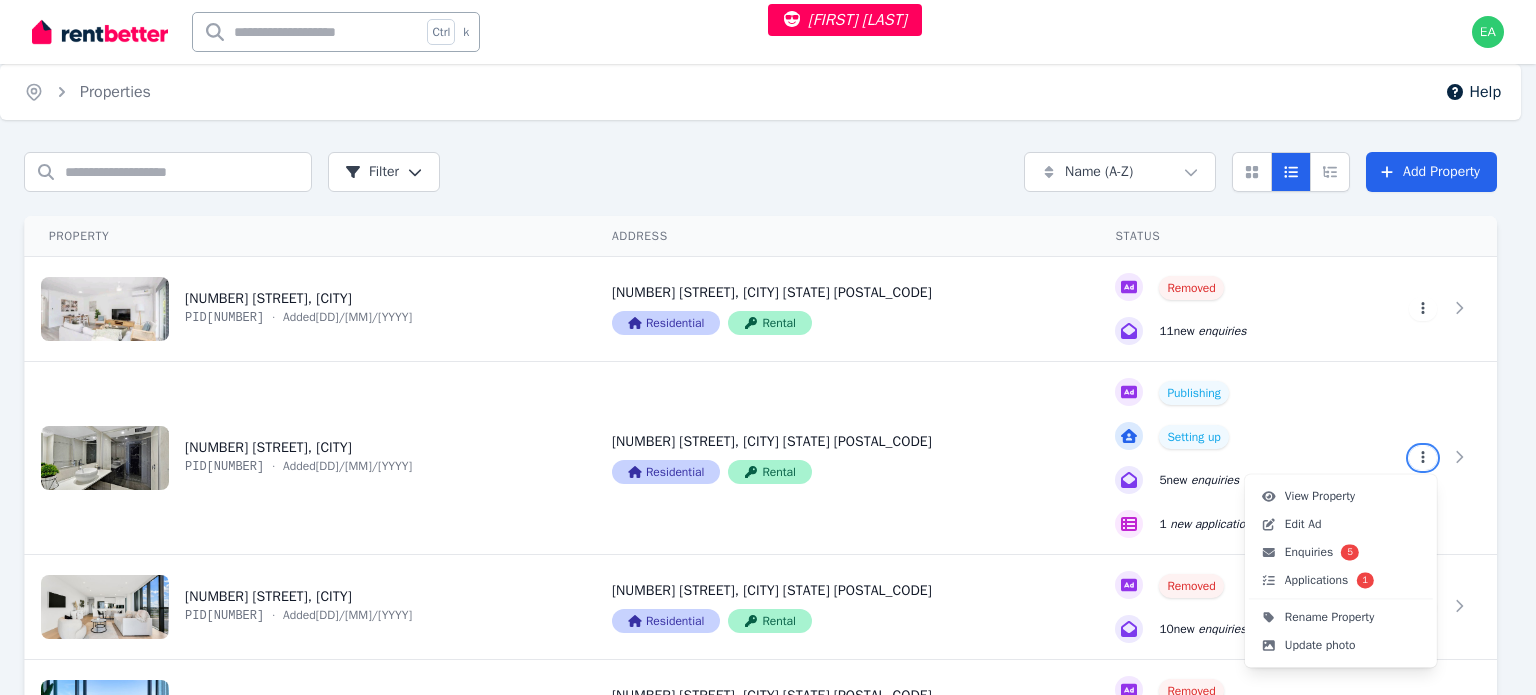 click on "Melinda Enriquez Open main menu Ctrl k Open user menu Home Properties Help Search properties Filter Name (A-Z) Add Property Property Address Status Actions 10/37 Peninsular Drive, Surfers Paradise PID  337704 · Added  18/06/2024 10/37 Peninsular Drive, Surfers Paradise QLD 4217 Residential Rental Removed 11  new   enquiries View property details 10/37 Peninsular Drive, Surfers Paradise QLD 4217 Residential Rental View property details Removed 11  new   enquiries View property details View property details 20/43 Enderley Ave, Surfers Paradise PID  394725 · Added  05/07/2025 20/43 Enderley Ave, Surfers Paradise QLD 4217 Residential Rental Publishing Setting up 5  new   enquiries 1   new application View property details 20/43 Enderley Ave, Surfers Paradise QLD 4217 Residential Rental View property details Publishing Setting up 5  new   enquiries 1   new application View property details View property details 24 The Lanes Blvd, Mermaid Waters PID  354305 · Added  26/08/2024 Residential Rental Removed 10  new" at bounding box center (768, 347) 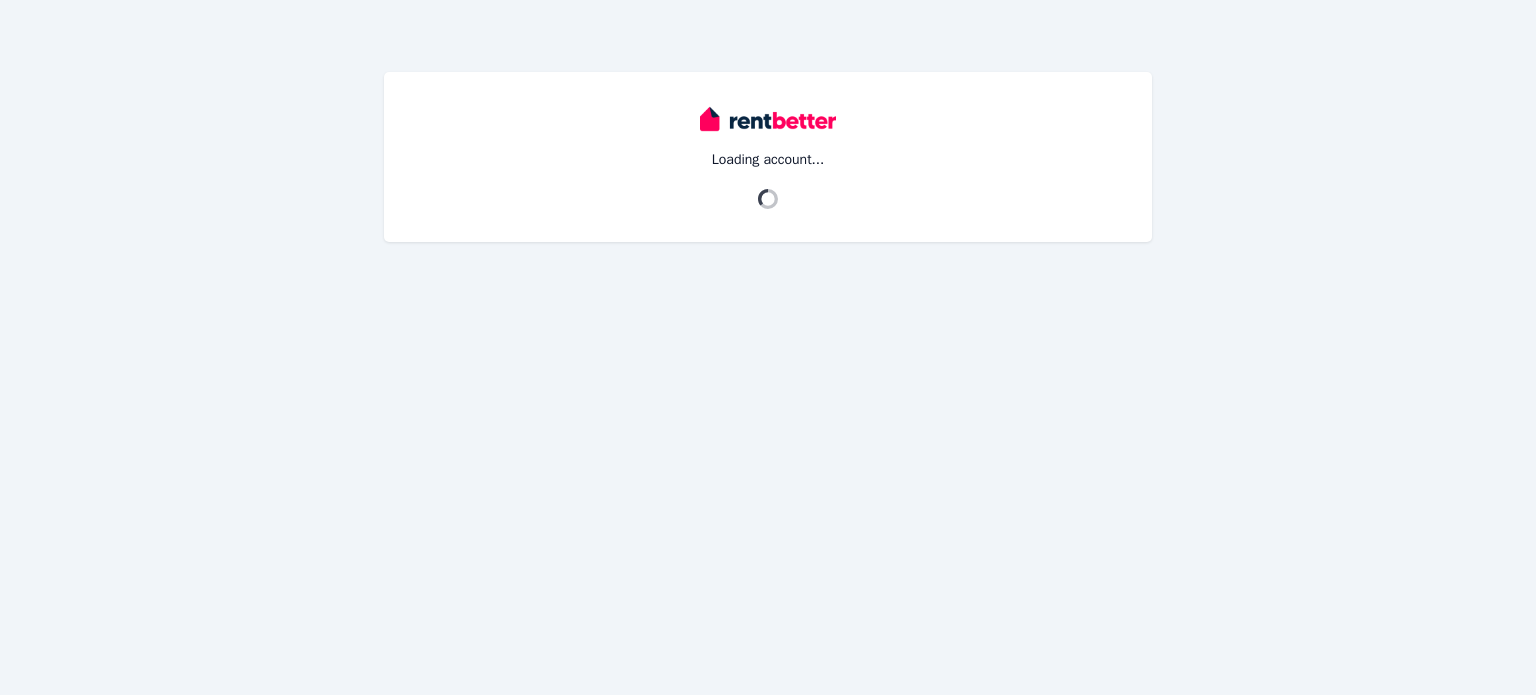scroll, scrollTop: 0, scrollLeft: 0, axis: both 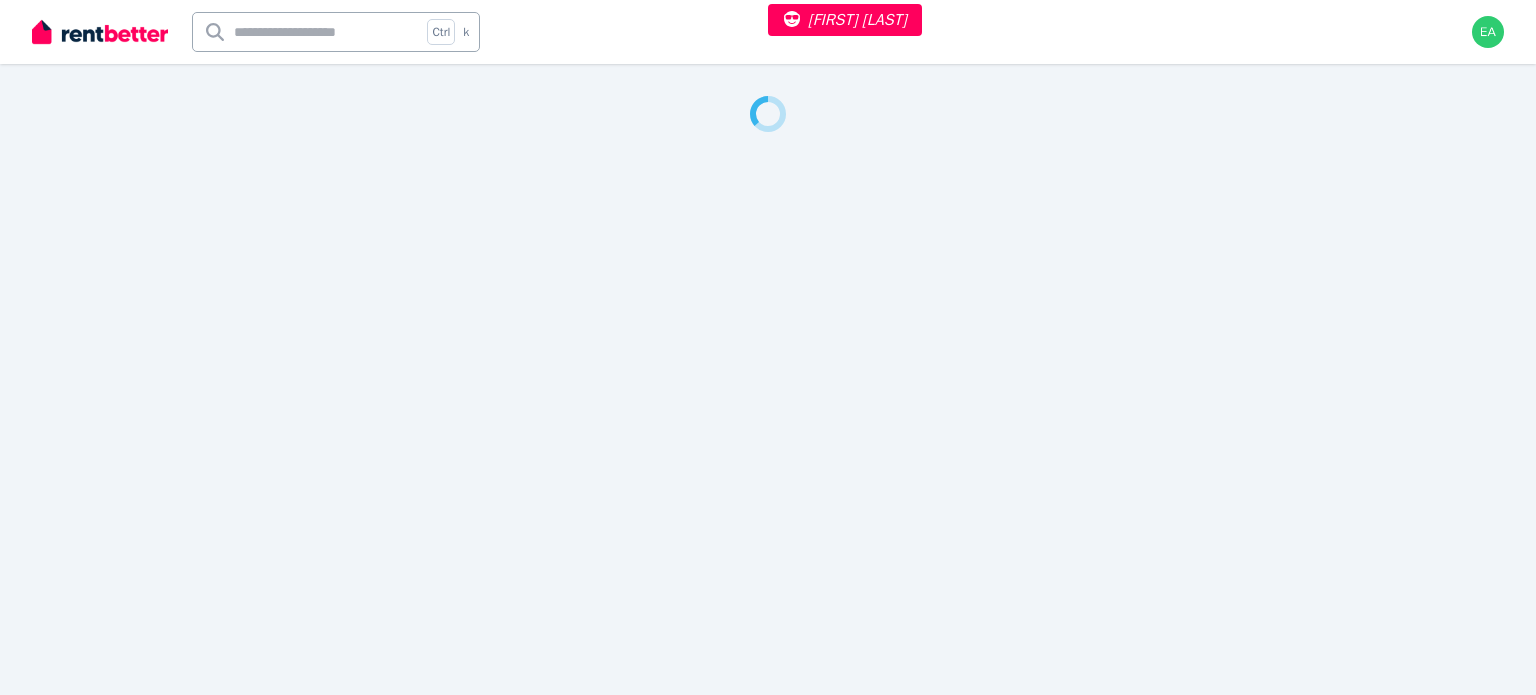 select on "***" 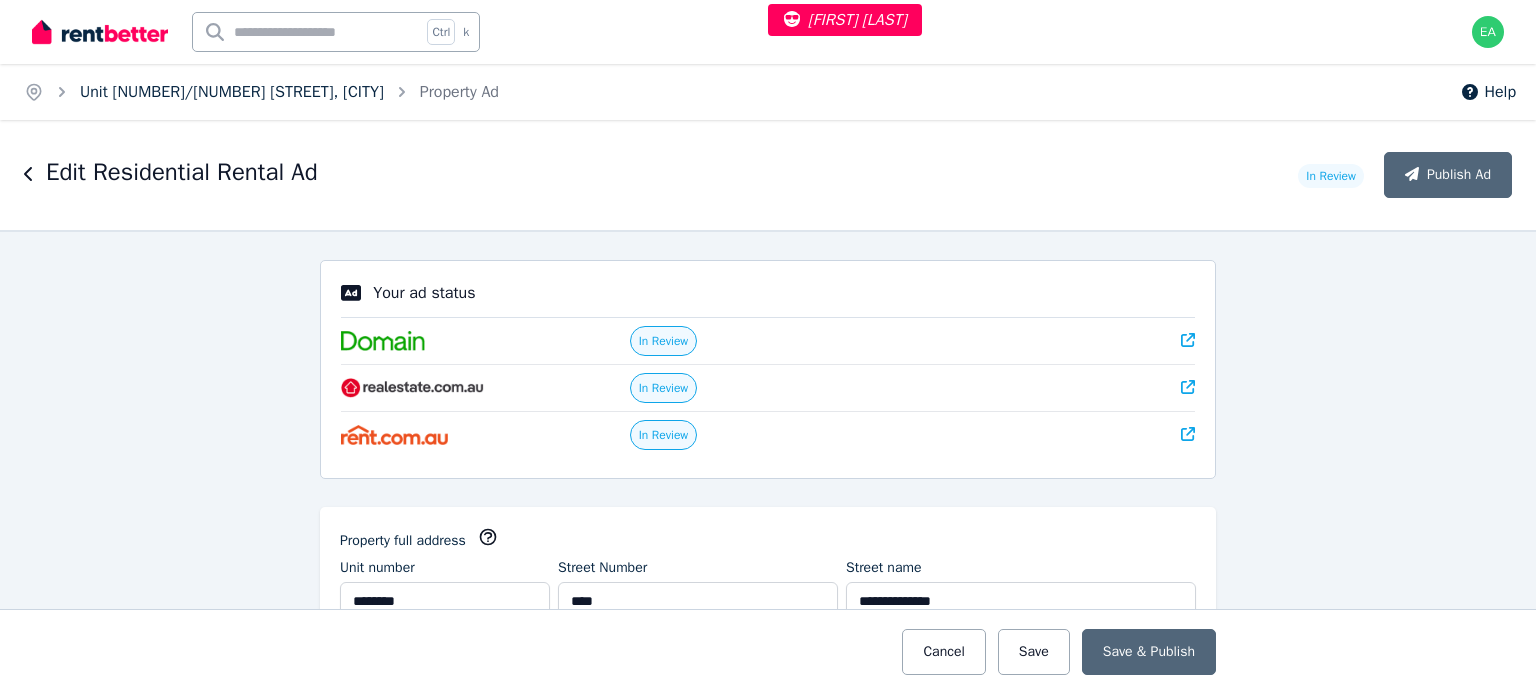 click on "Unit 207/2346 Gold Coast Hwy, Mermaid Beach" at bounding box center [232, 92] 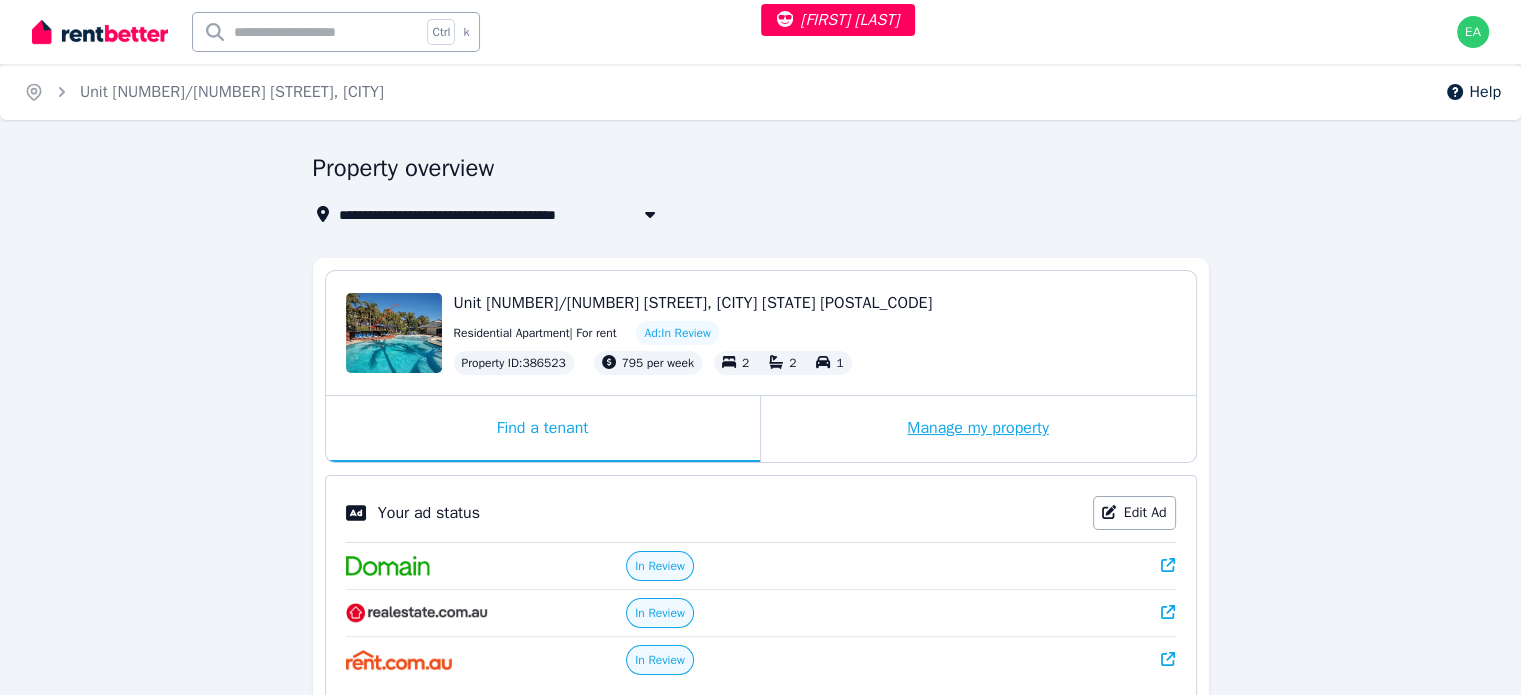 click on "Manage my property" at bounding box center [978, 429] 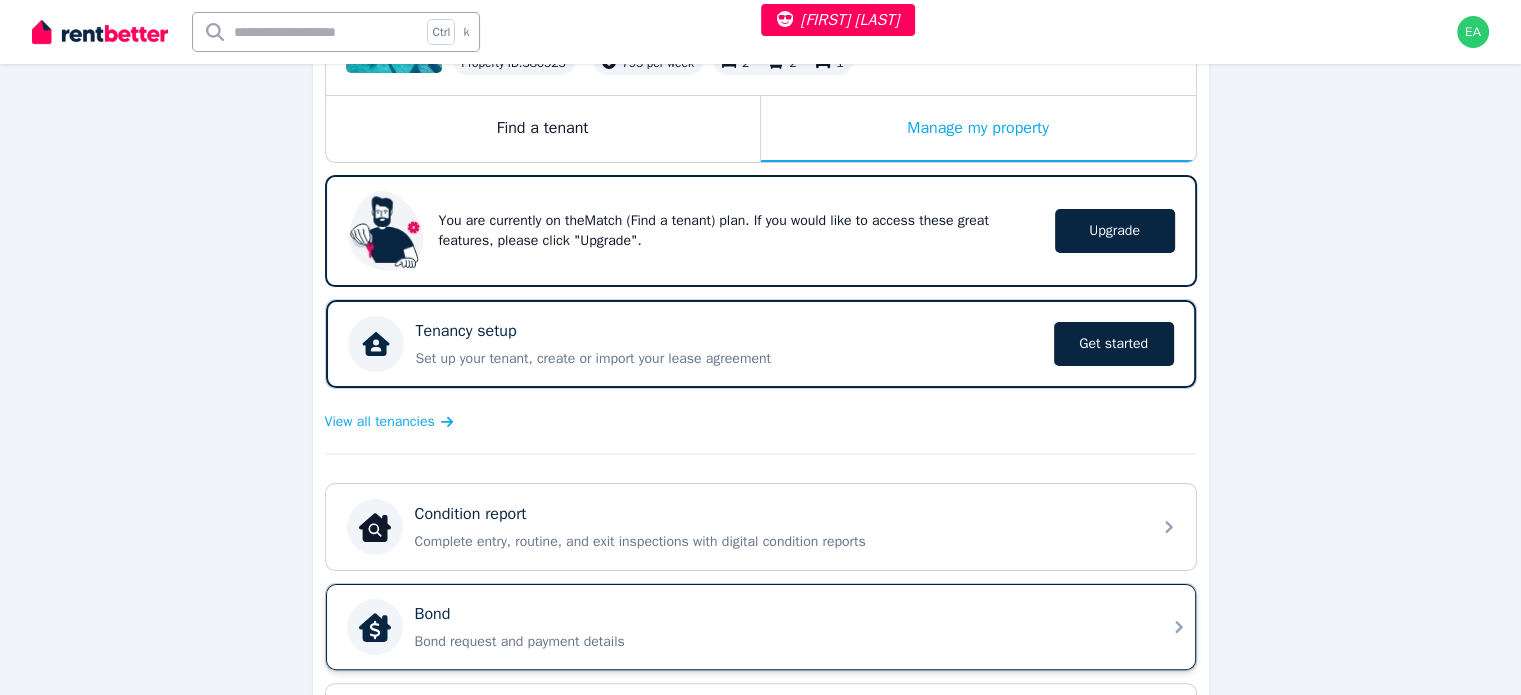 scroll, scrollTop: 500, scrollLeft: 0, axis: vertical 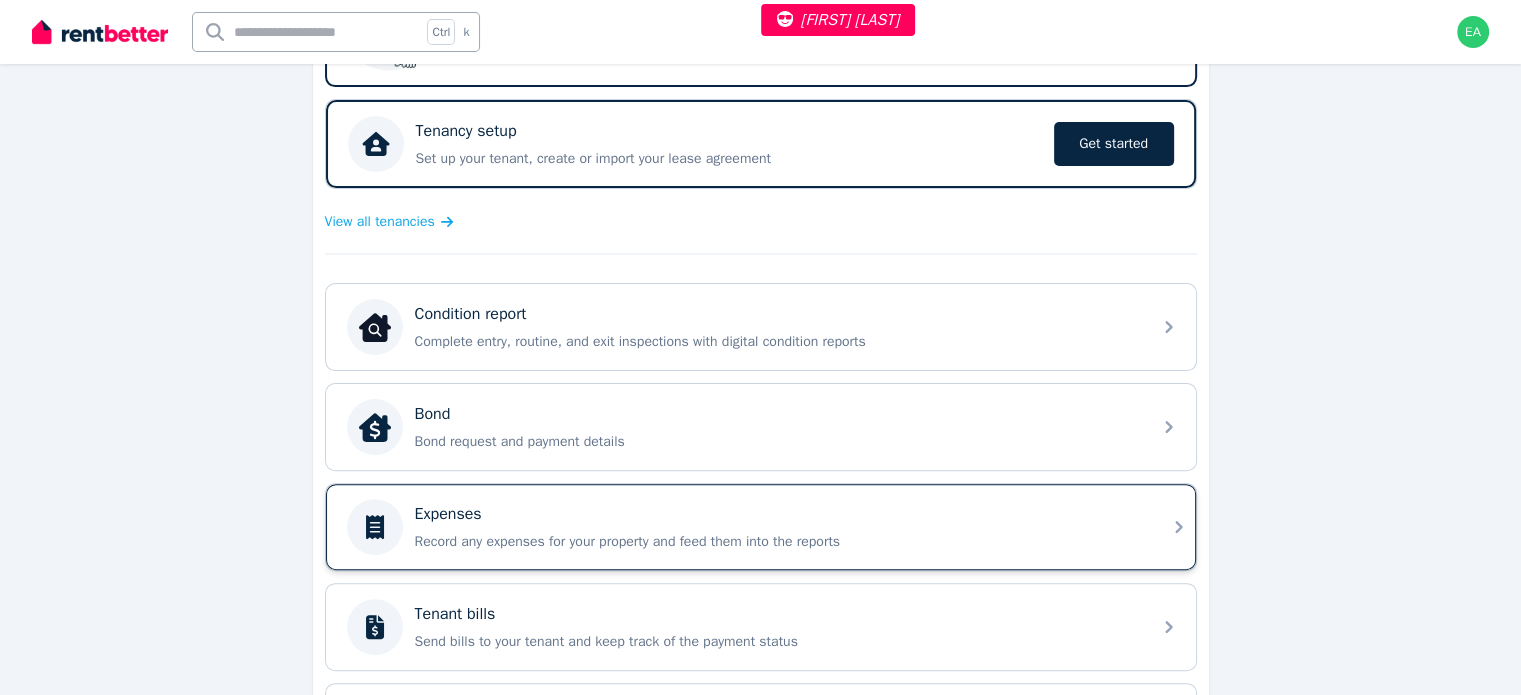 click on "Expenses Record any expenses for your property and feed them into the reports" at bounding box center (777, 527) 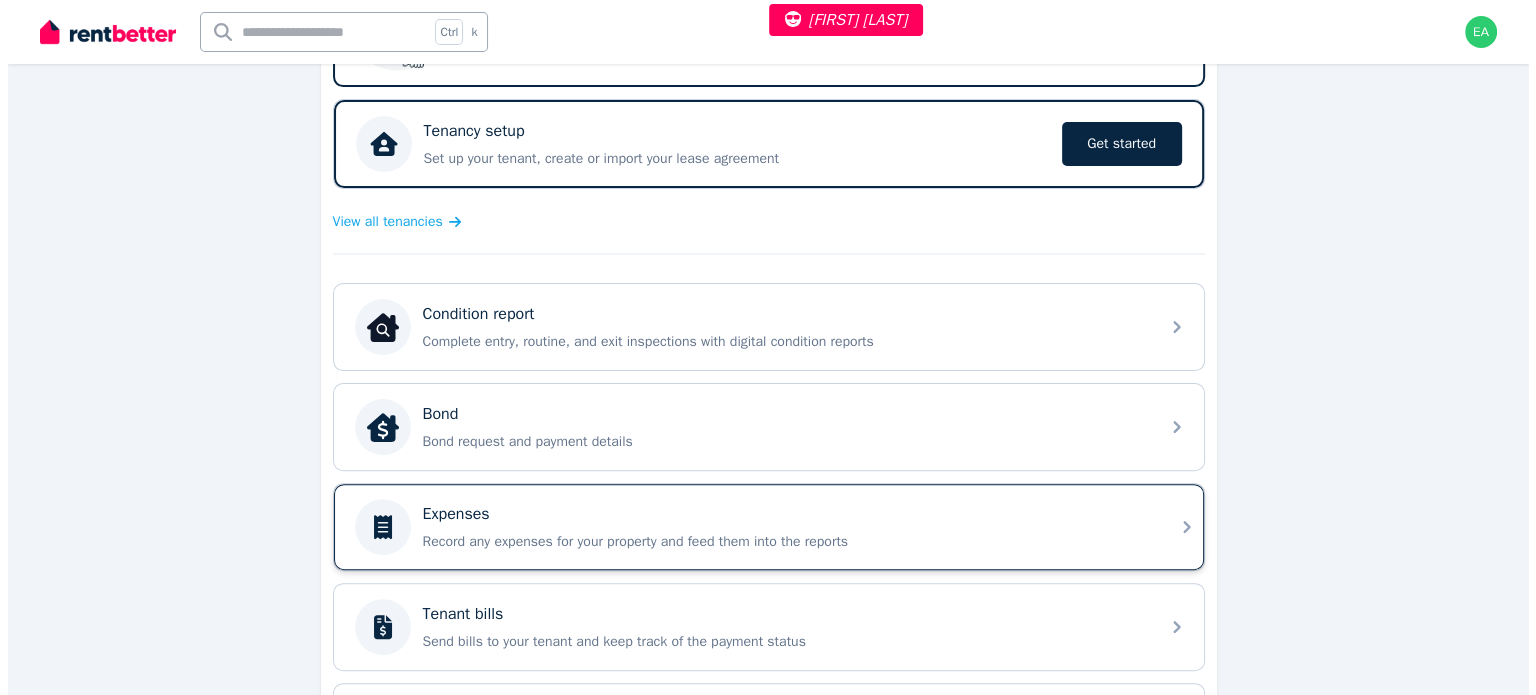 scroll, scrollTop: 0, scrollLeft: 0, axis: both 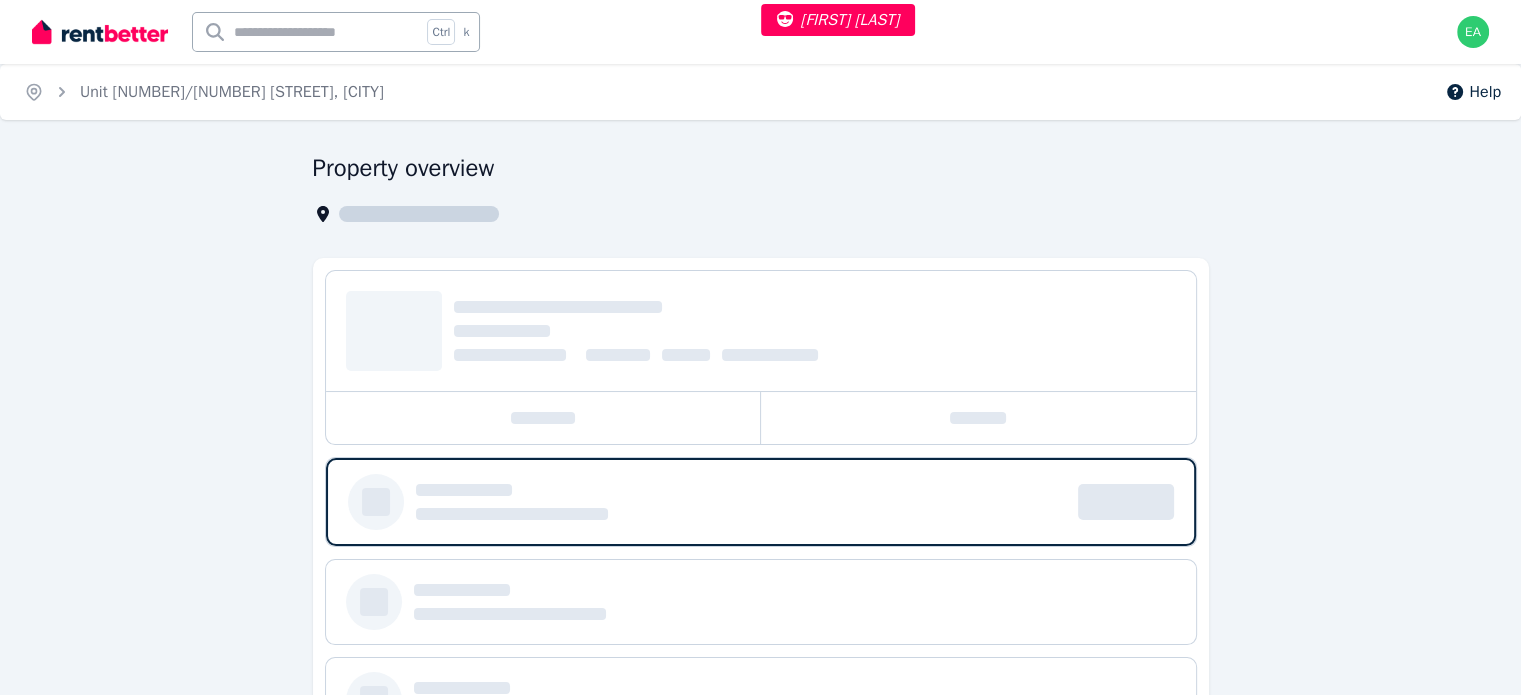 select on "***" 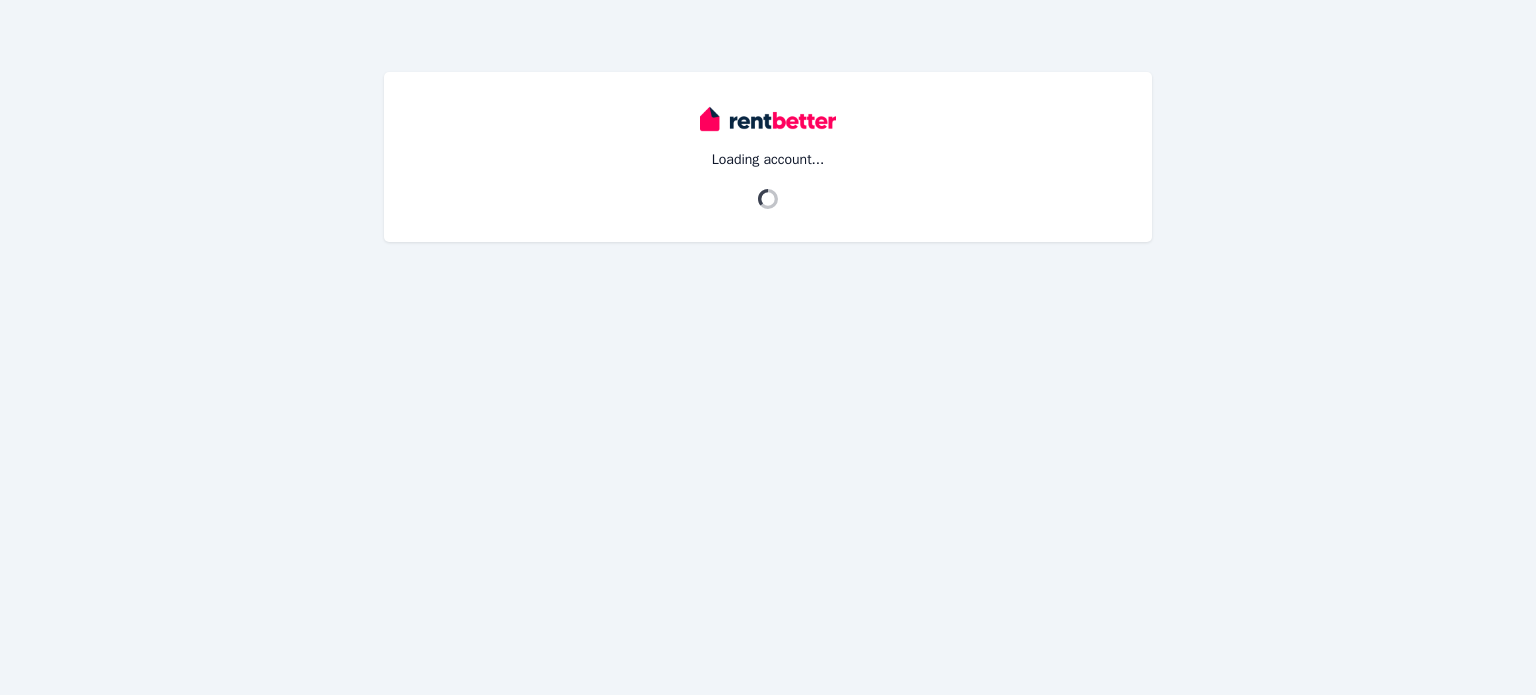scroll, scrollTop: 0, scrollLeft: 0, axis: both 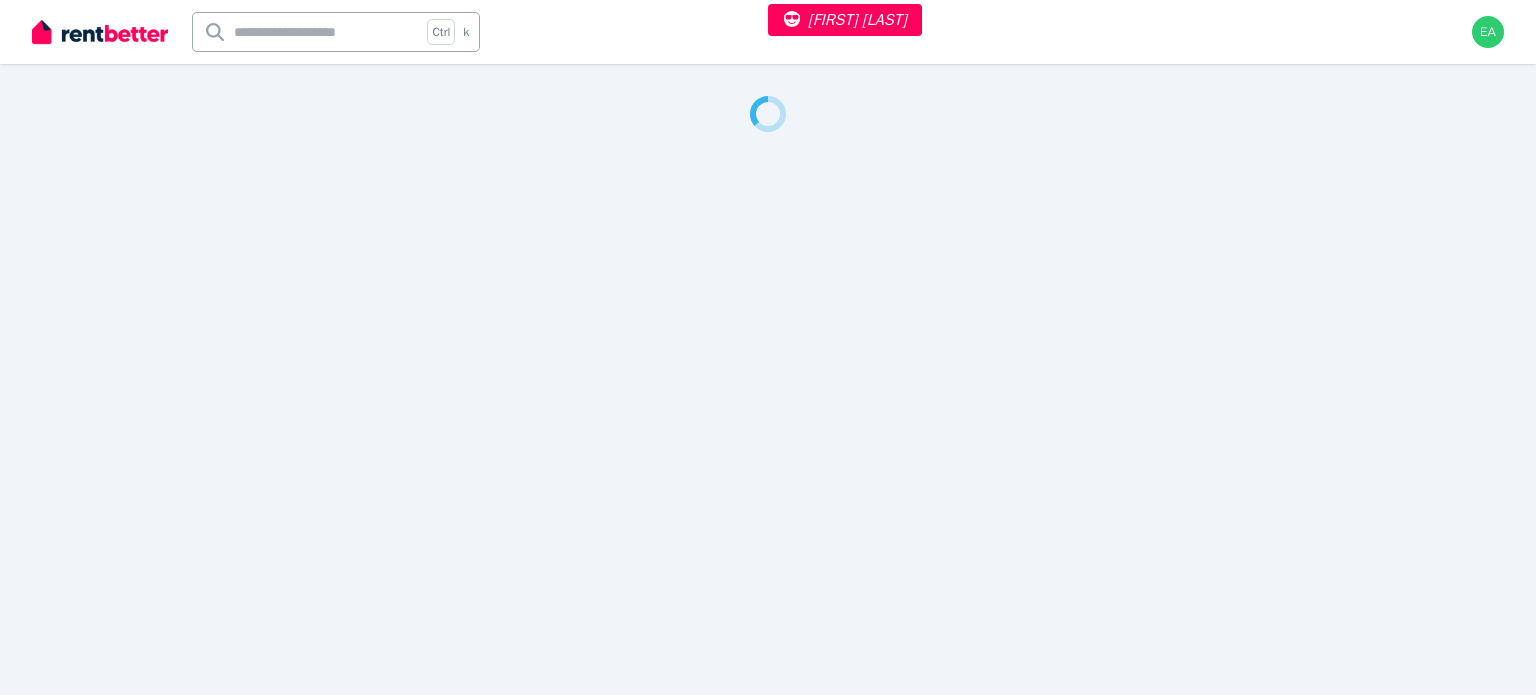 select on "**" 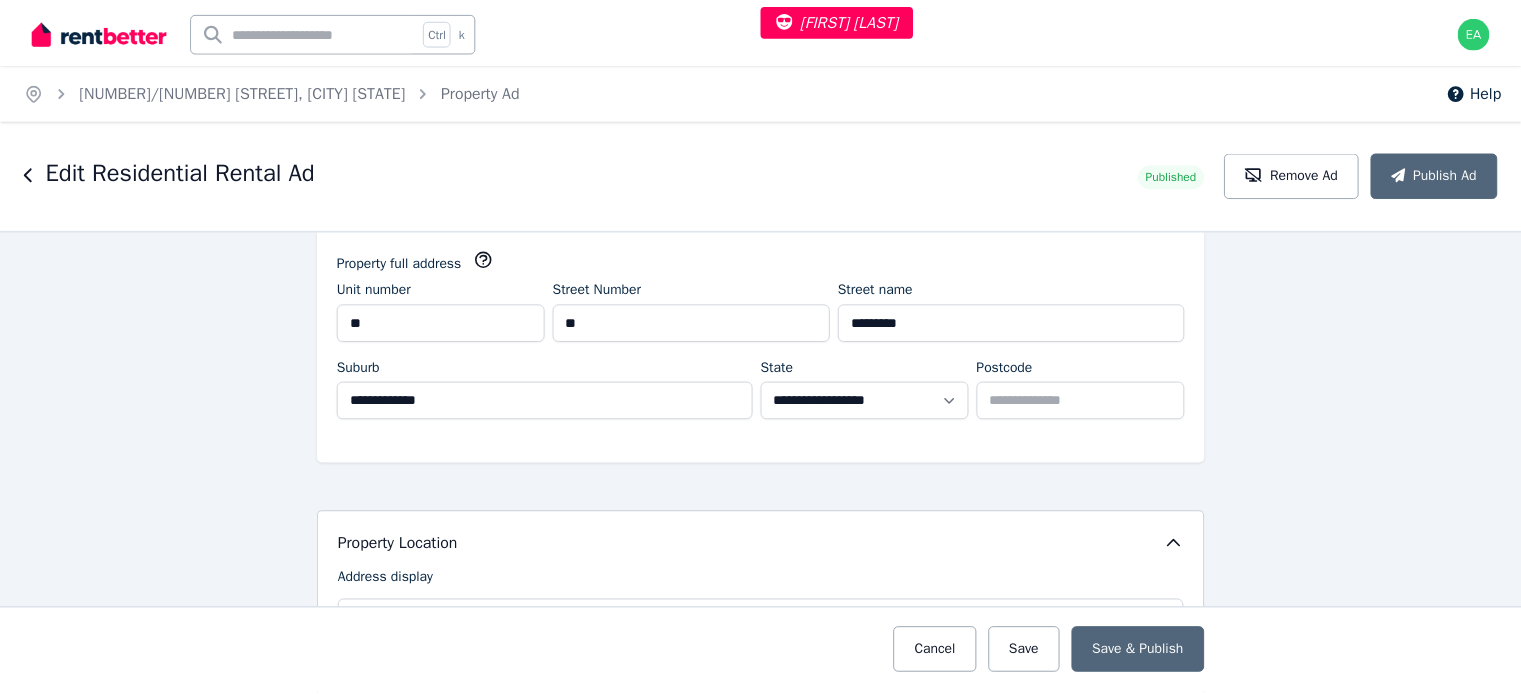 scroll, scrollTop: 0, scrollLeft: 0, axis: both 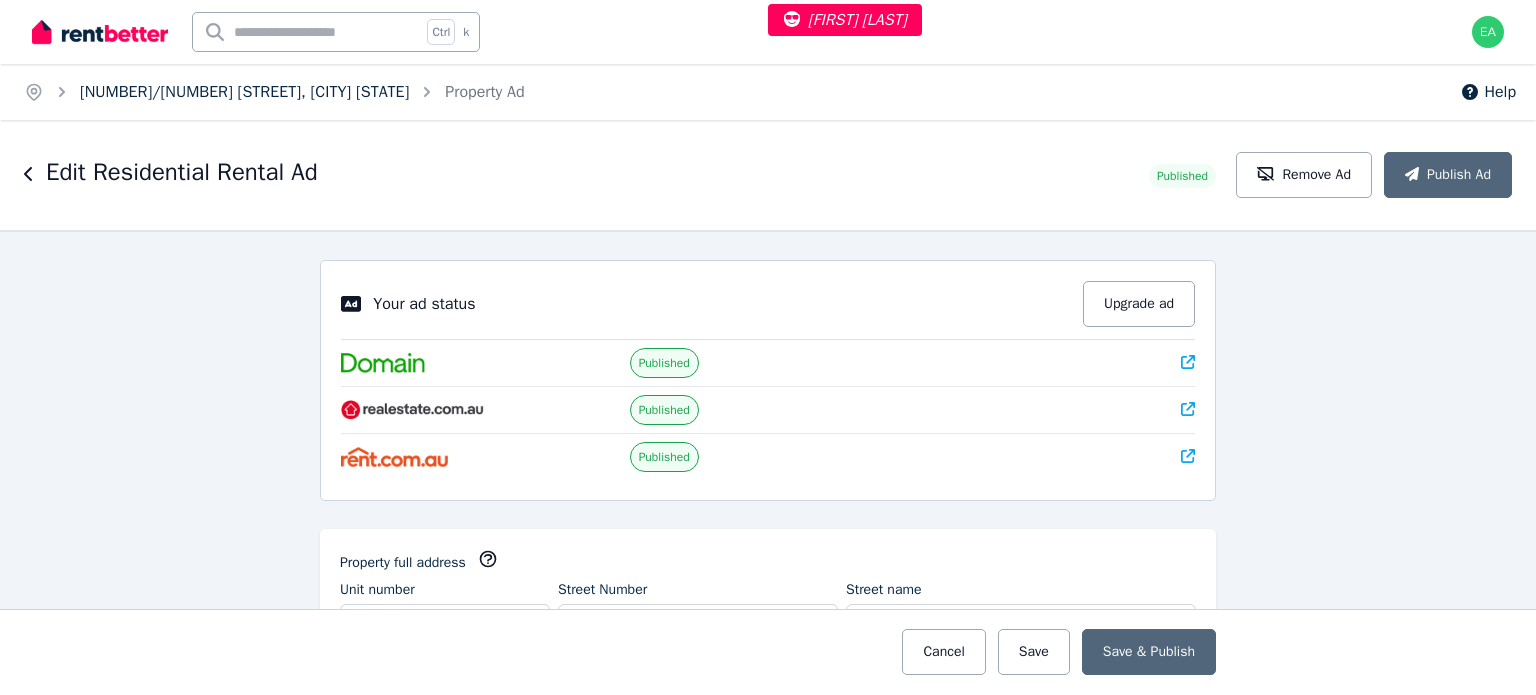 click on "[NUMBER]/[NUMBER] [STREET], [CITY] [STATE]" at bounding box center [244, 92] 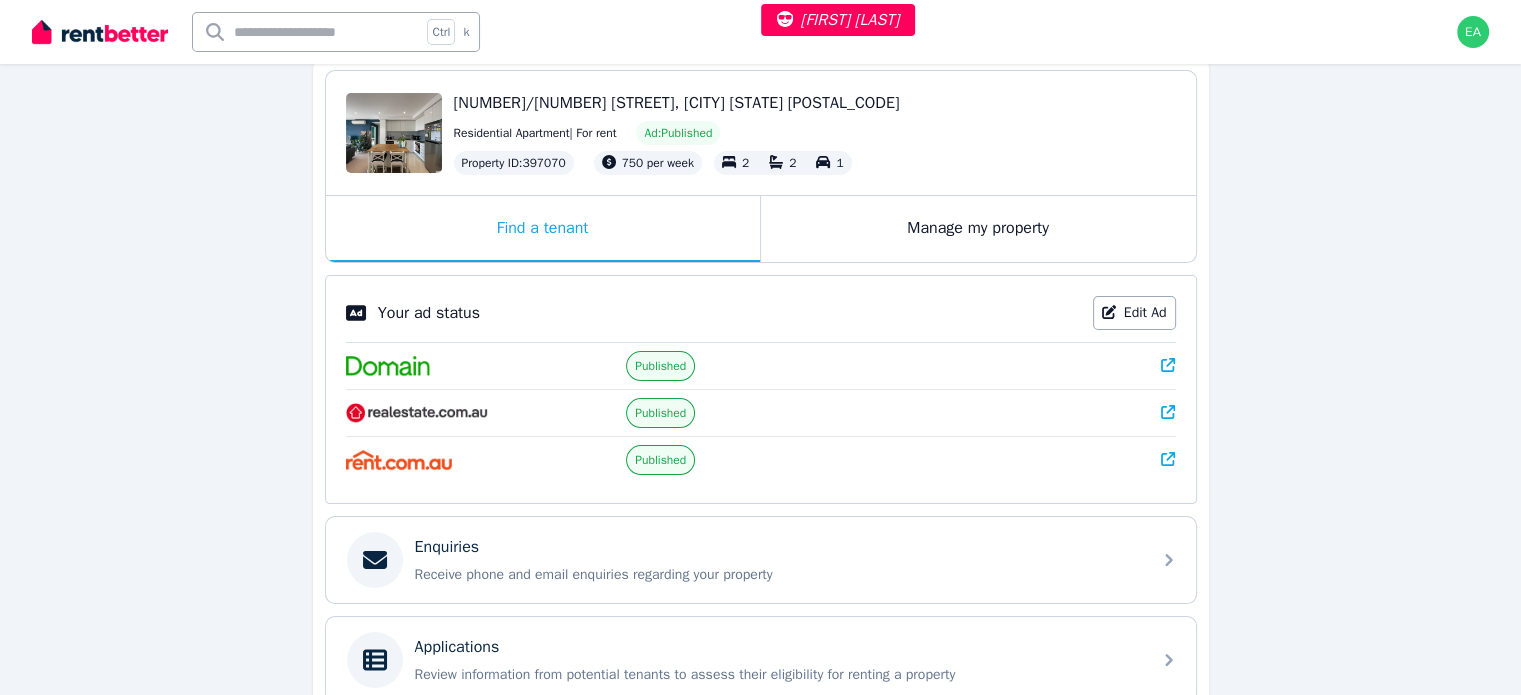 scroll, scrollTop: 300, scrollLeft: 0, axis: vertical 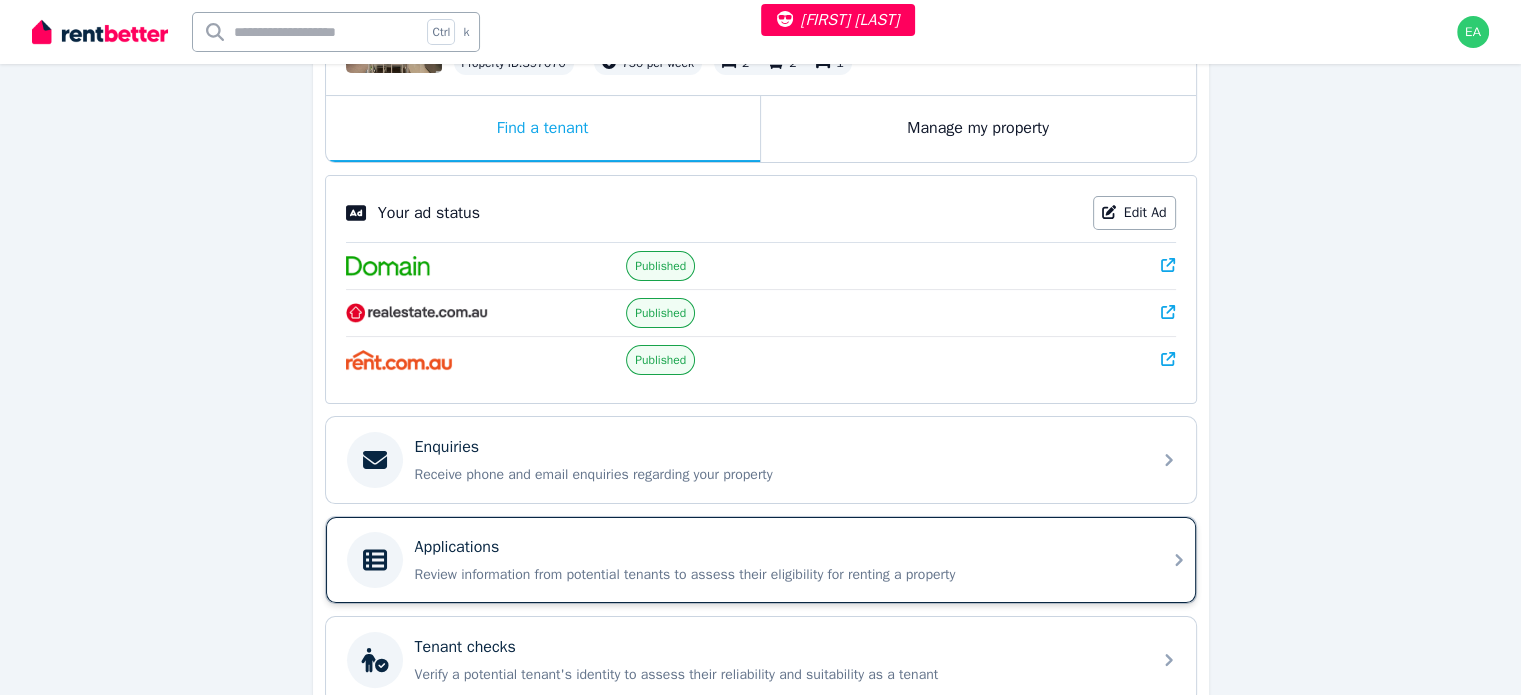 click on "Review information from potential tenants to assess their eligibility for renting a property" at bounding box center (777, 575) 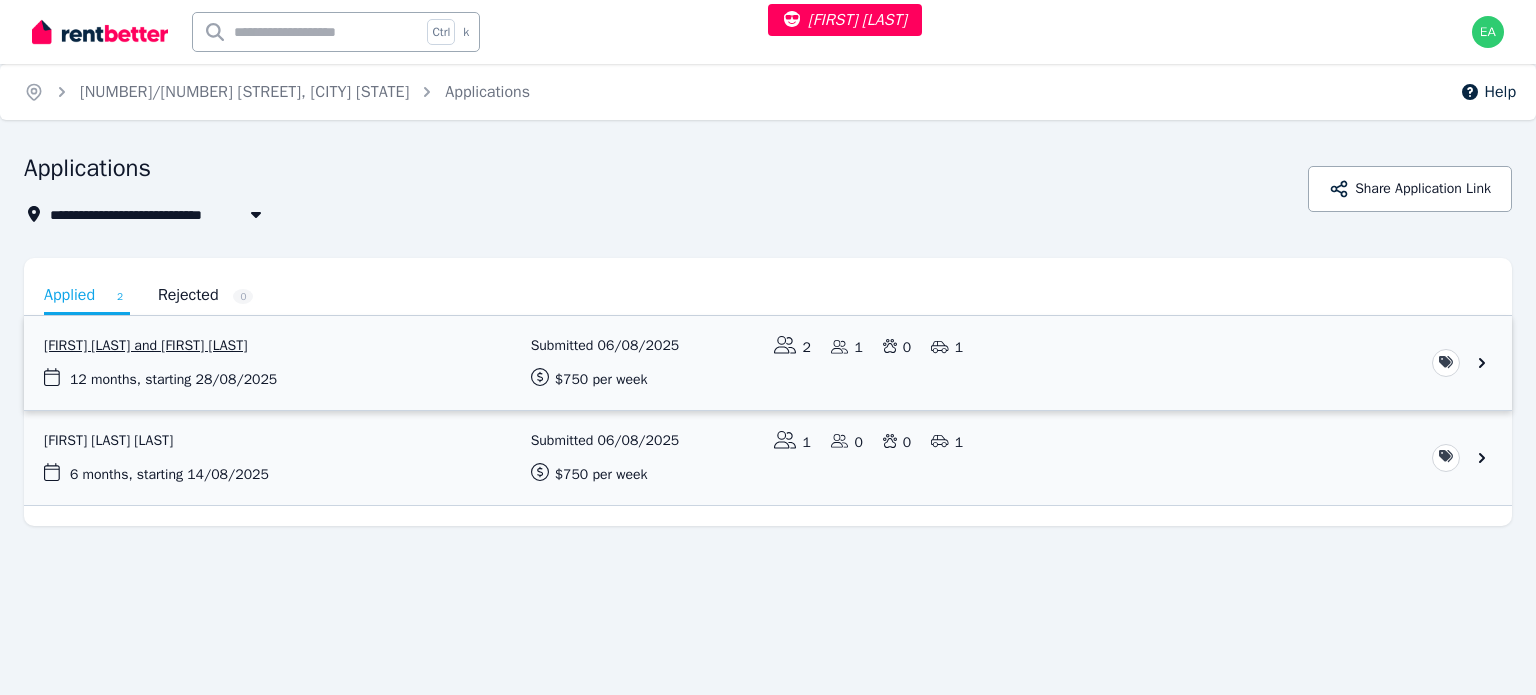 click at bounding box center (768, 363) 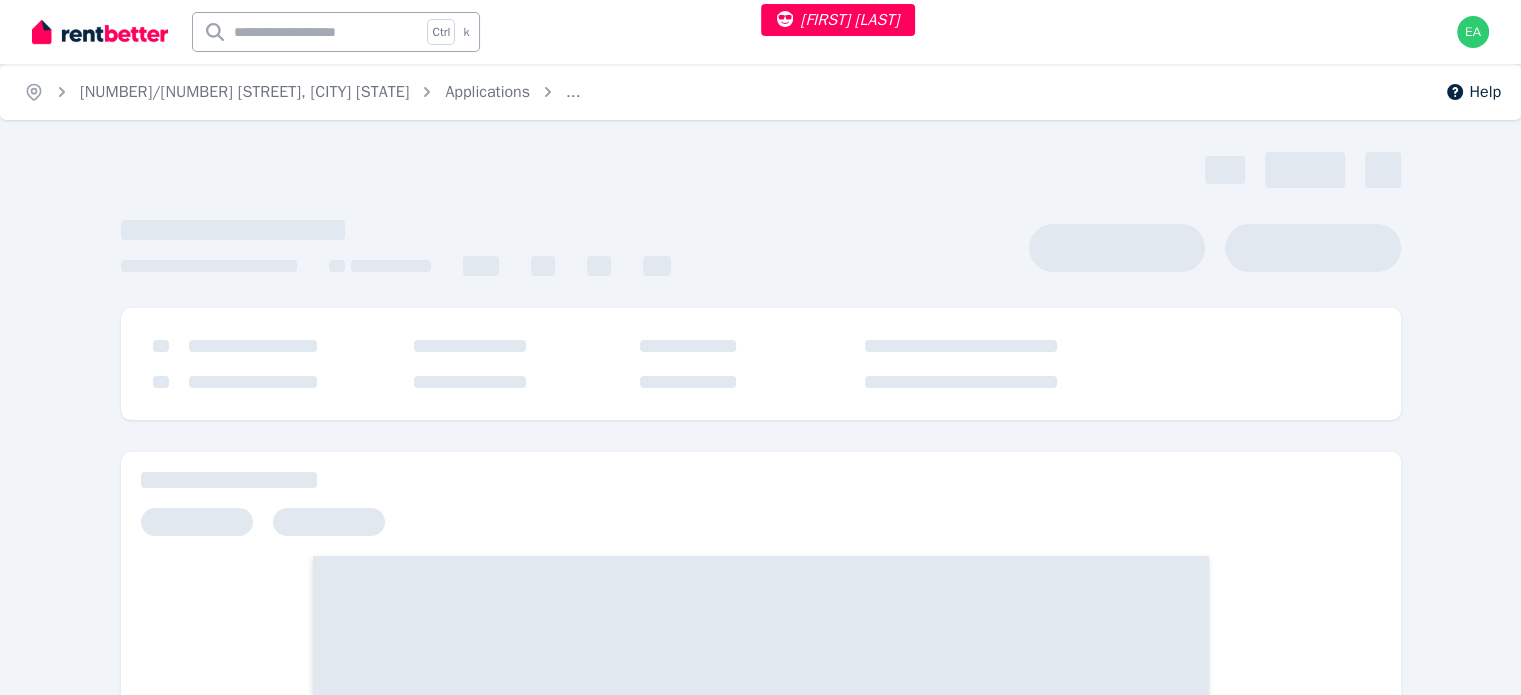 scroll, scrollTop: 200, scrollLeft: 0, axis: vertical 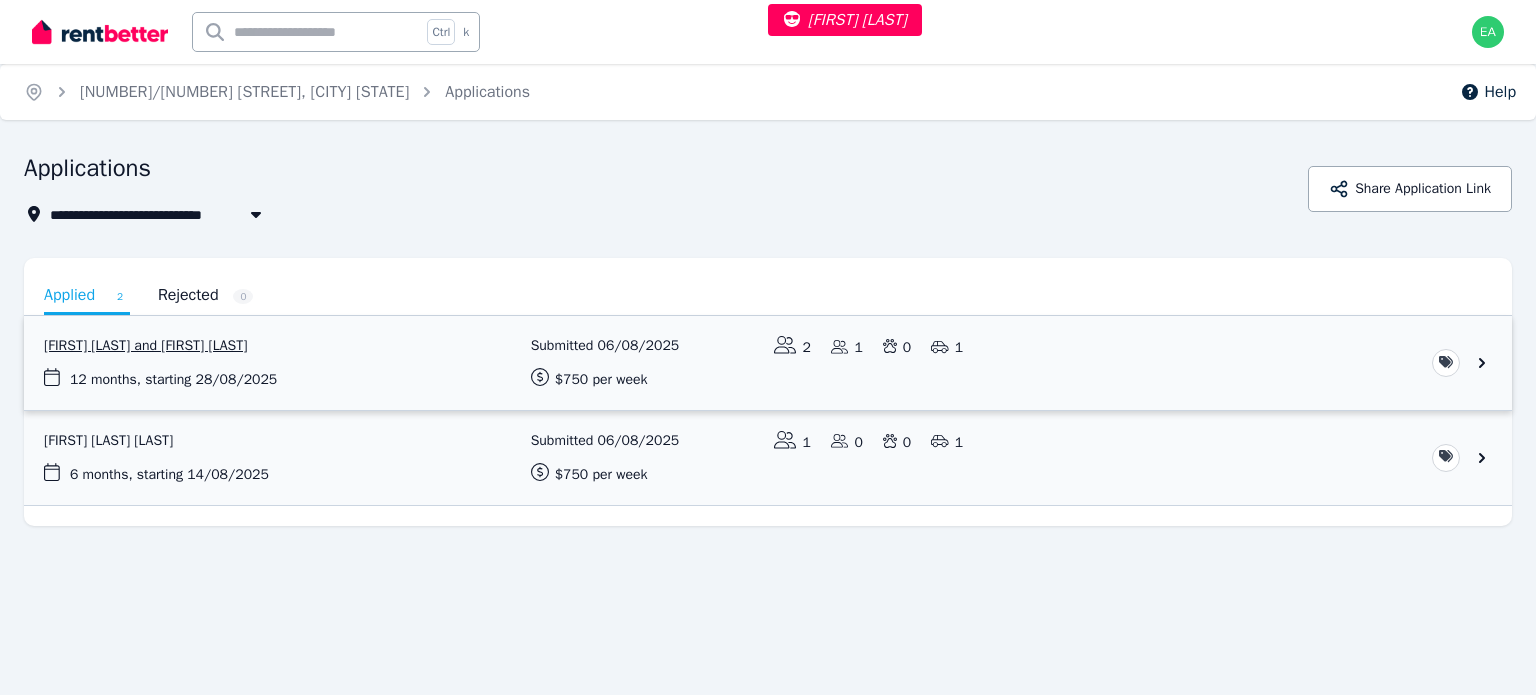 click at bounding box center (768, 363) 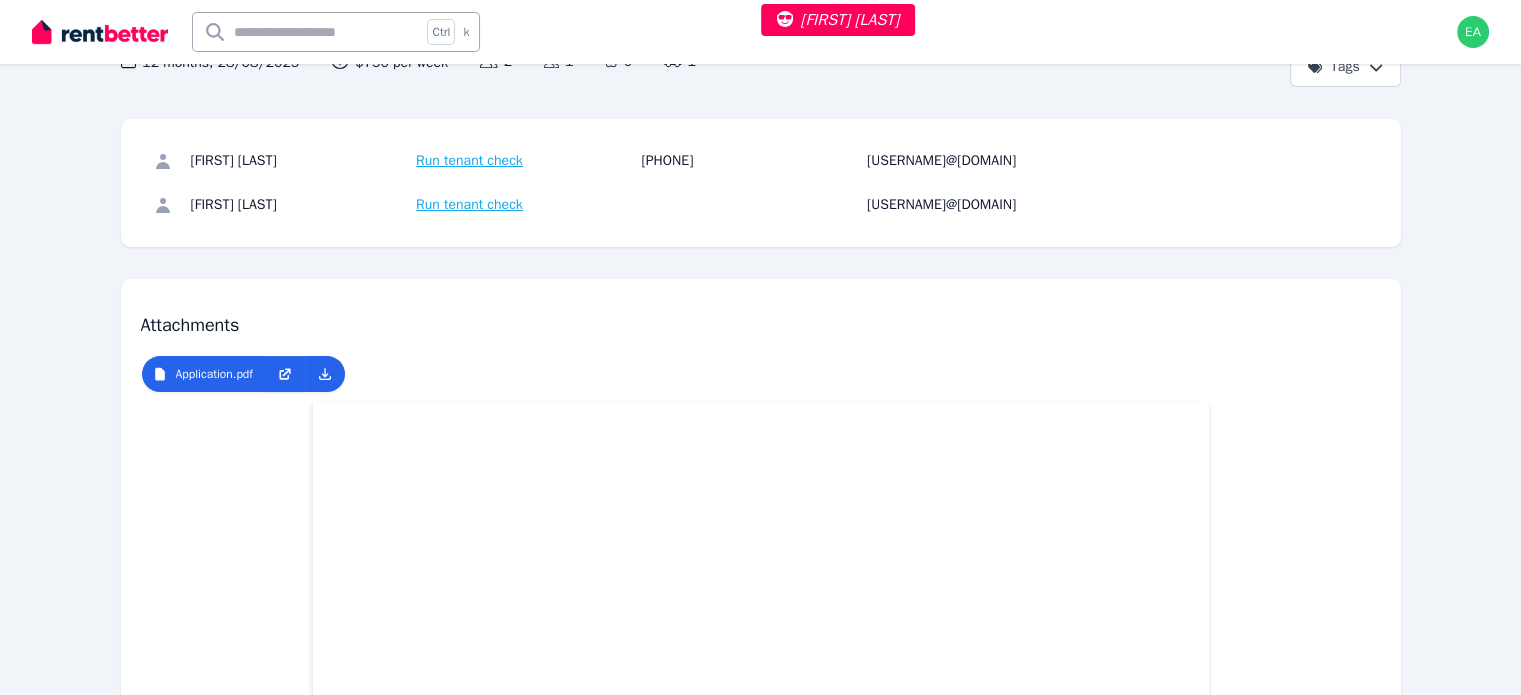 scroll, scrollTop: 0, scrollLeft: 0, axis: both 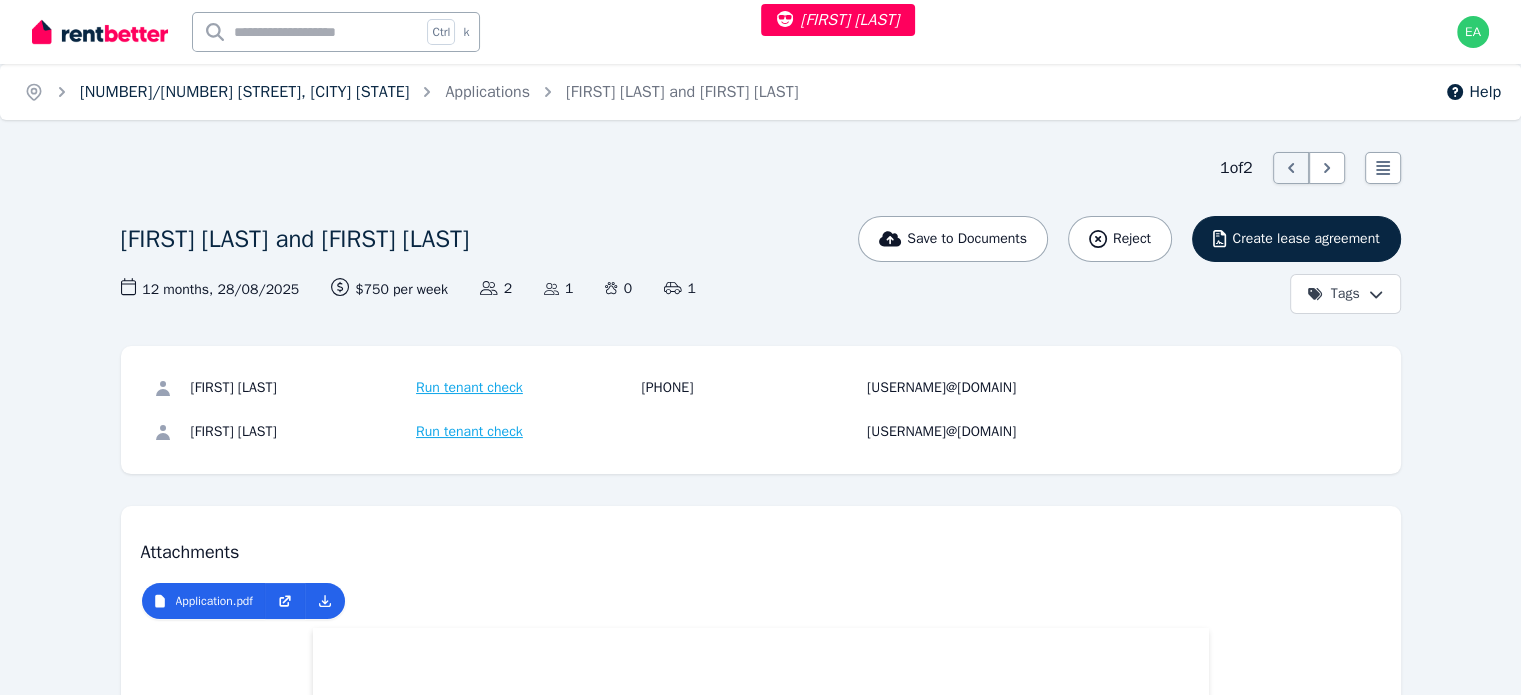click on "21/77 Armagh St, Victoria Park" at bounding box center (244, 92) 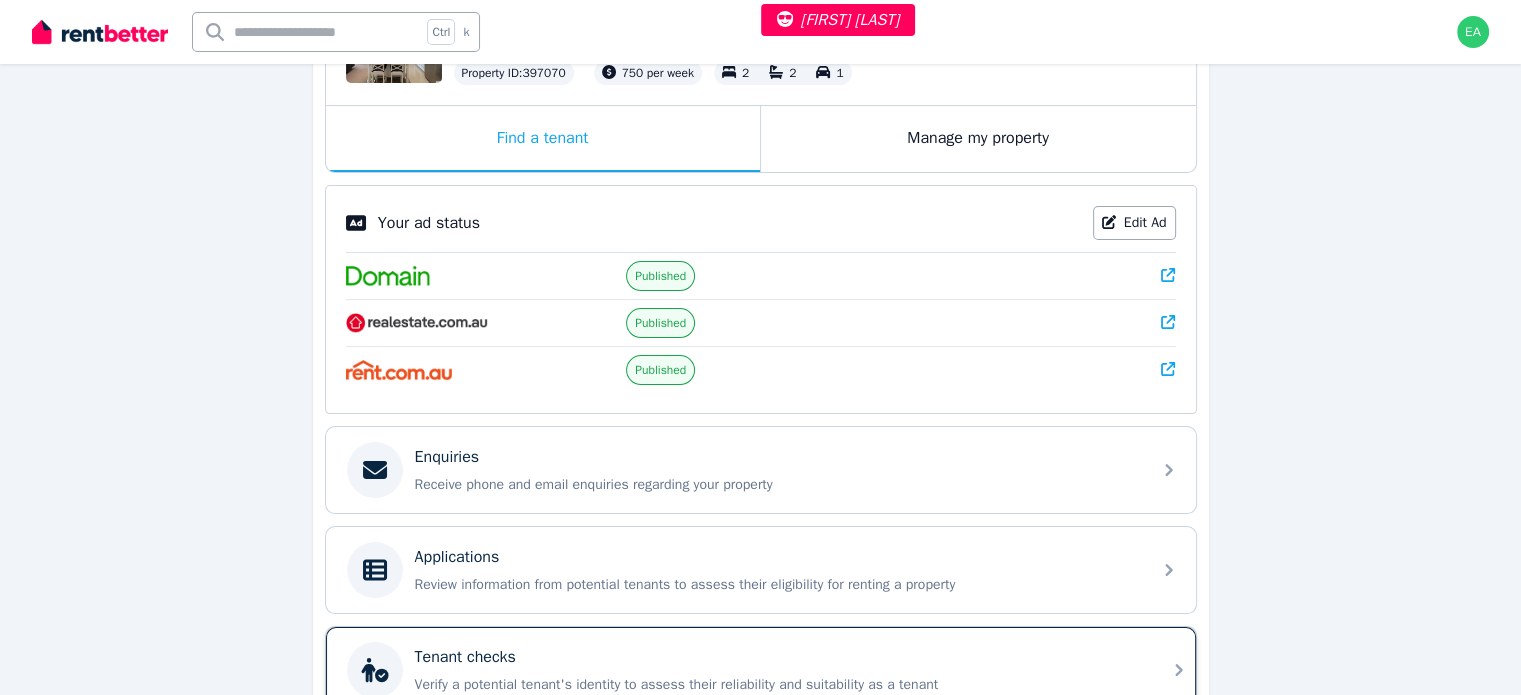 scroll, scrollTop: 0, scrollLeft: 0, axis: both 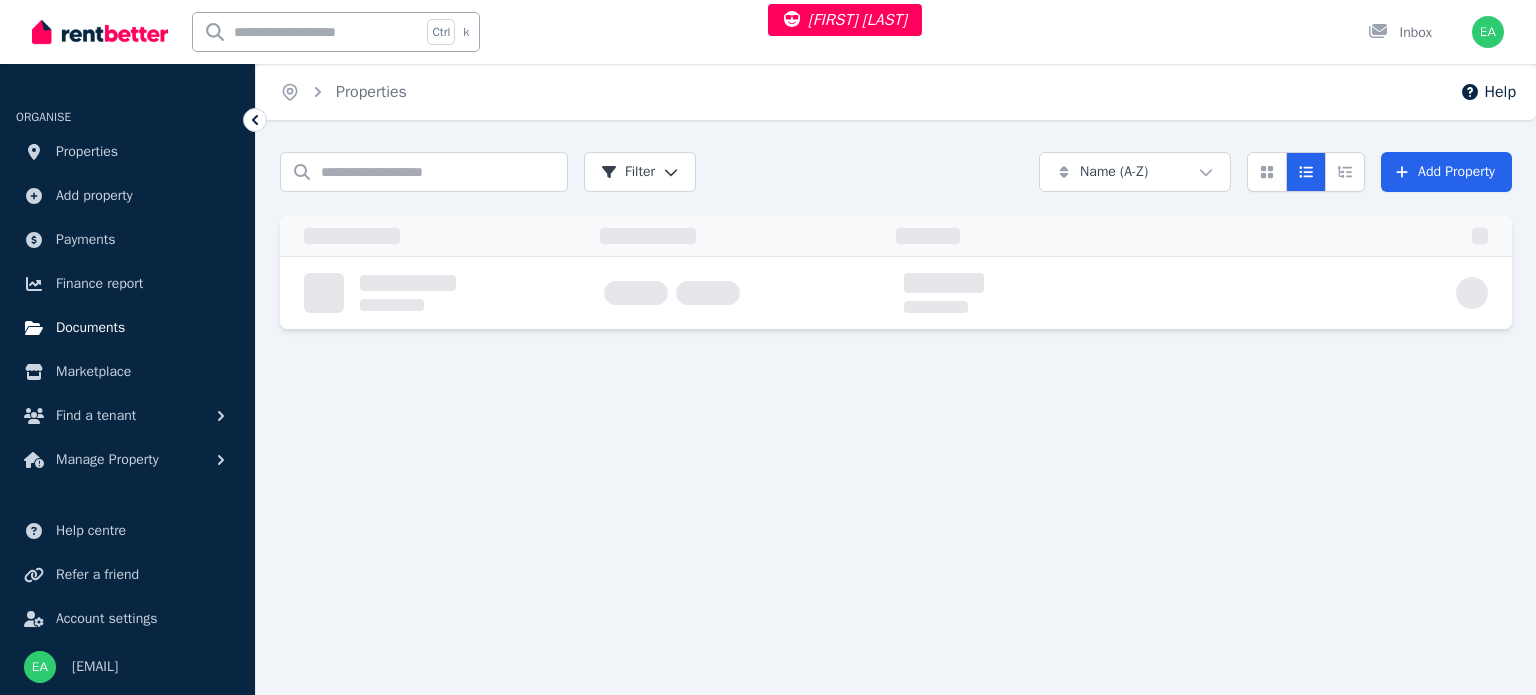 click on "Documents" at bounding box center [90, 328] 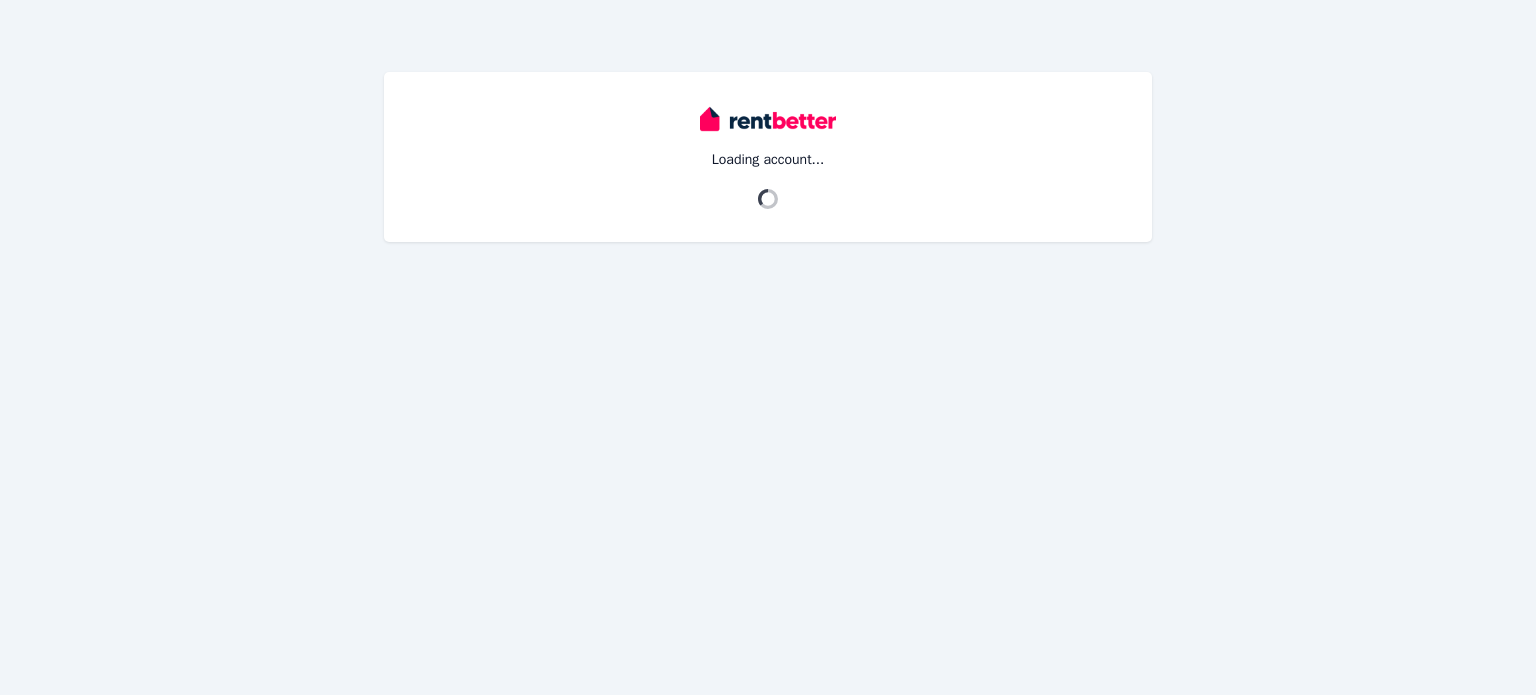scroll, scrollTop: 0, scrollLeft: 0, axis: both 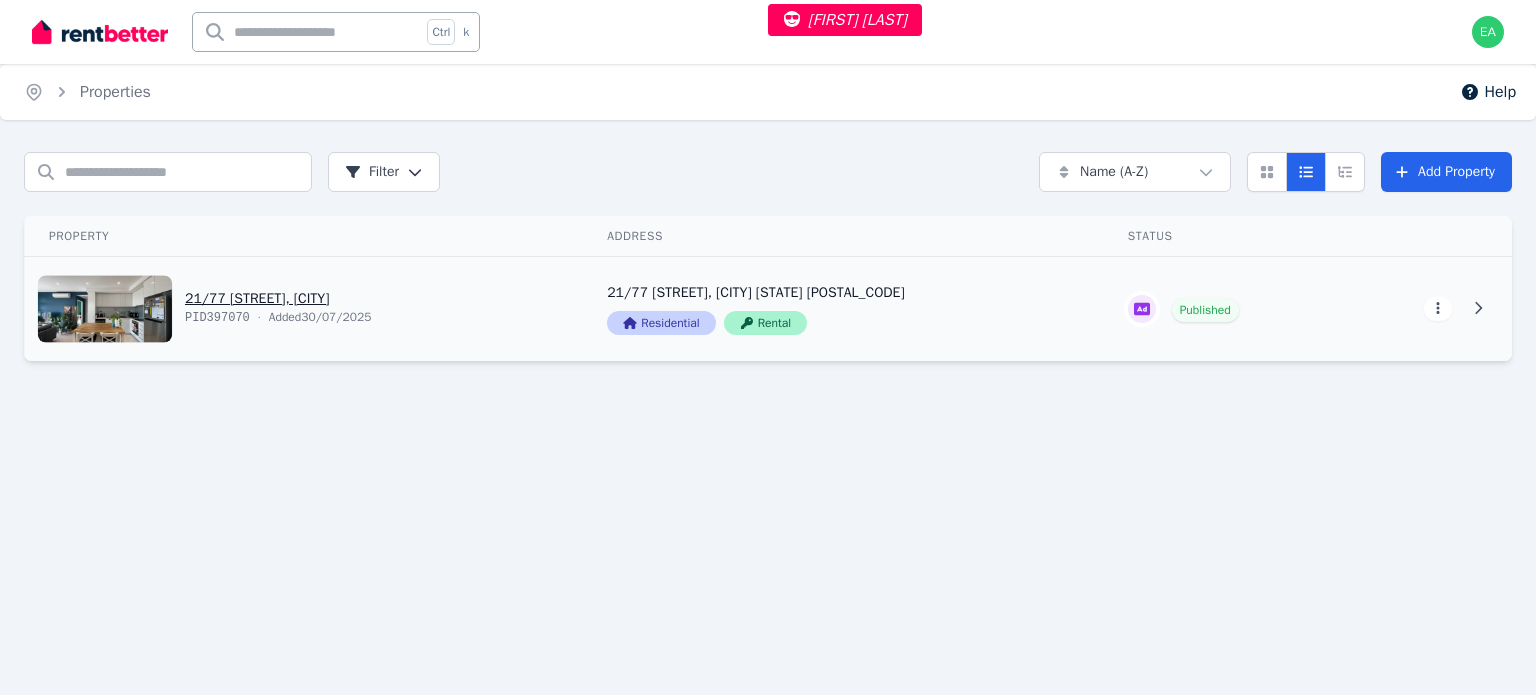 click on "Ching Yee Tan Open main menu Ctrl k Open user menu Home Properties Help Search properties Filter Name (A-Z) Add Property Property Address Status Actions 21/77 Armagh St, Victoria Park PID  397070 · Added  30/07/2025 21/77 Armagh St, Victoria Park WA 6100 Residential Rental Published View property details 21/77 Armagh St, Victoria Park WA 6100 Residential Rental View property details Published View property details View property details" at bounding box center [768, 347] 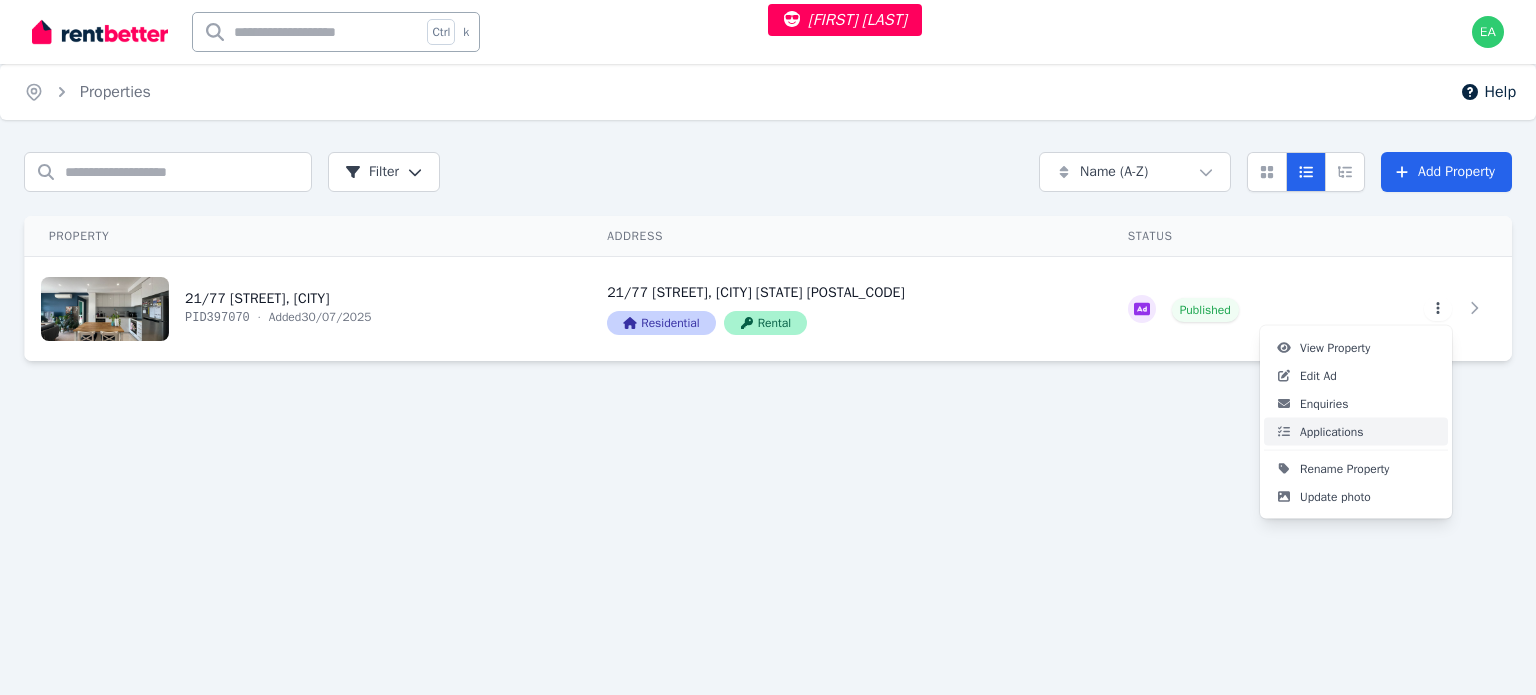 click on "Applications" at bounding box center (1332, 432) 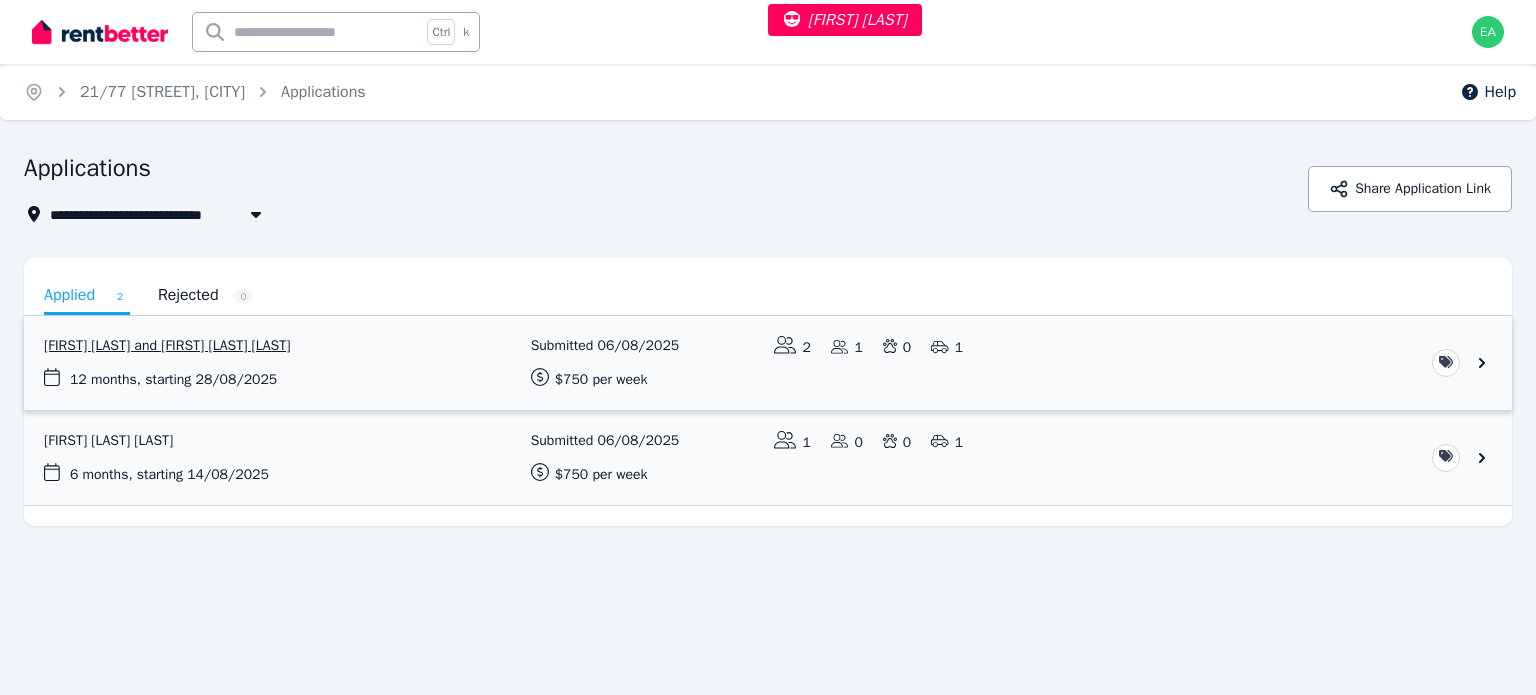 click at bounding box center [768, 363] 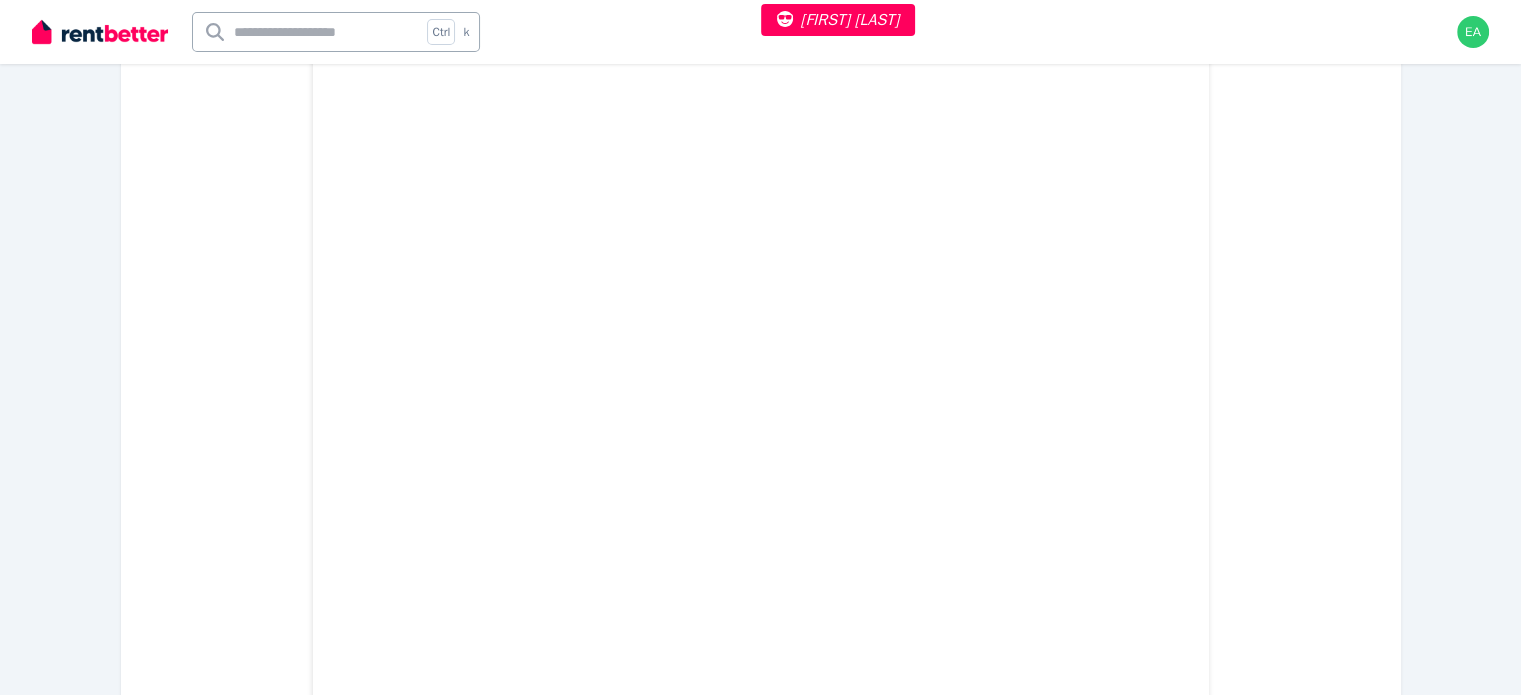scroll, scrollTop: 14947, scrollLeft: 0, axis: vertical 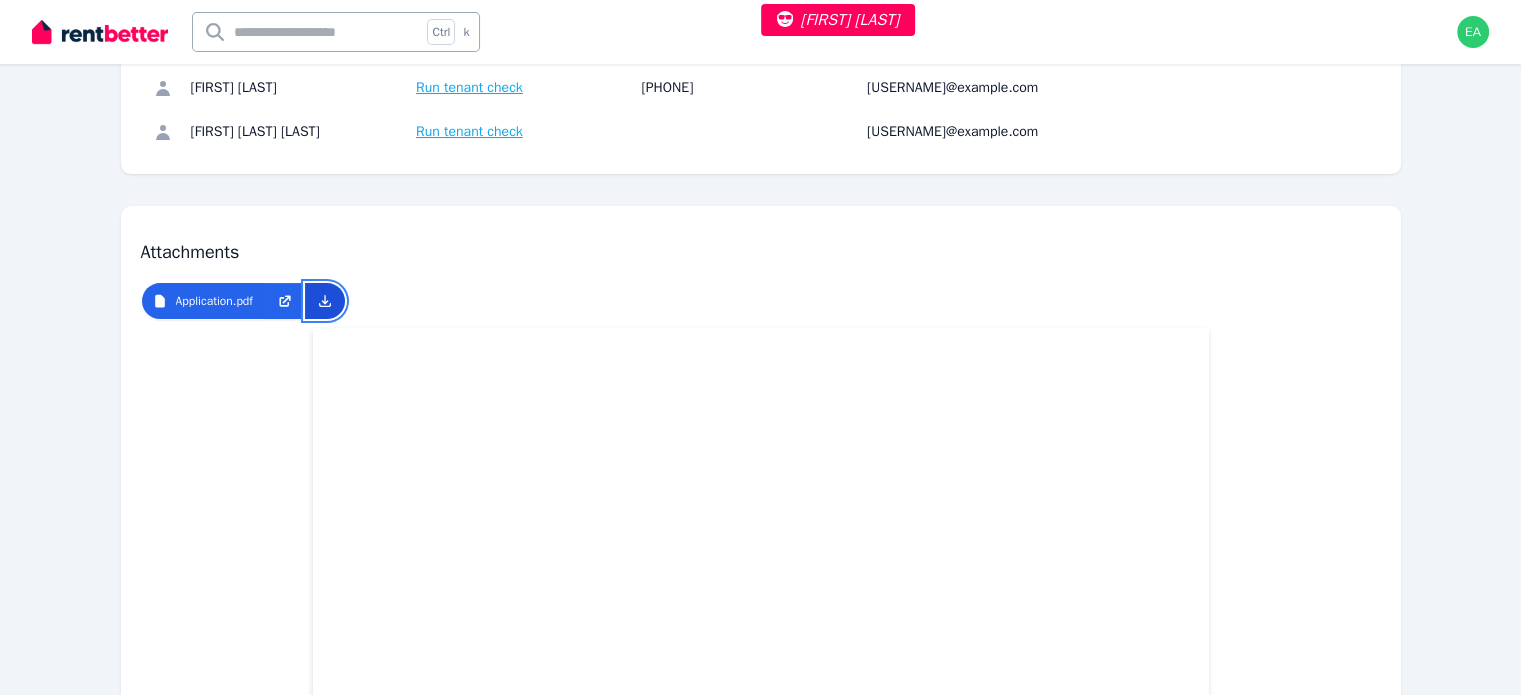 click 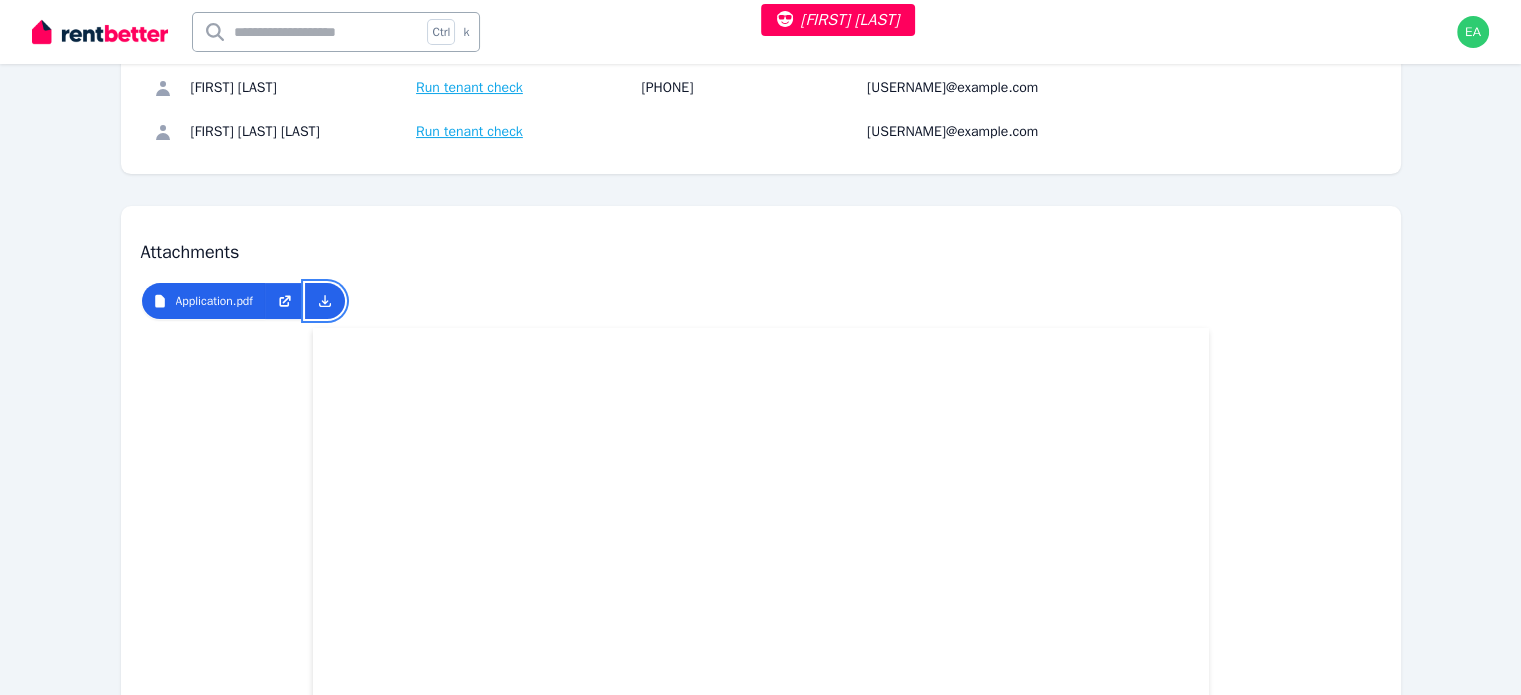 scroll, scrollTop: 500, scrollLeft: 0, axis: vertical 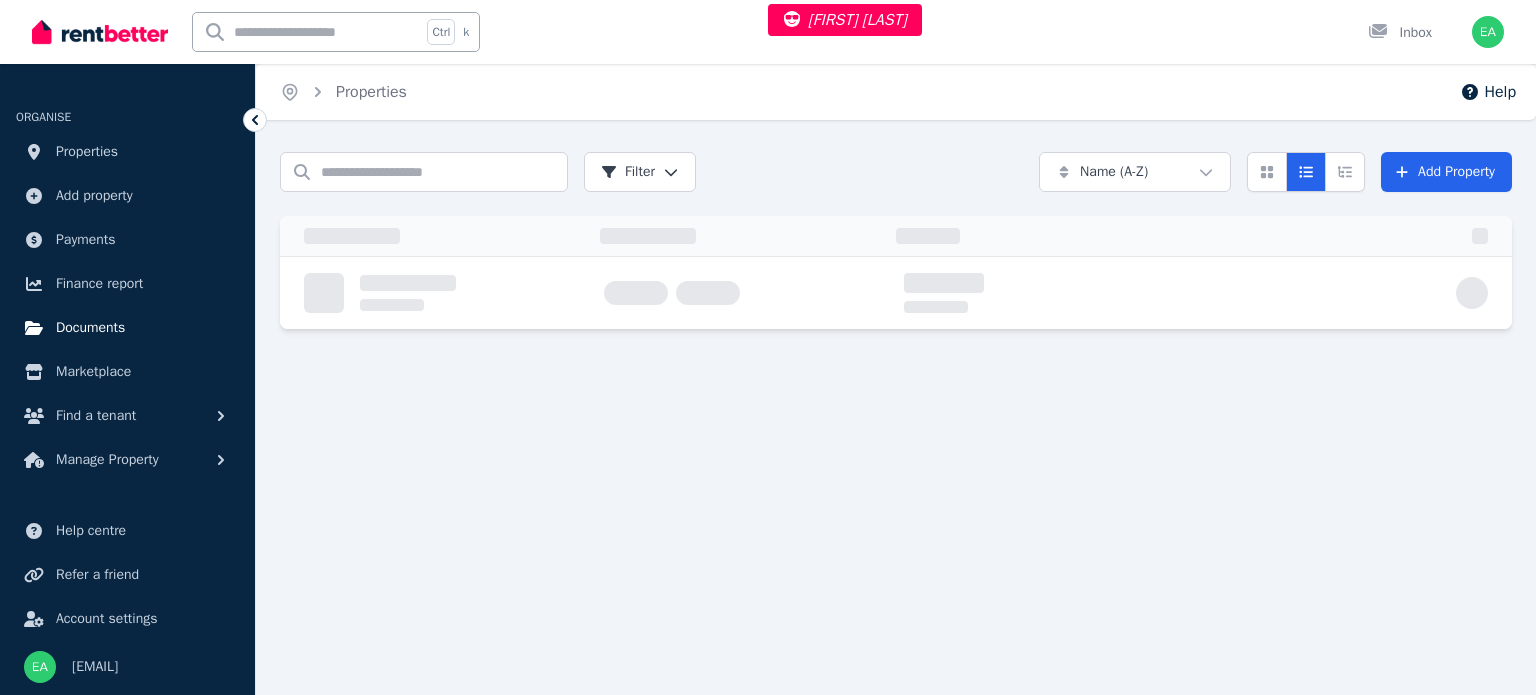 click on "Documents" at bounding box center [90, 328] 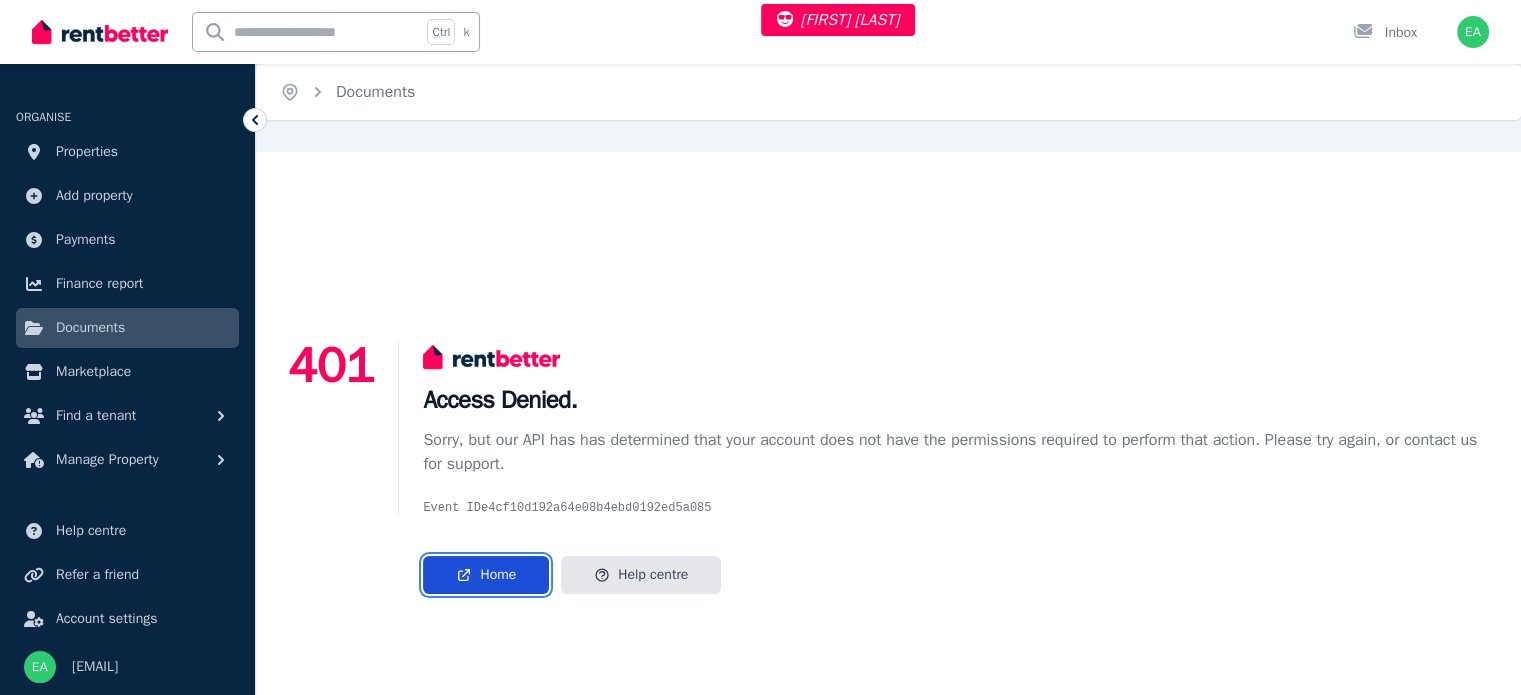 click on "Home" at bounding box center [486, 575] 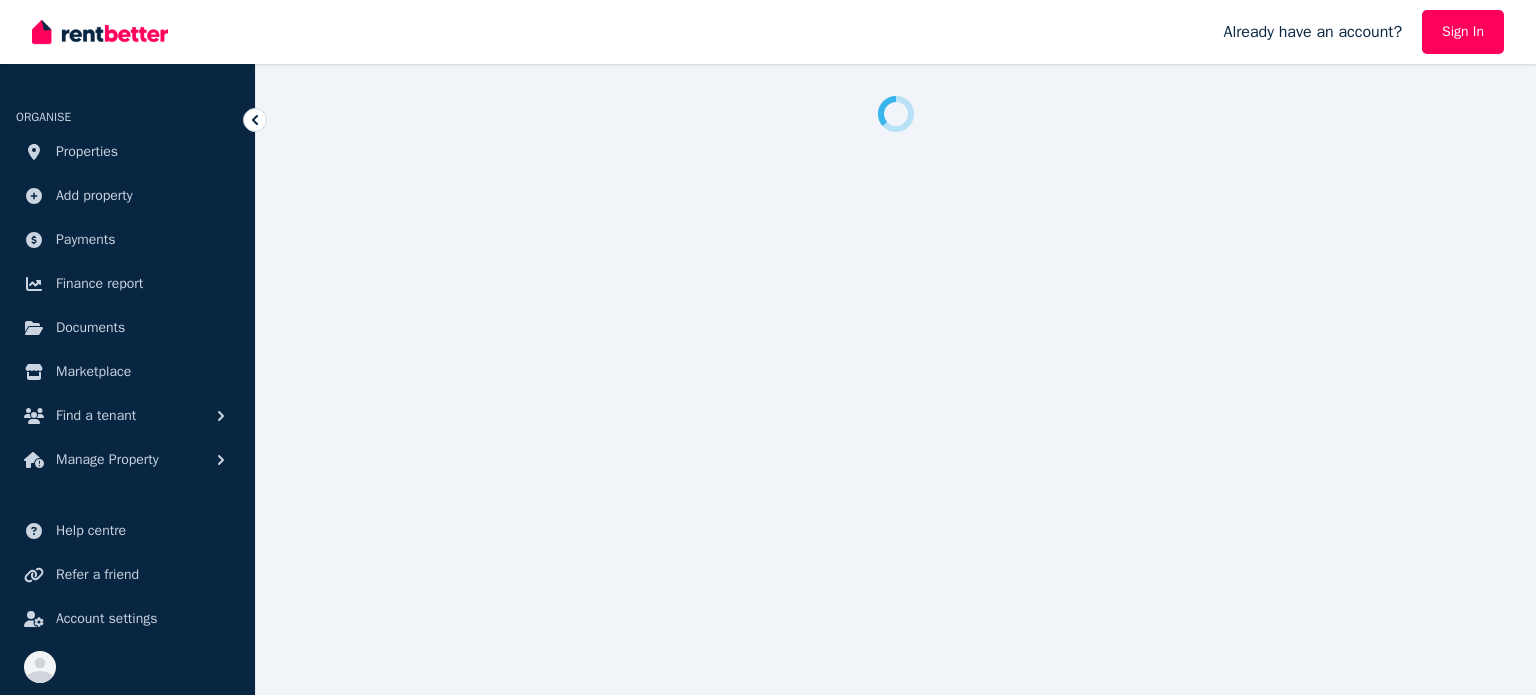 scroll, scrollTop: 0, scrollLeft: 0, axis: both 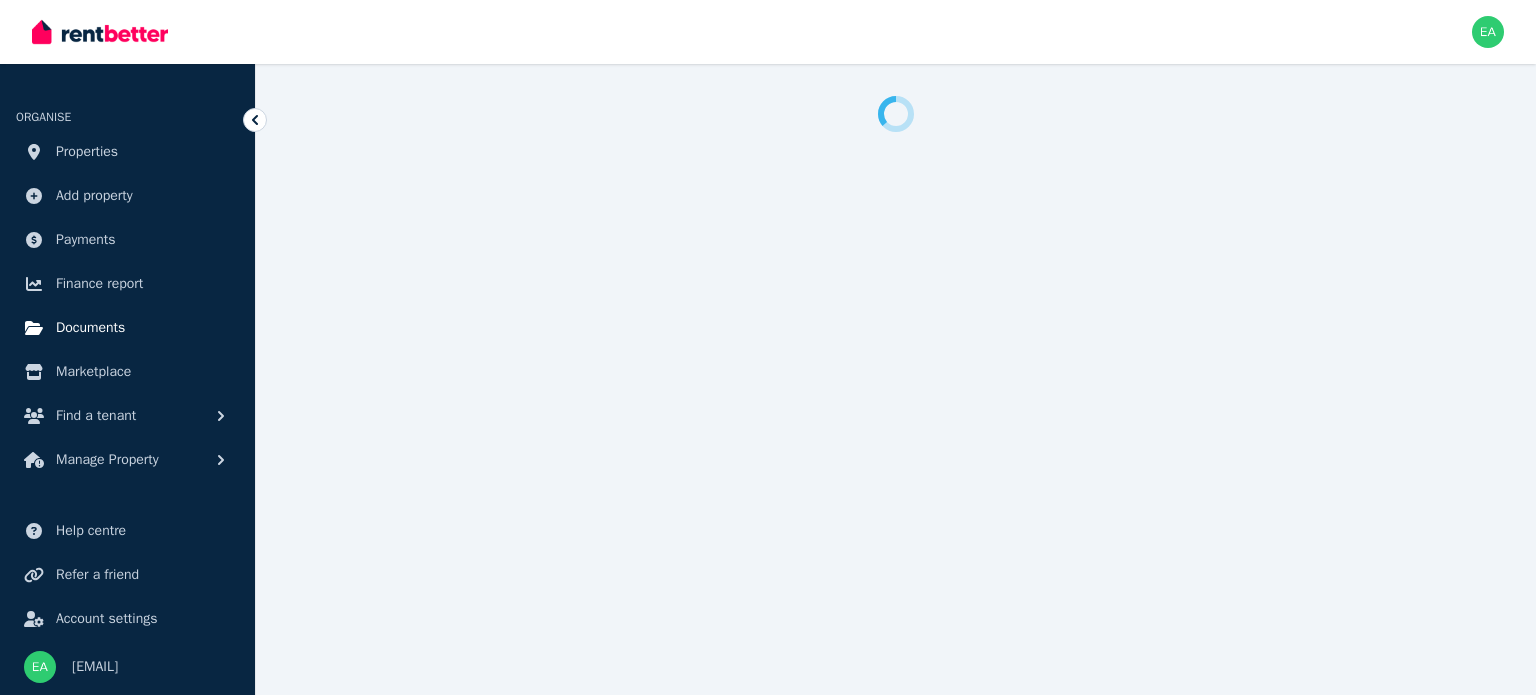 click on "Documents" at bounding box center [90, 328] 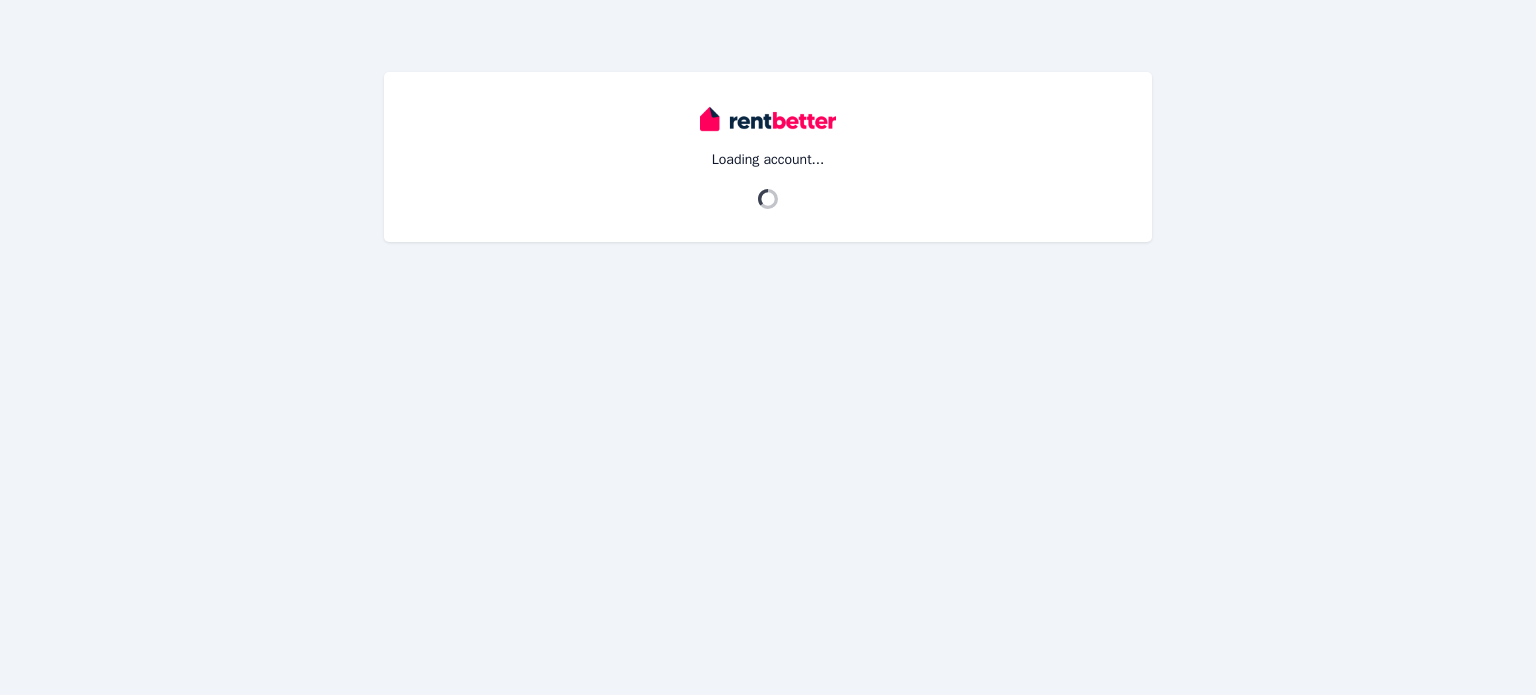 scroll, scrollTop: 0, scrollLeft: 0, axis: both 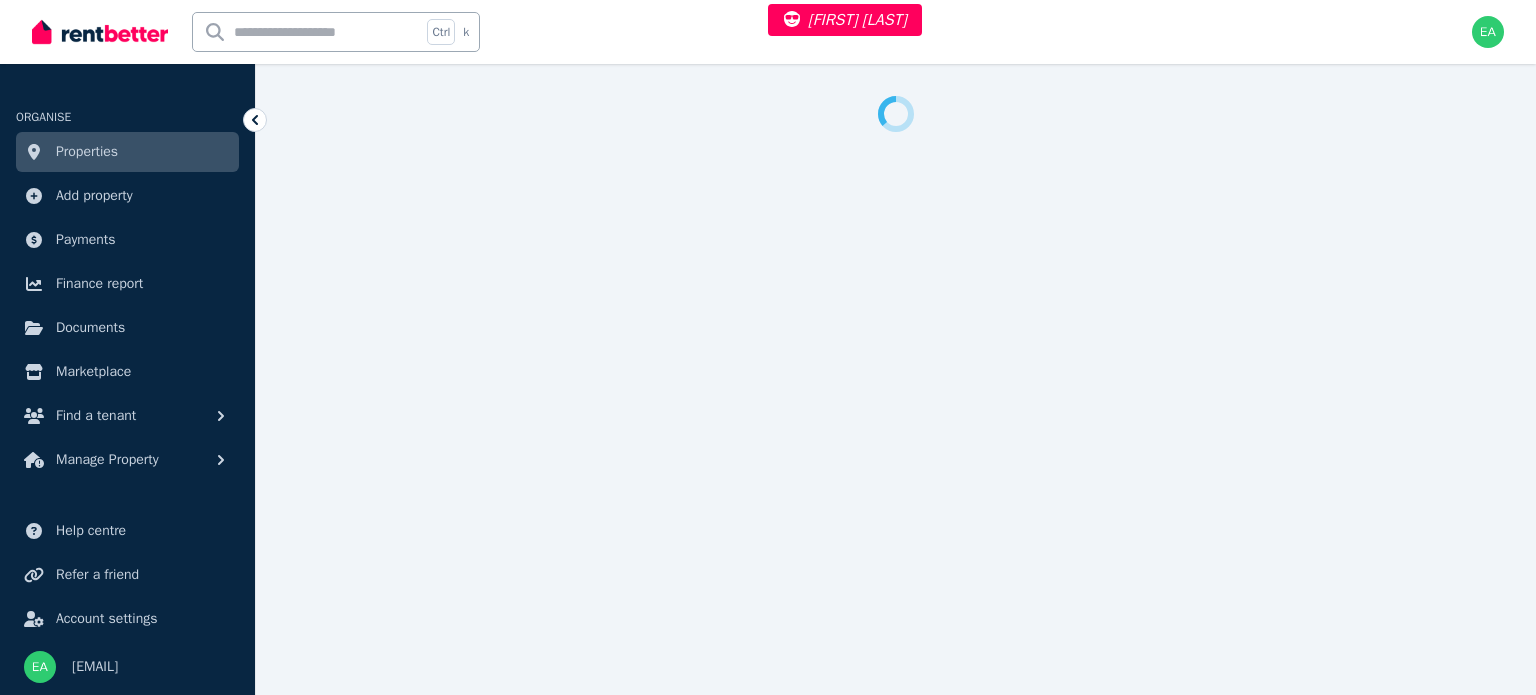 select on "***" 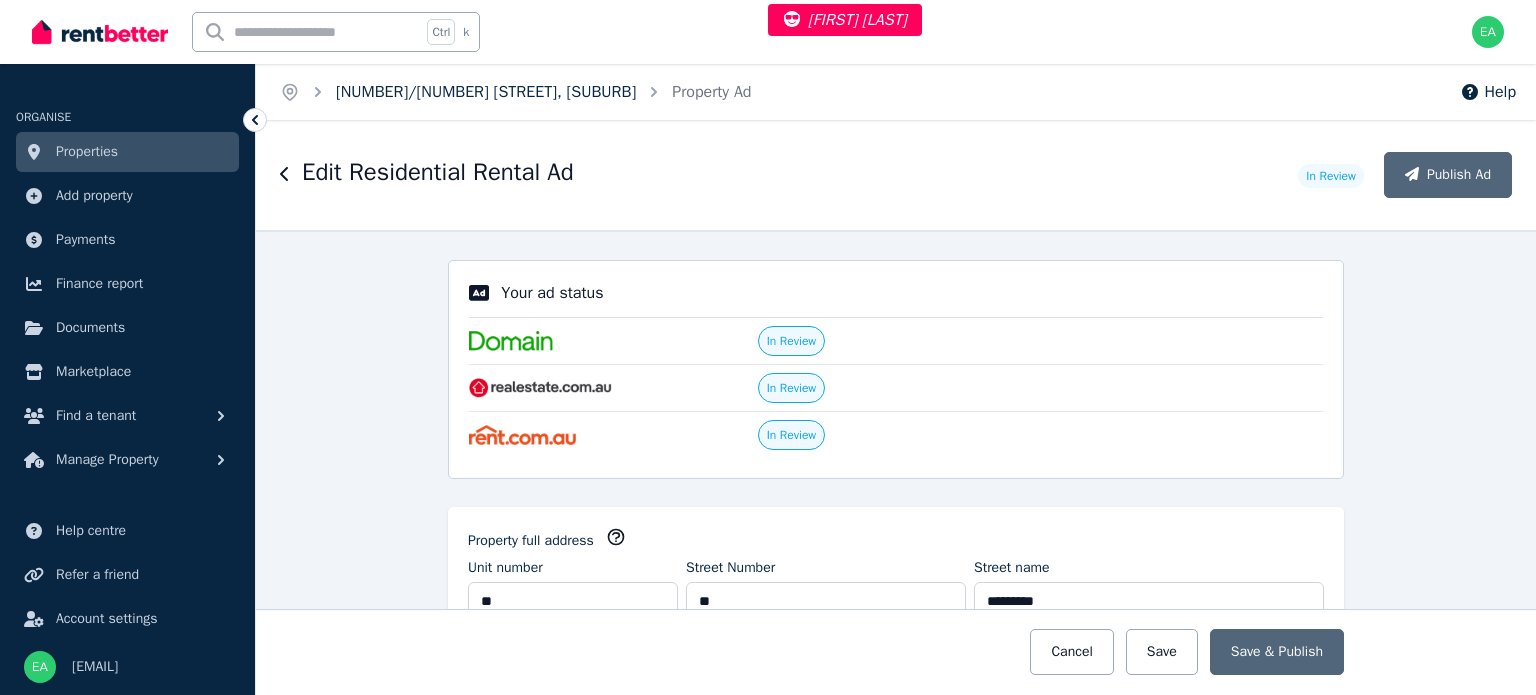 click on "10/52 Weston St, Harris Park" at bounding box center (486, 92) 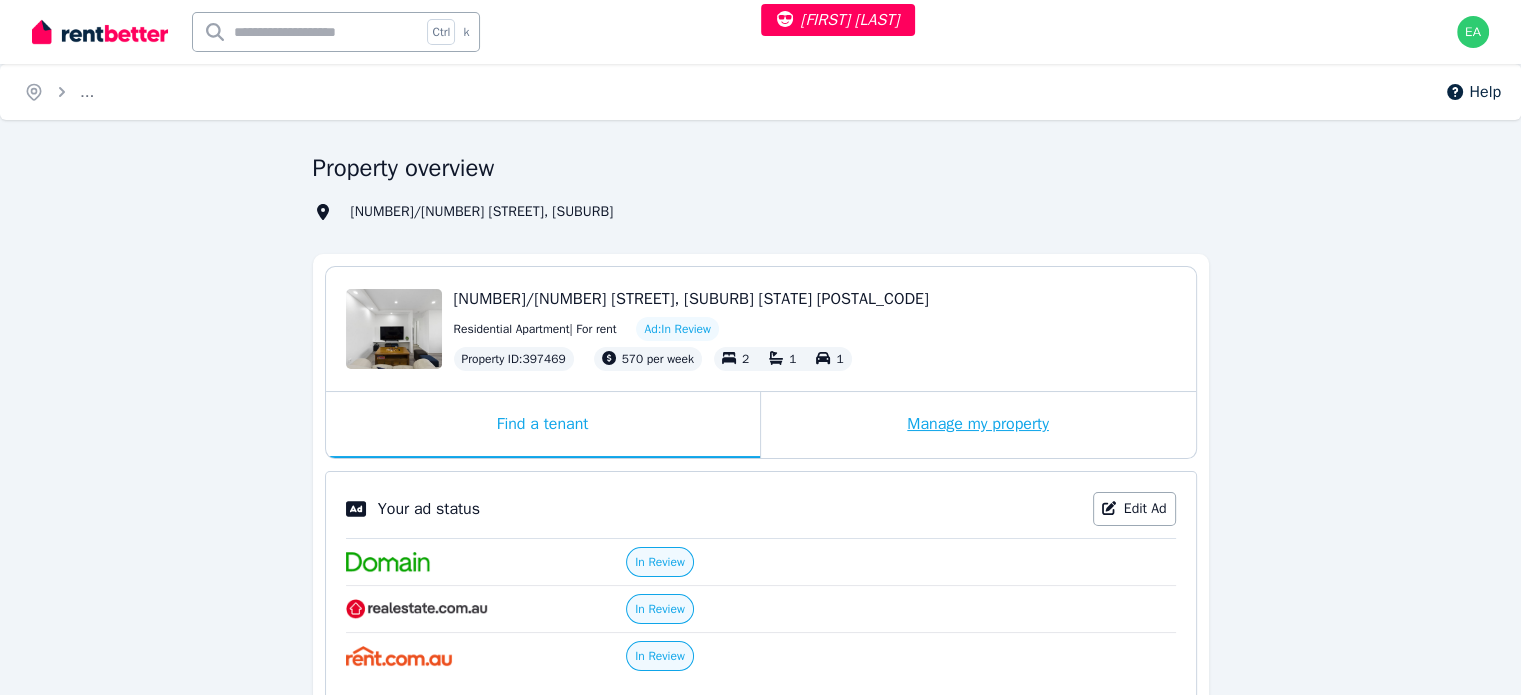 click on "Manage my property" at bounding box center [978, 425] 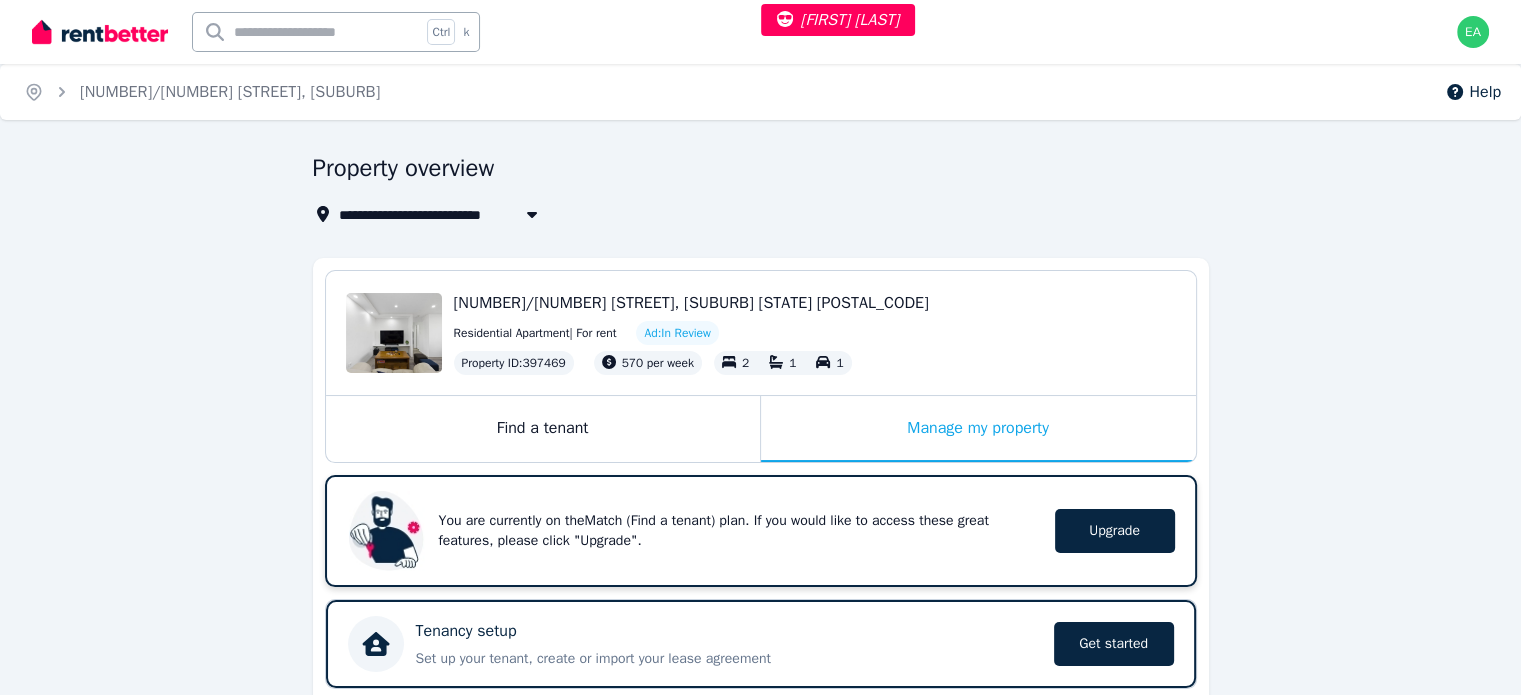 scroll, scrollTop: 400, scrollLeft: 0, axis: vertical 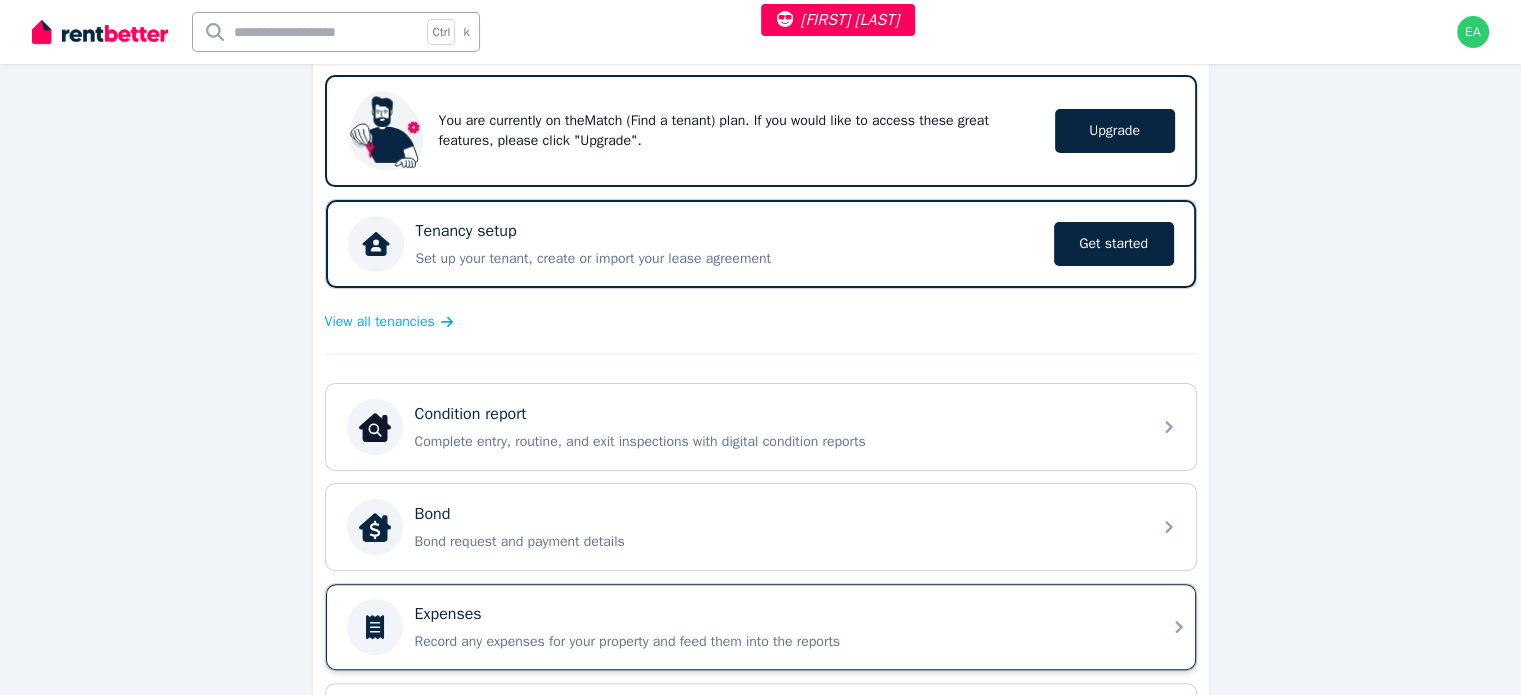 click on "Expenses" at bounding box center (777, 614) 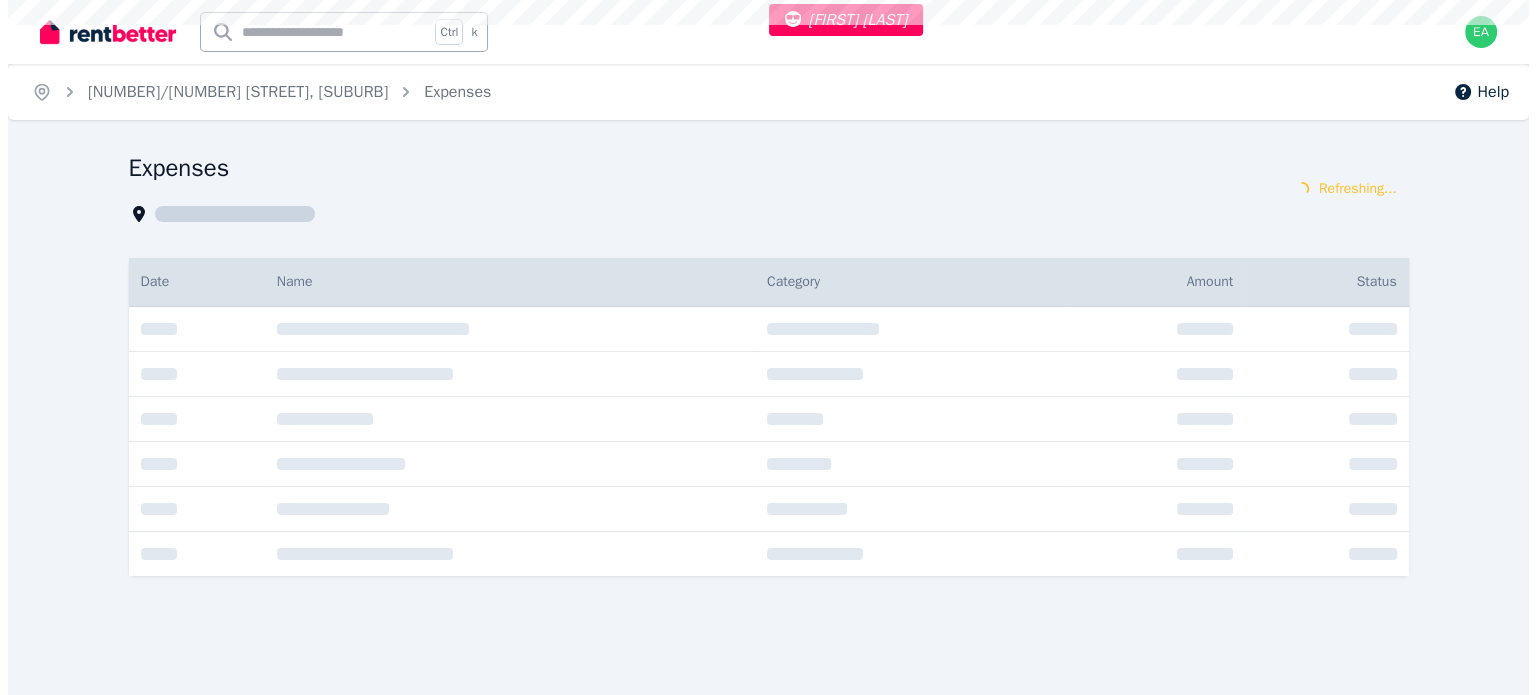 scroll, scrollTop: 0, scrollLeft: 0, axis: both 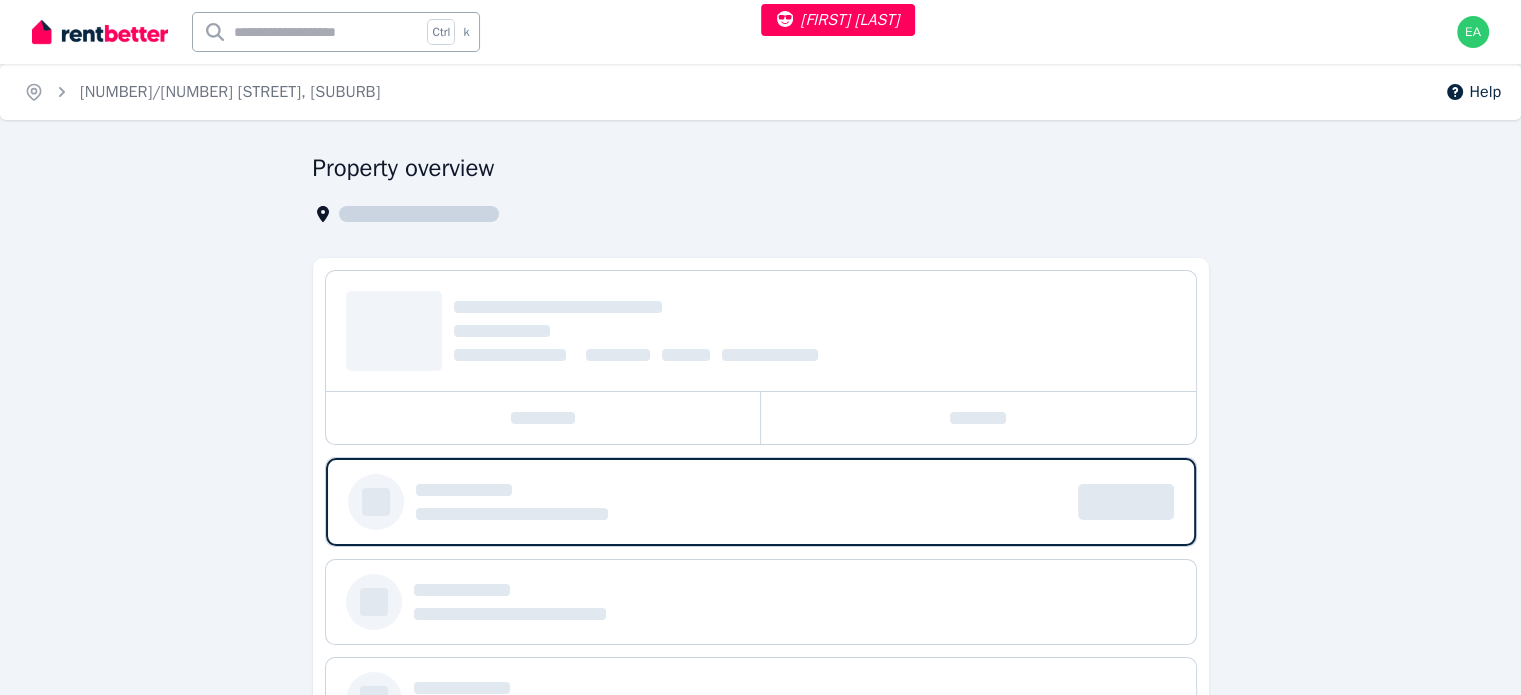 select on "***" 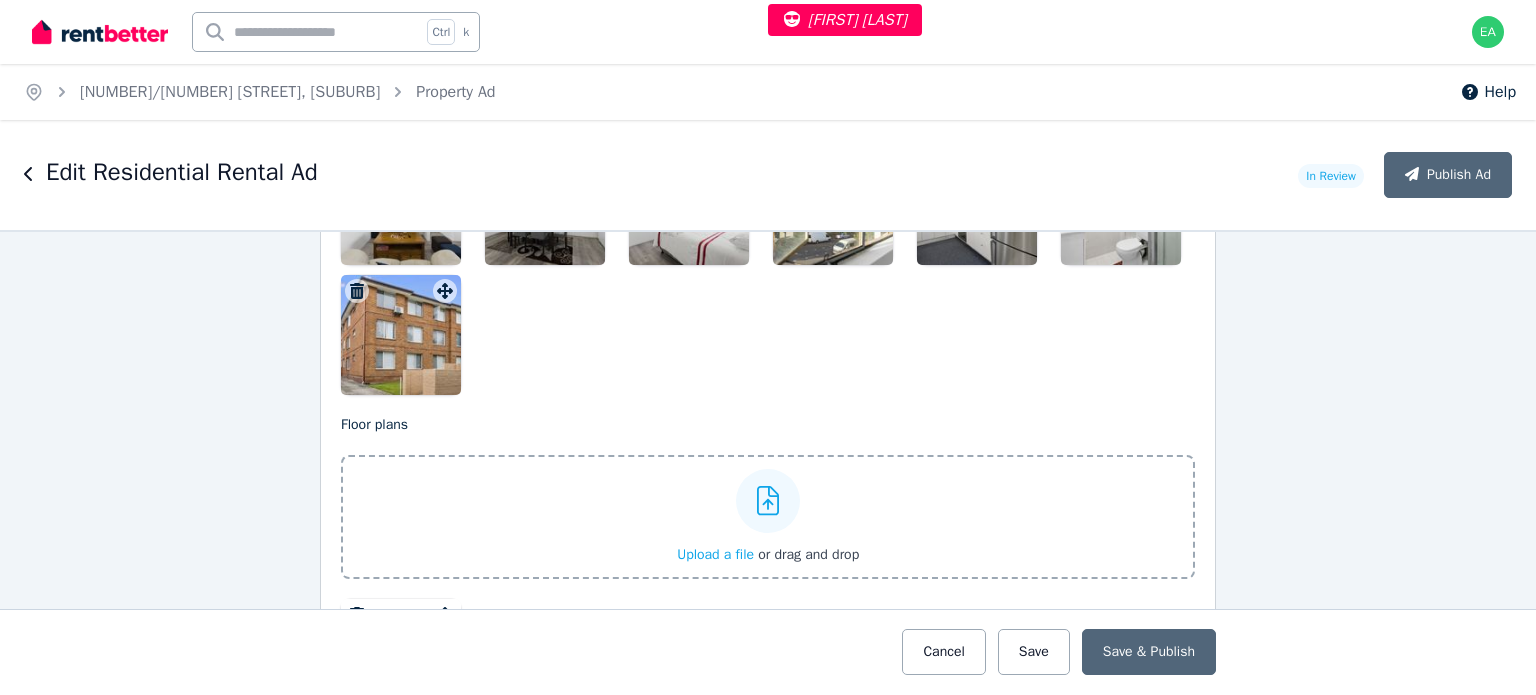 scroll, scrollTop: 2500, scrollLeft: 0, axis: vertical 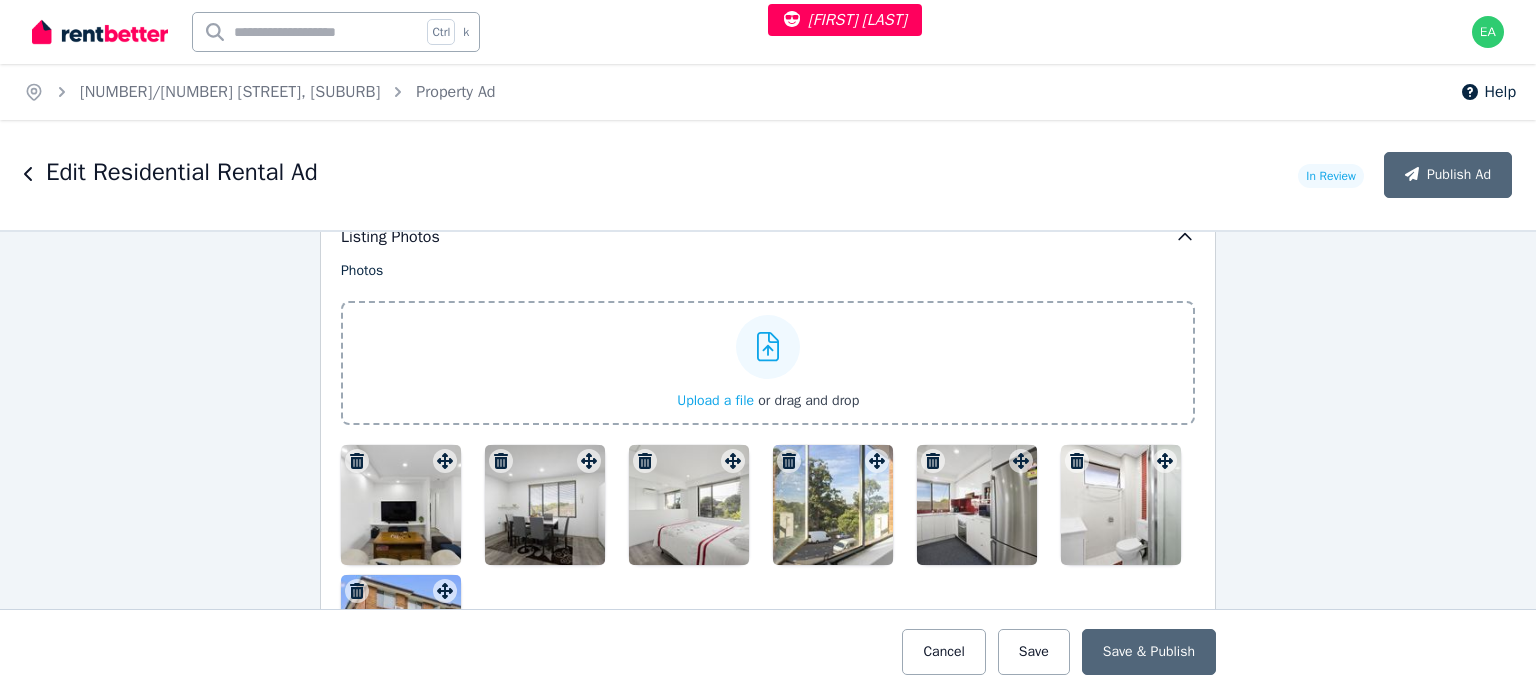 click at bounding box center (401, 505) 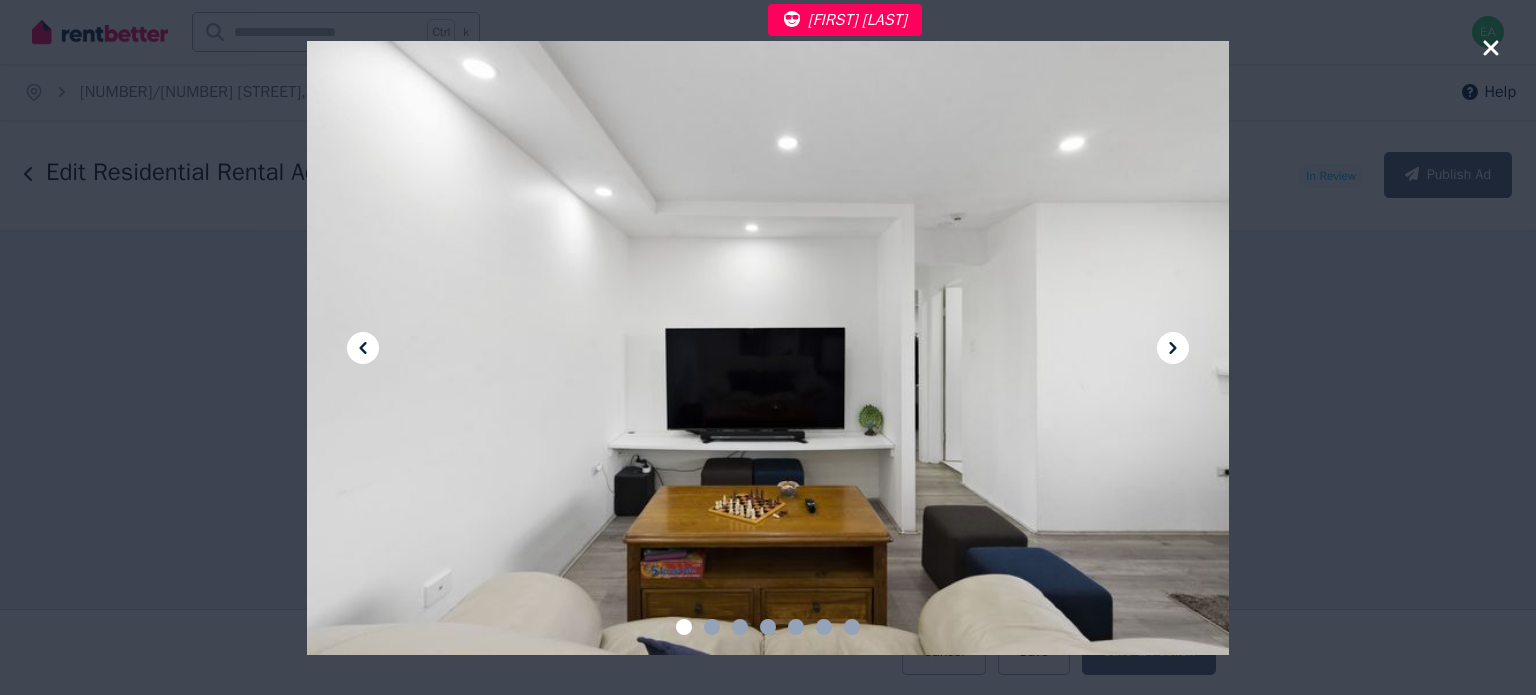 click 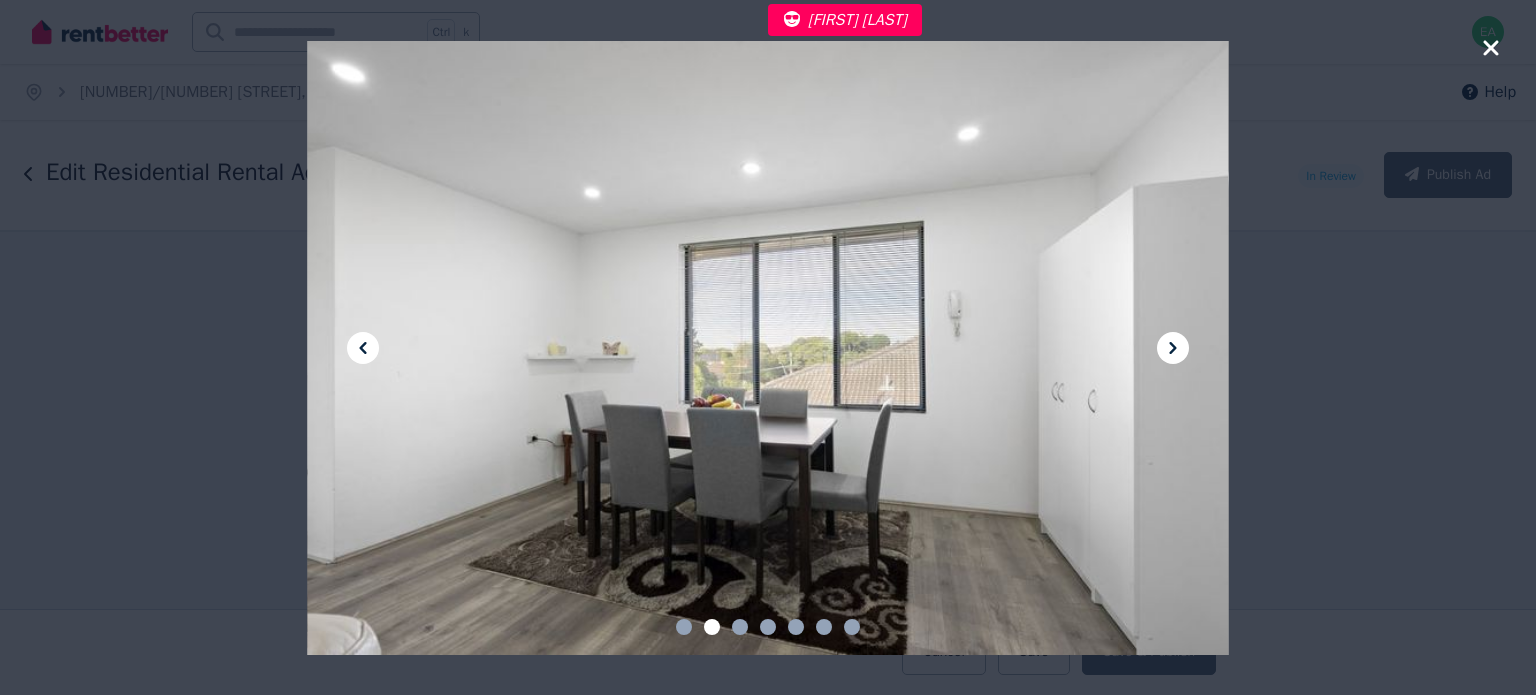click 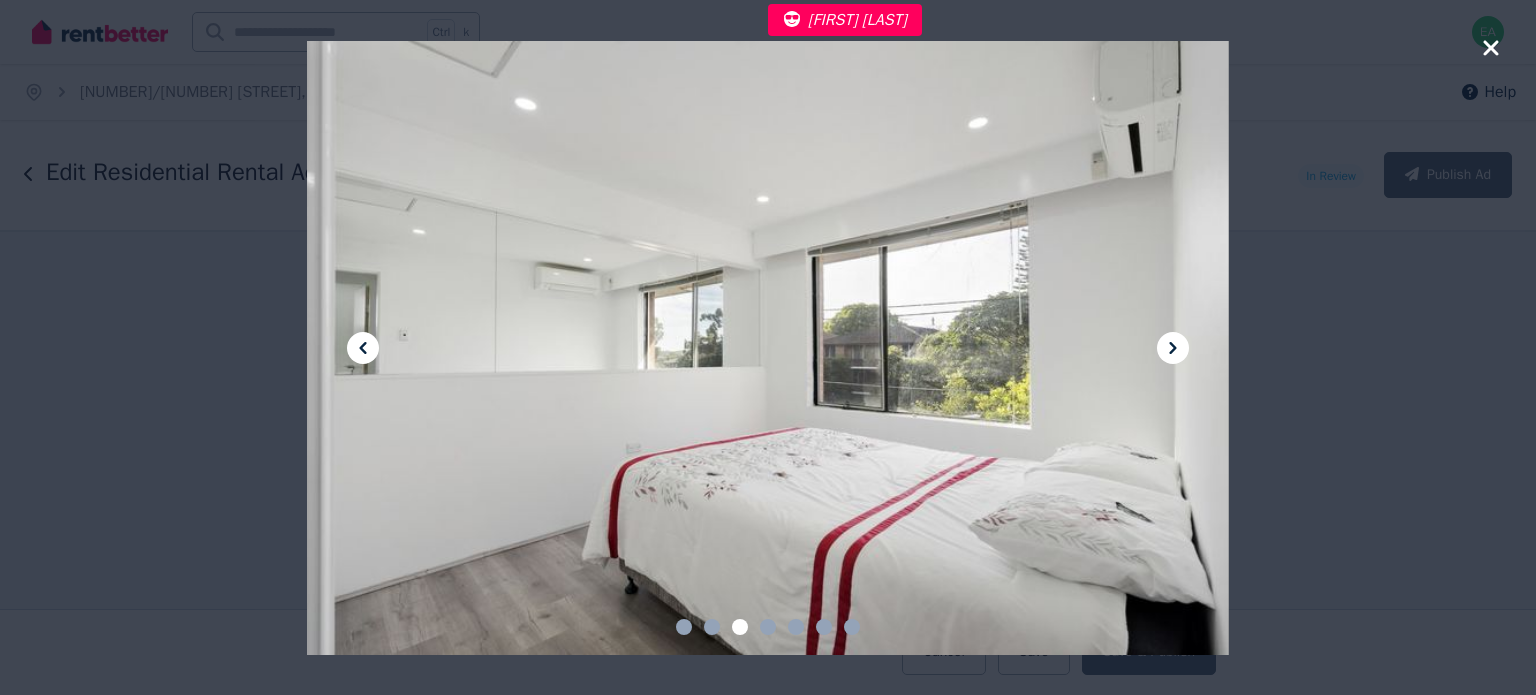 click 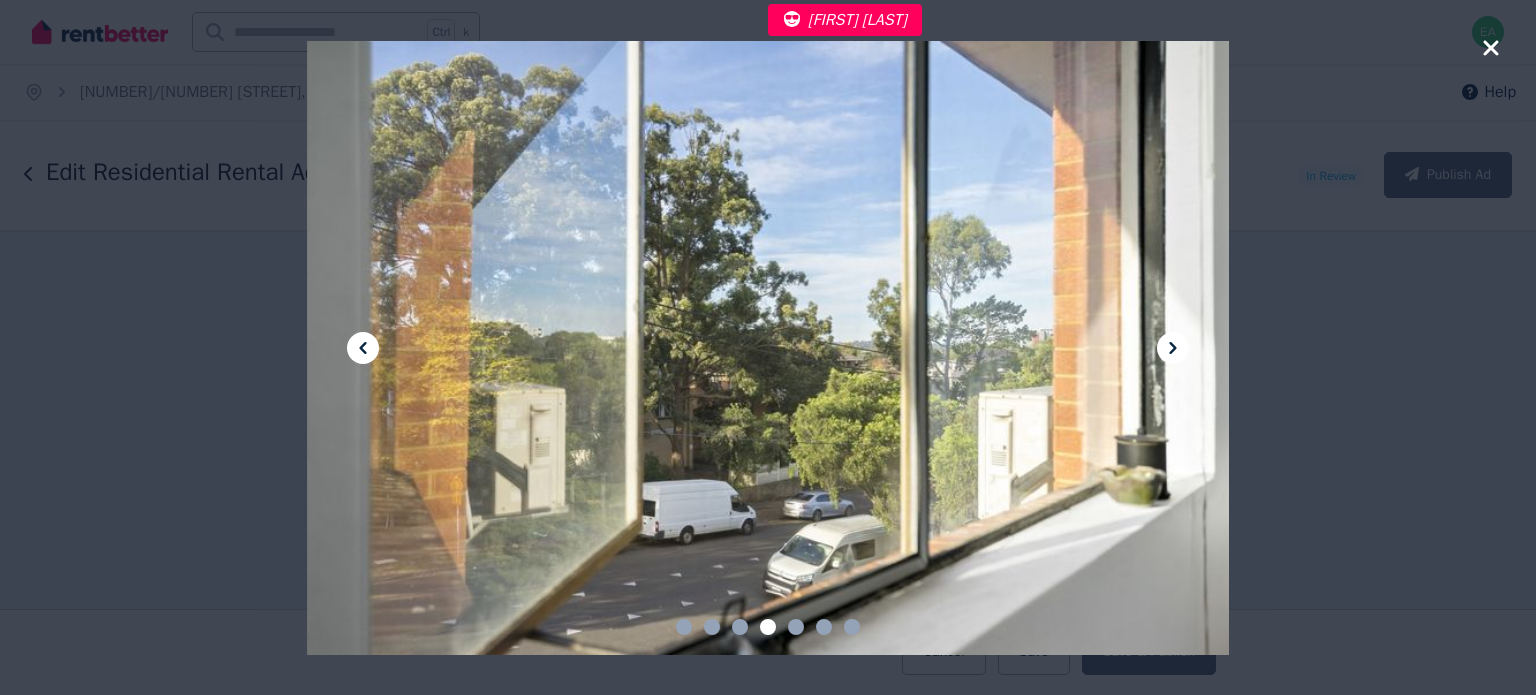 click 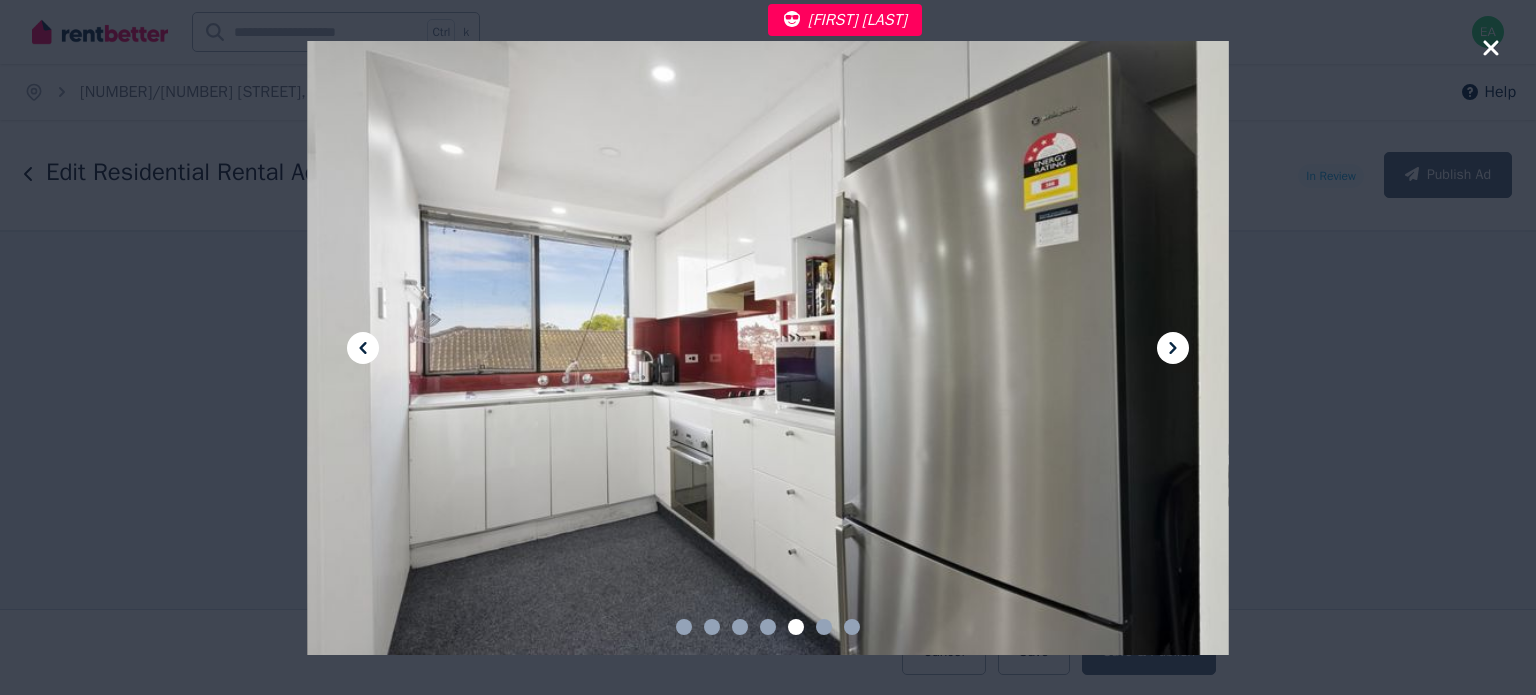 click 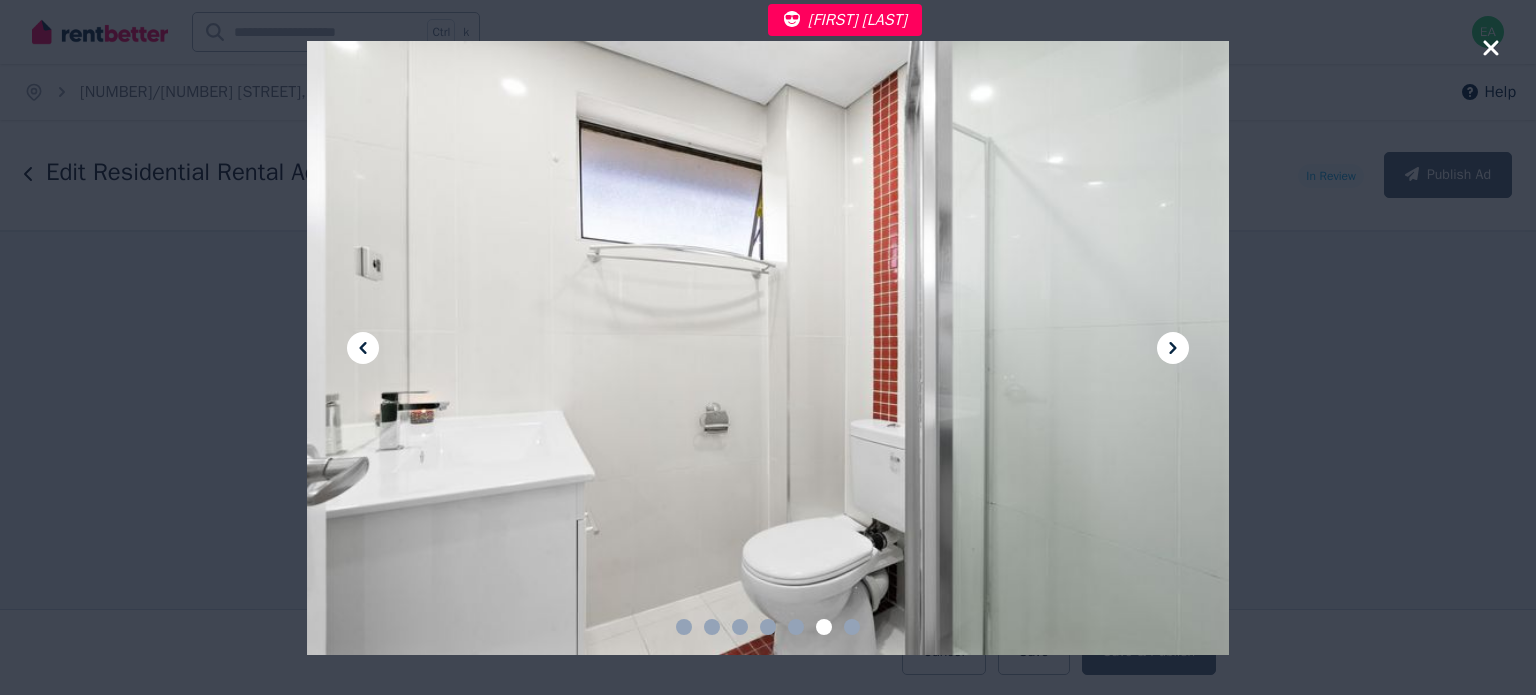 click 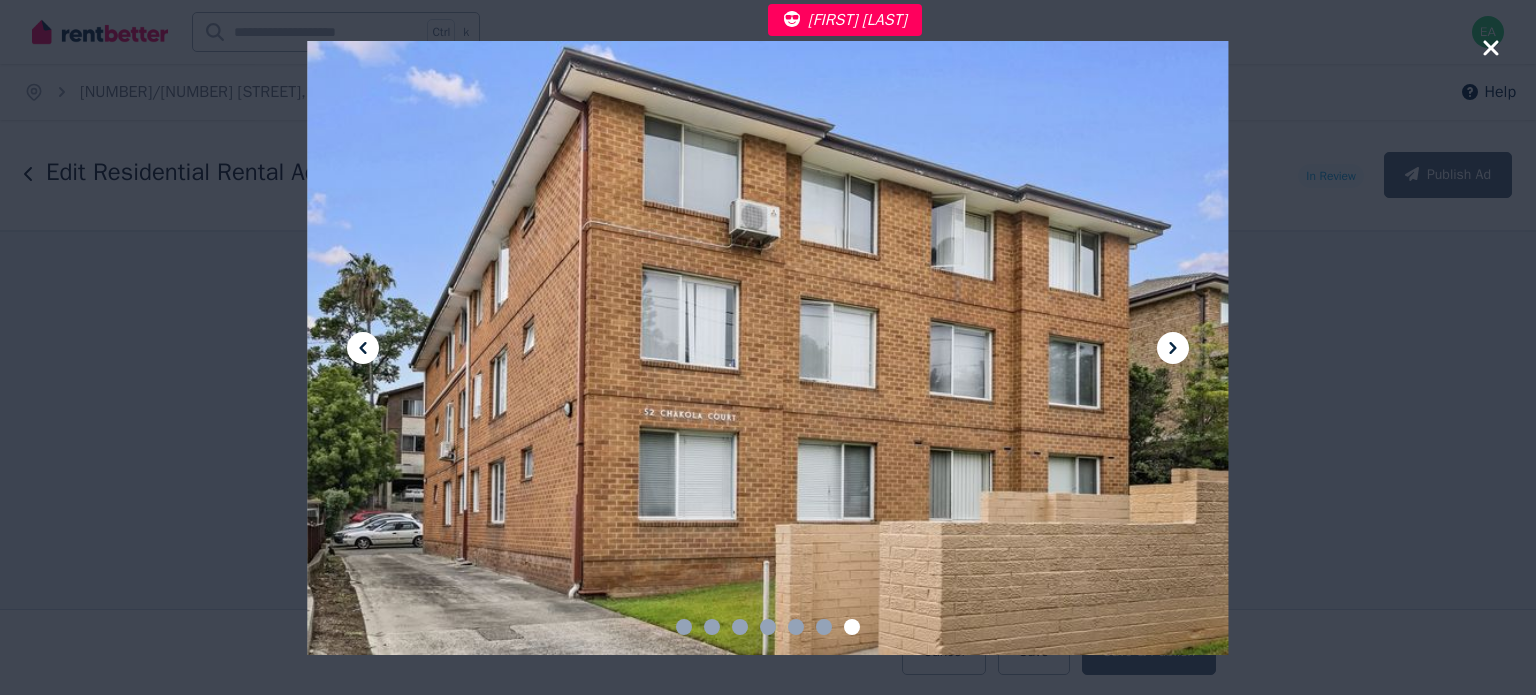 click 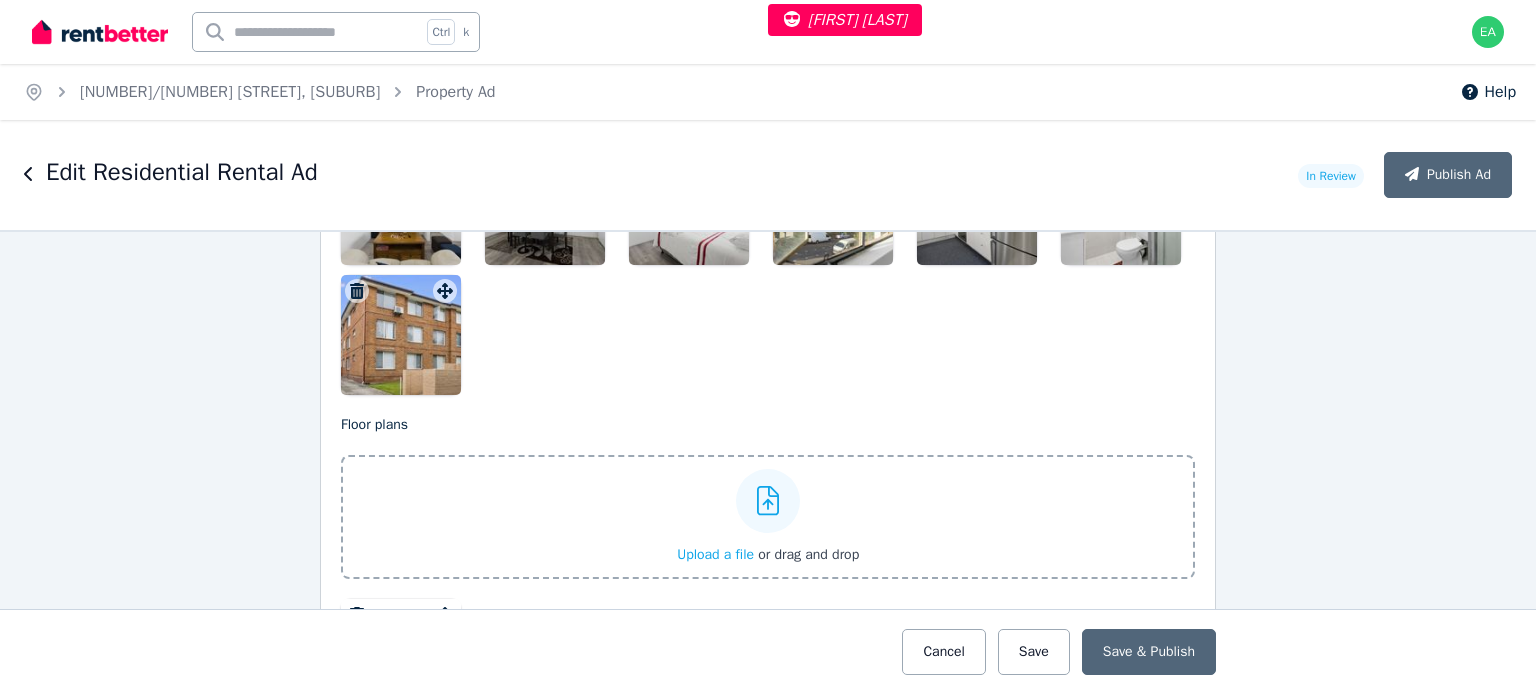 scroll, scrollTop: 3000, scrollLeft: 0, axis: vertical 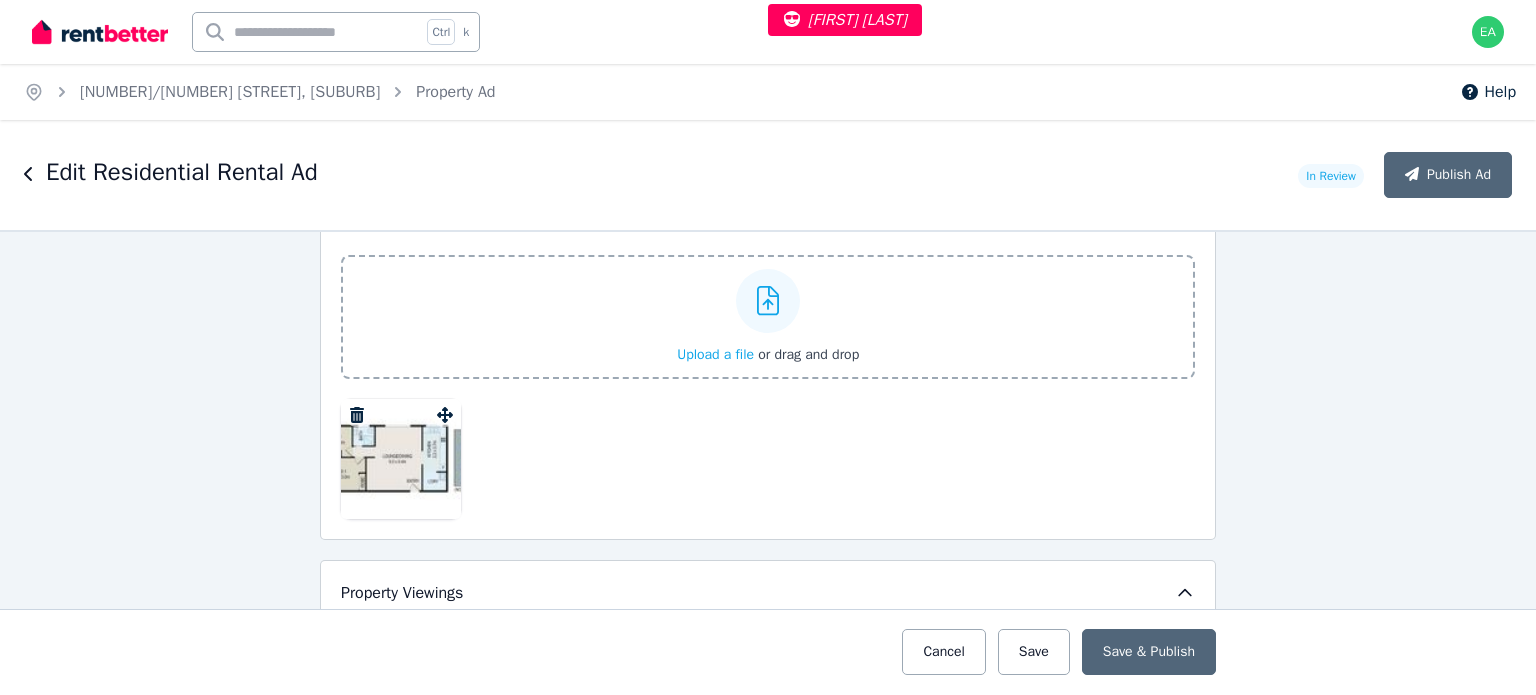 click at bounding box center (401, 459) 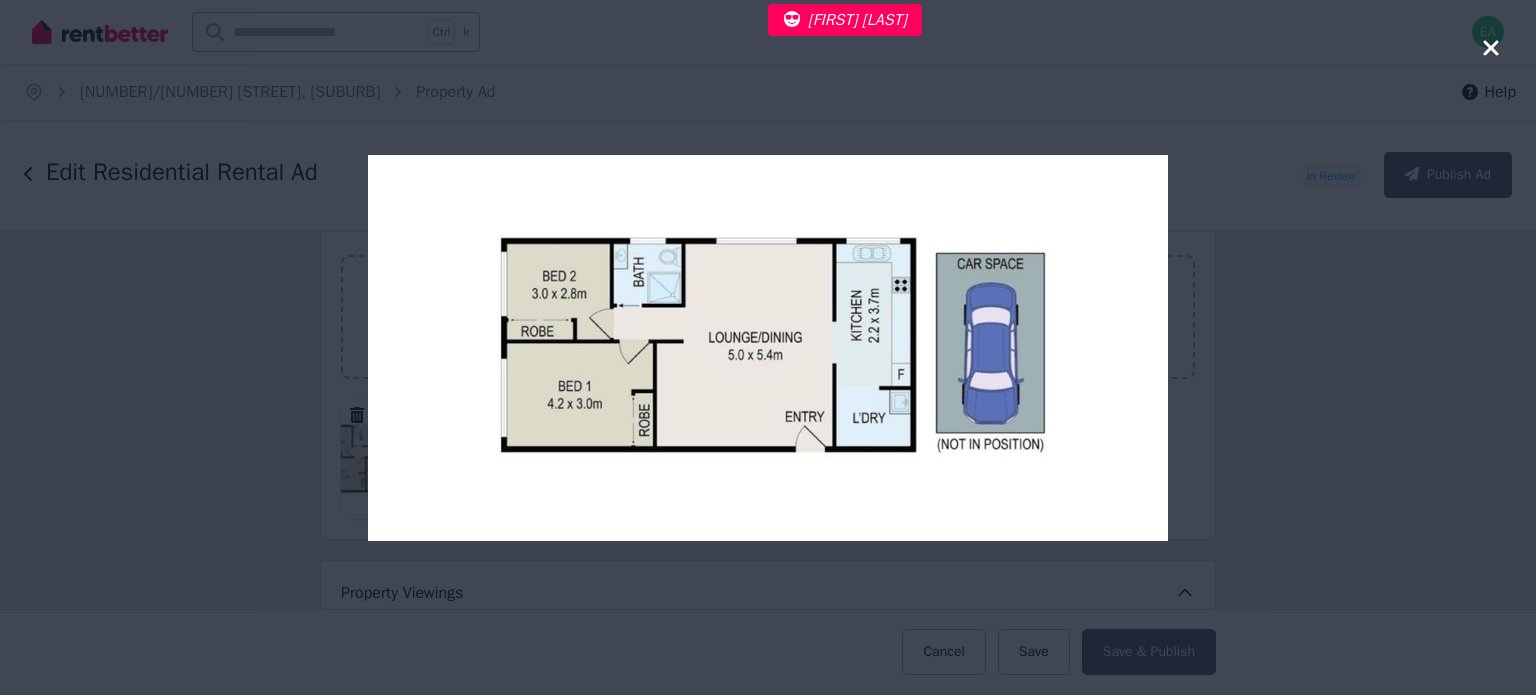 click 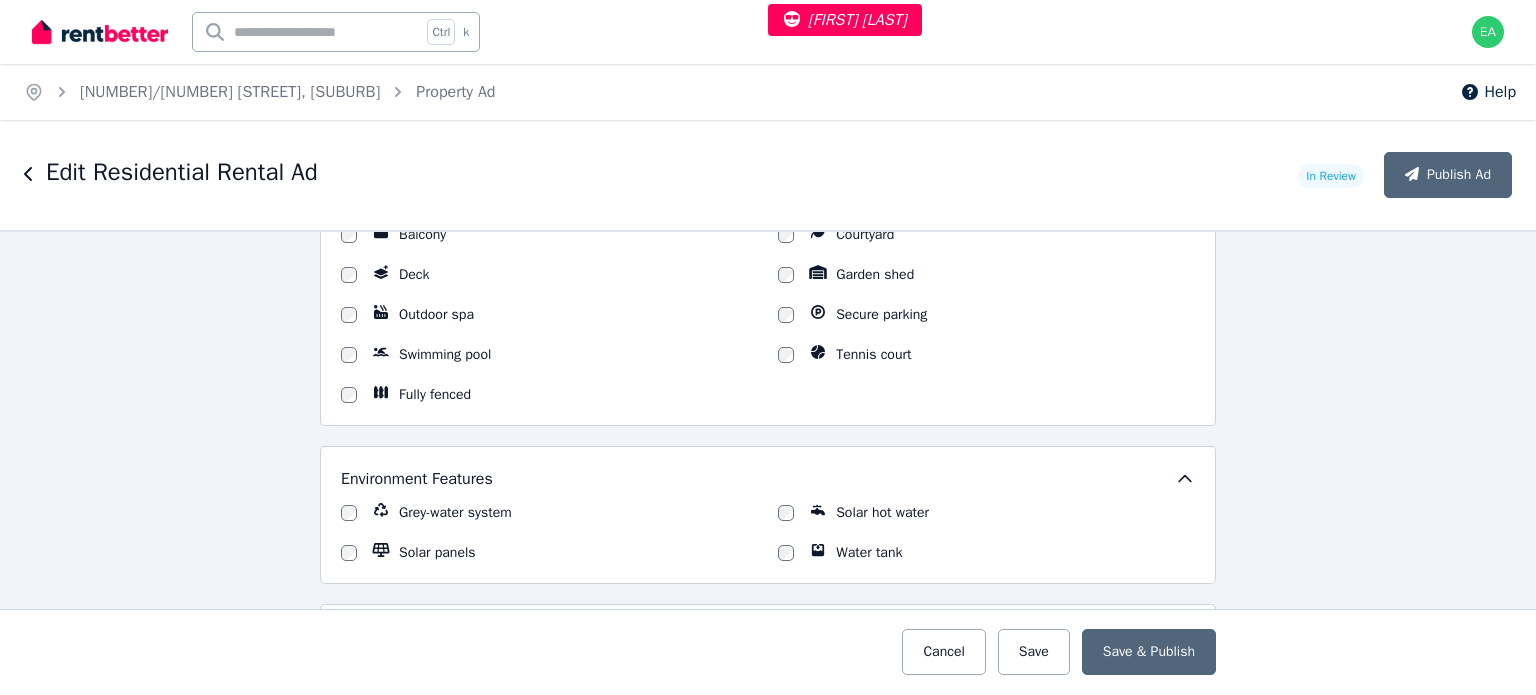 scroll, scrollTop: 1800, scrollLeft: 0, axis: vertical 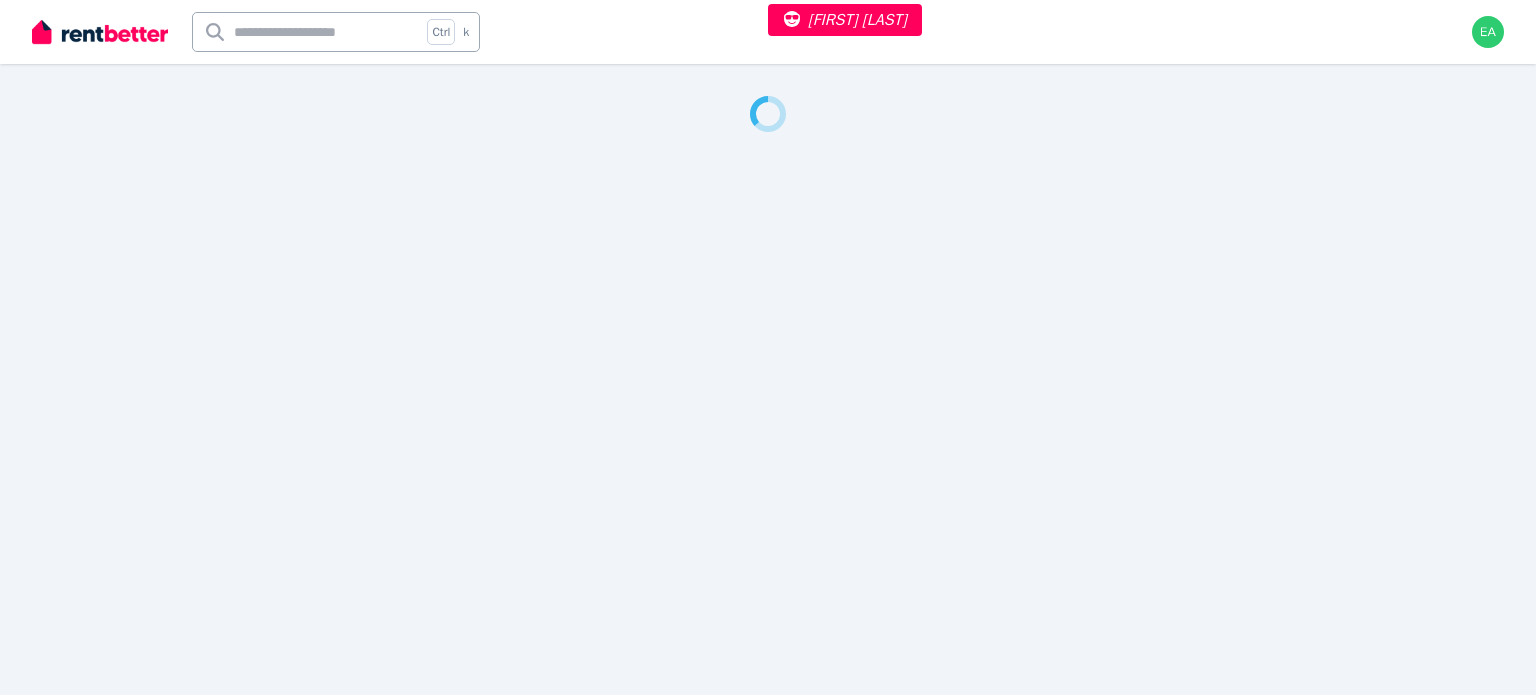 select on "***" 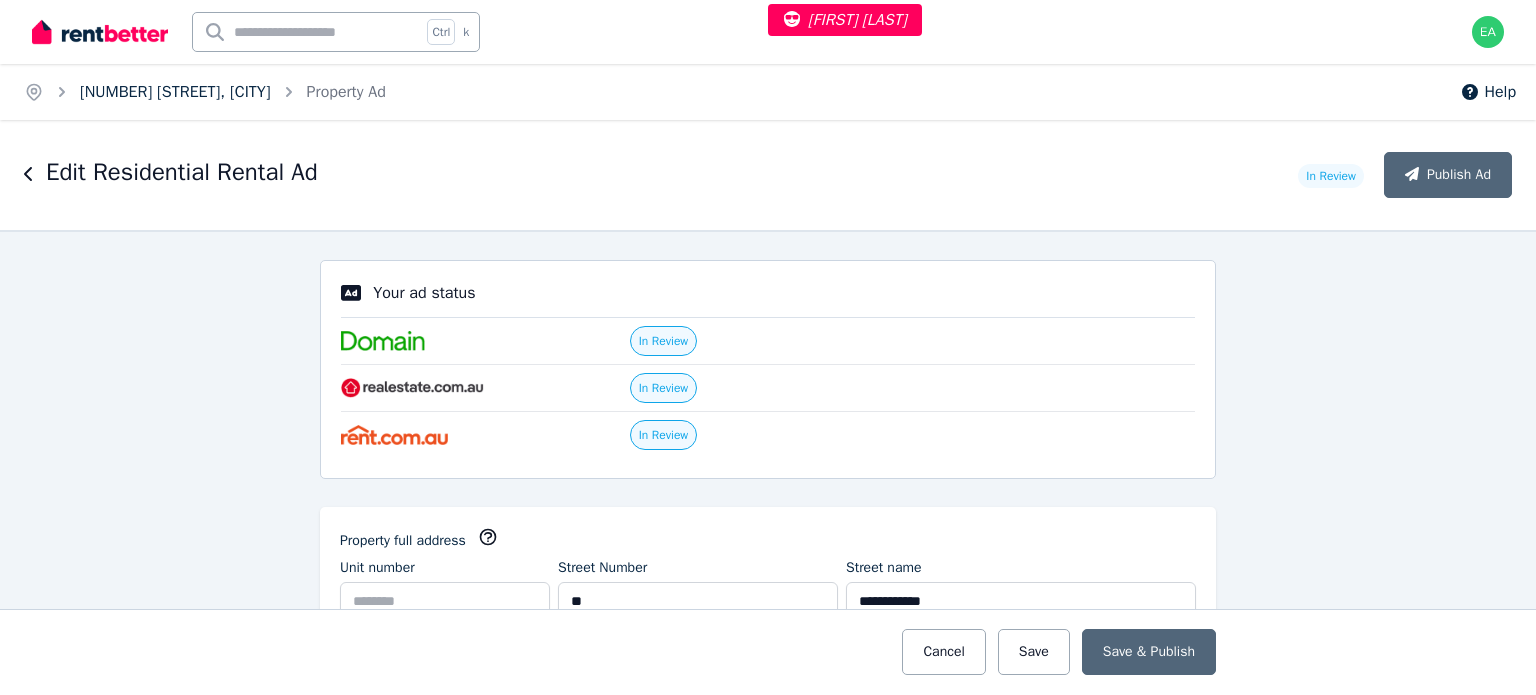 click on "[NUMBER] [STREET], [CITY]" at bounding box center (175, 92) 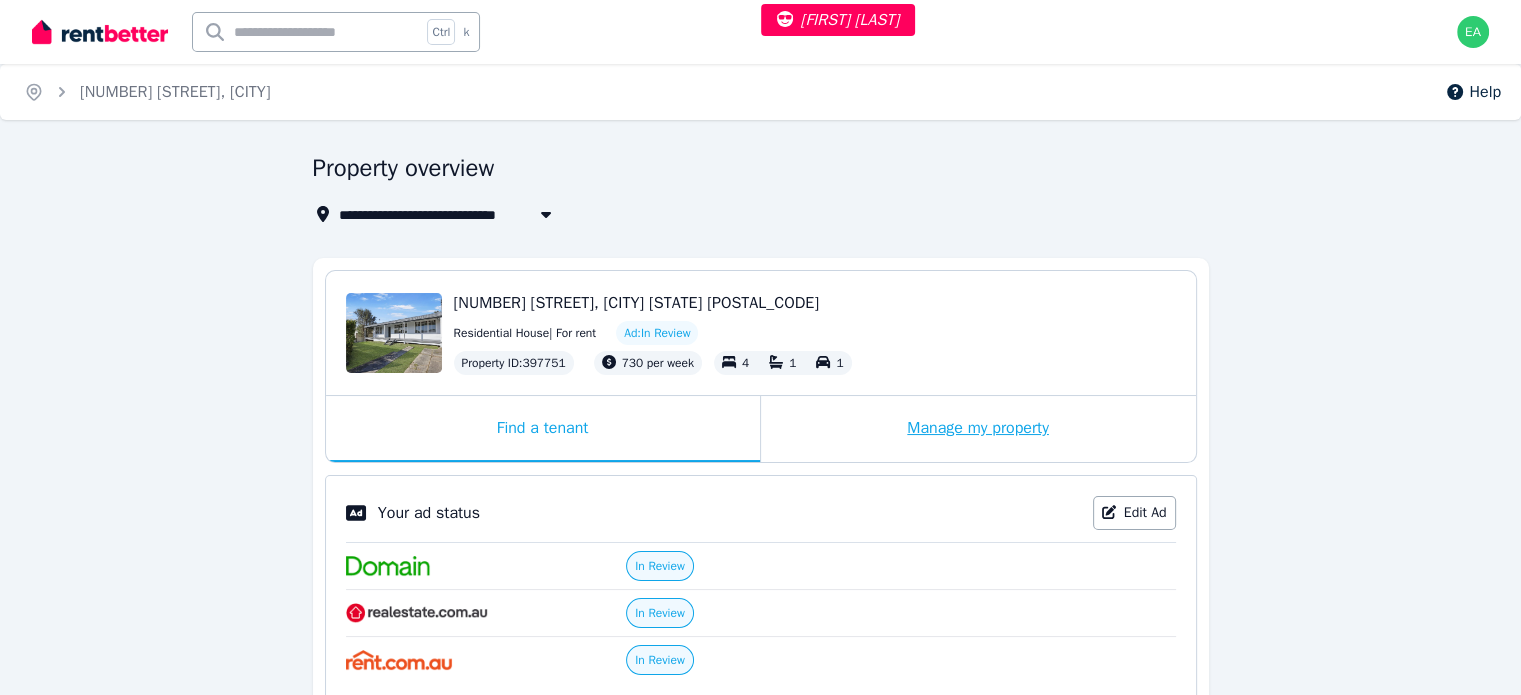 click on "Manage my property" at bounding box center [978, 429] 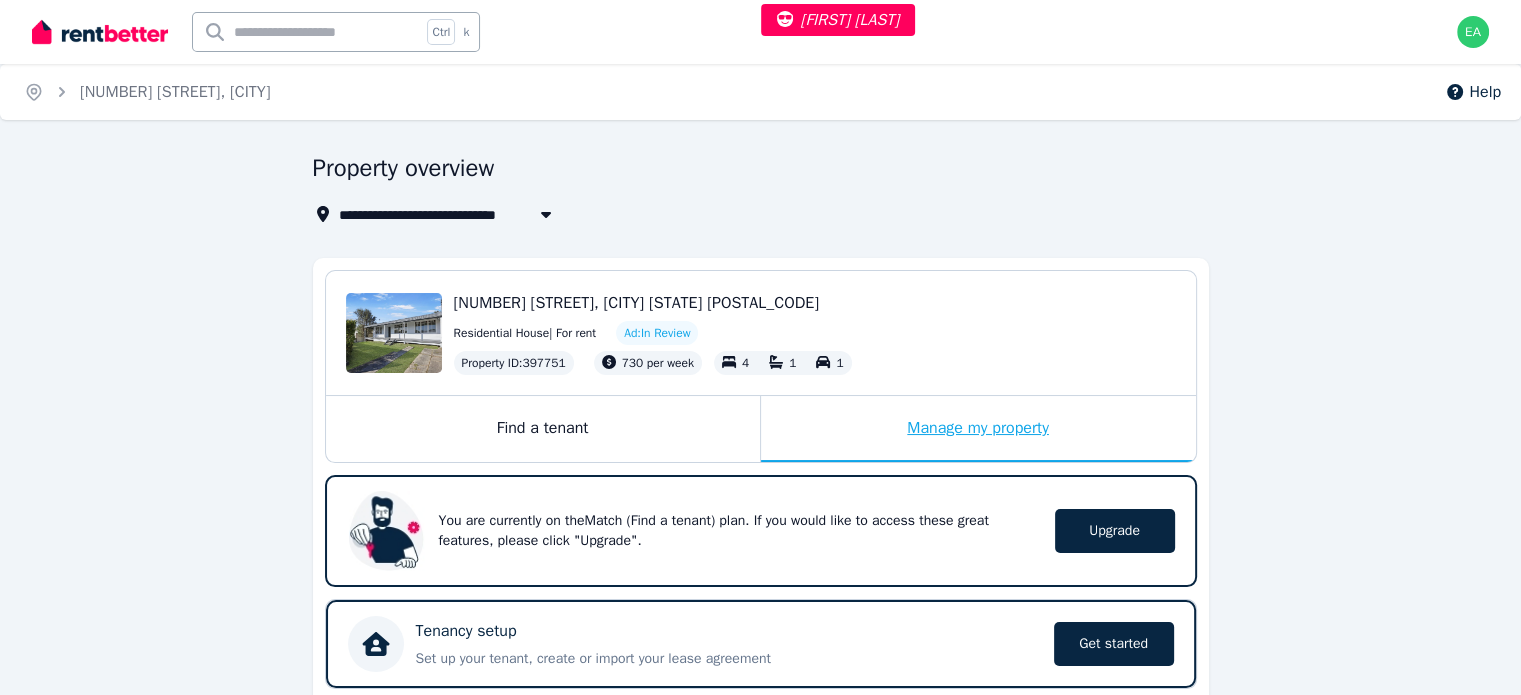 scroll, scrollTop: 500, scrollLeft: 0, axis: vertical 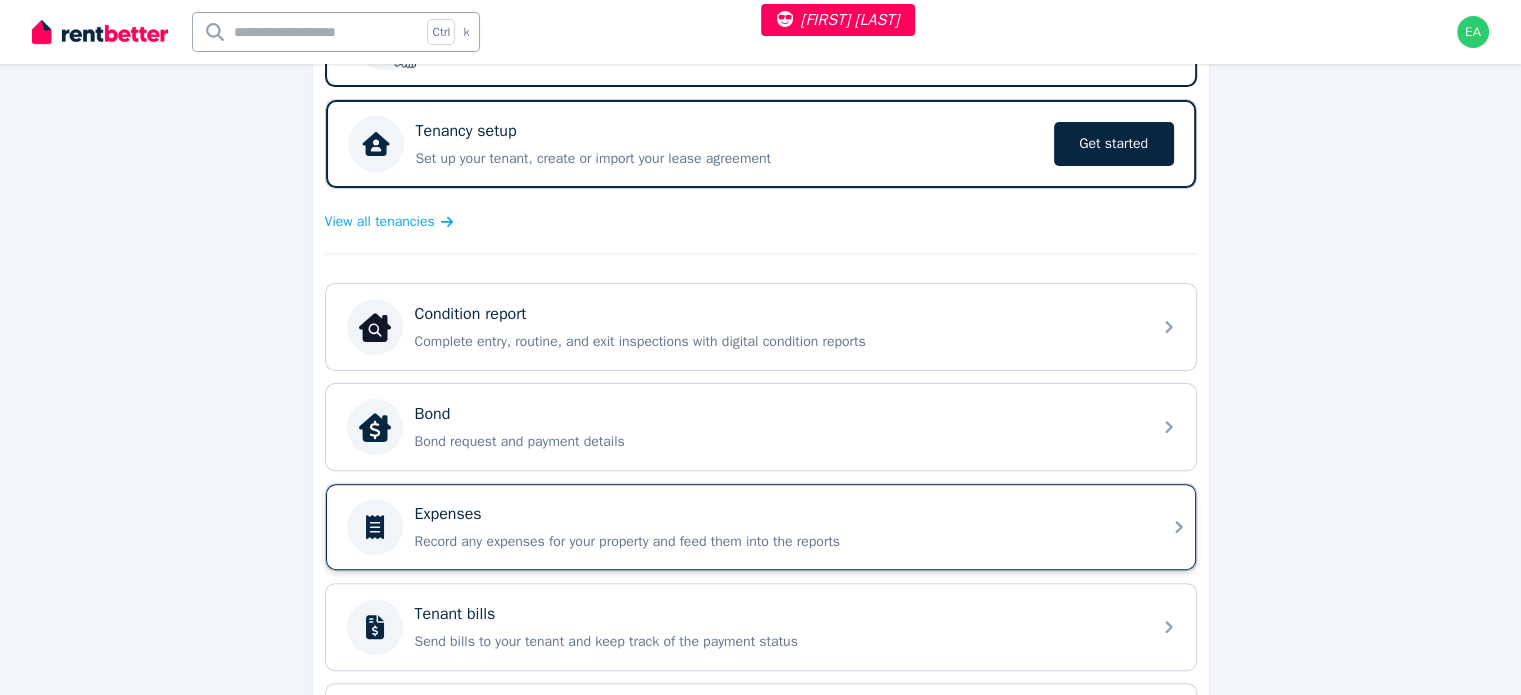 click on "Record any expenses for your property and feed them into the reports" at bounding box center [777, 542] 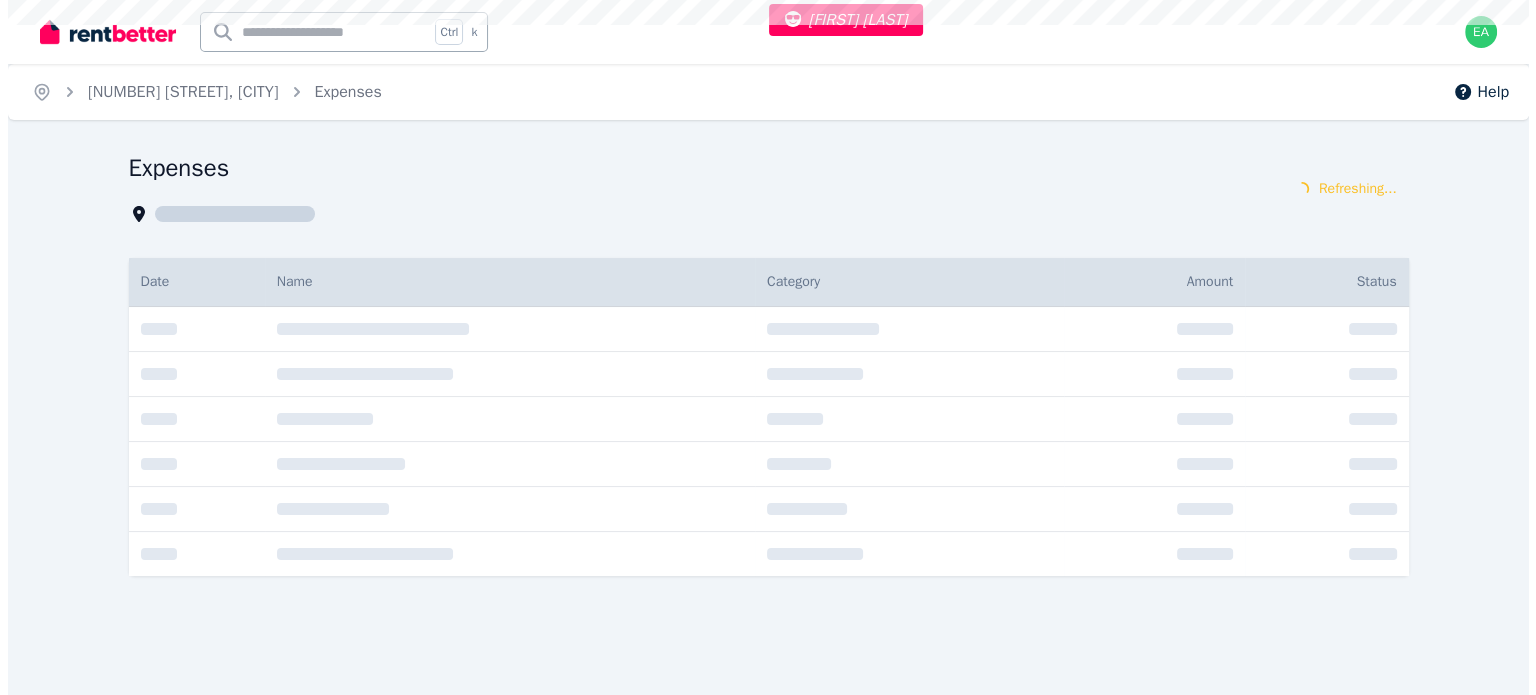 scroll, scrollTop: 0, scrollLeft: 0, axis: both 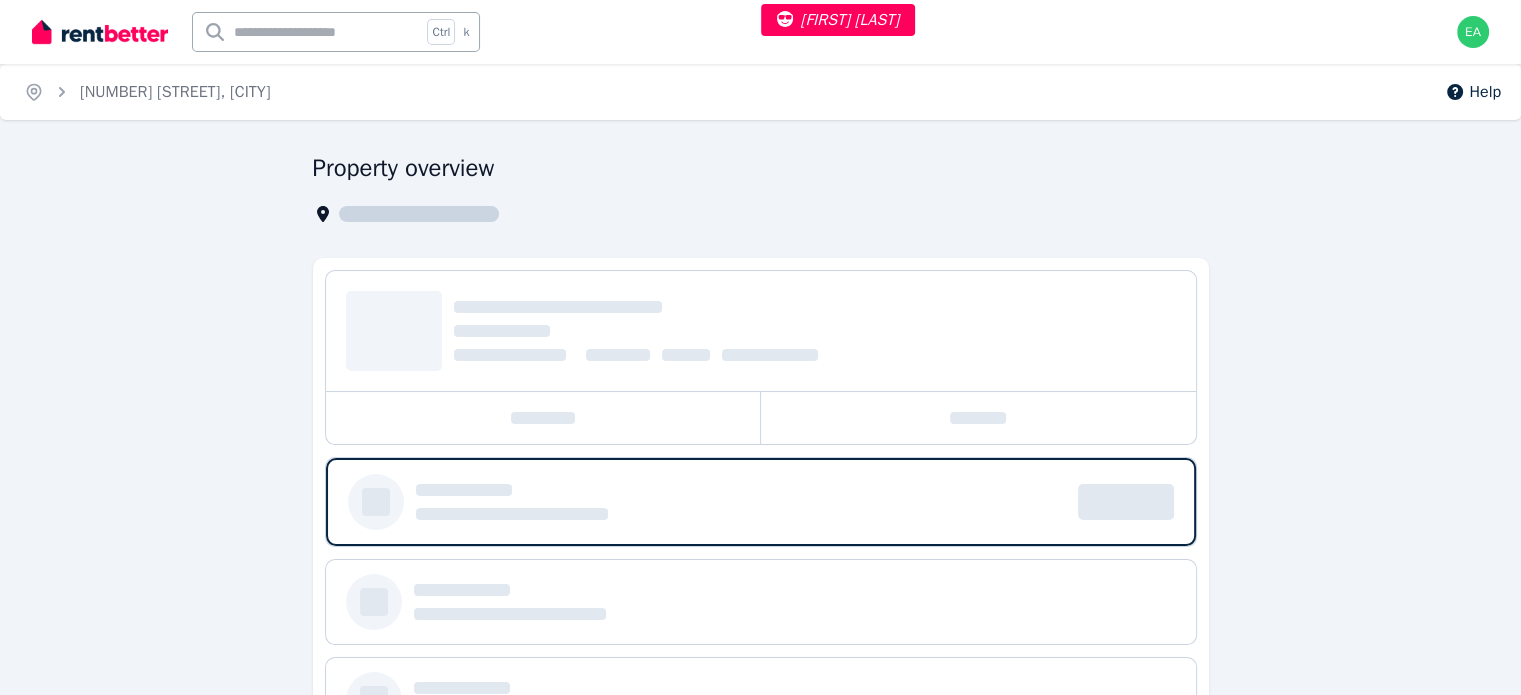select on "***" 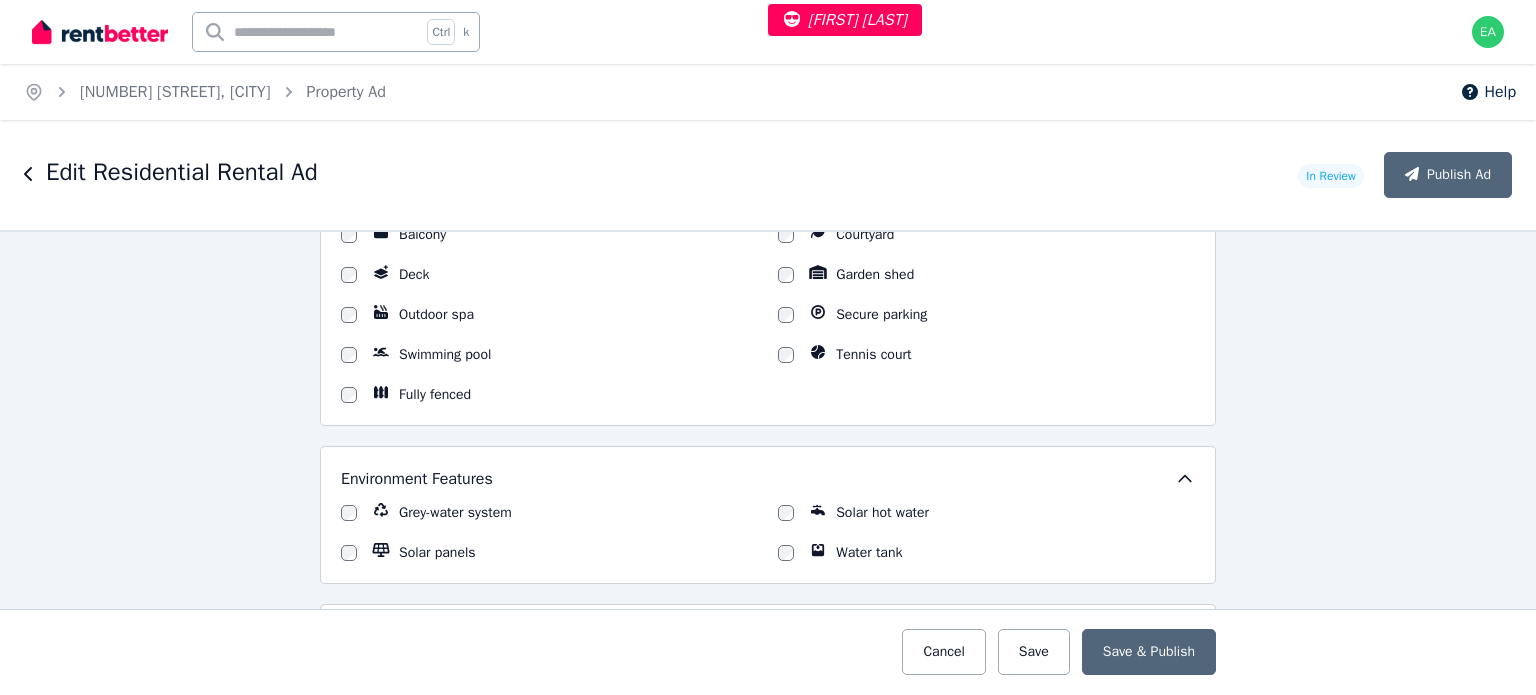 scroll, scrollTop: 2600, scrollLeft: 0, axis: vertical 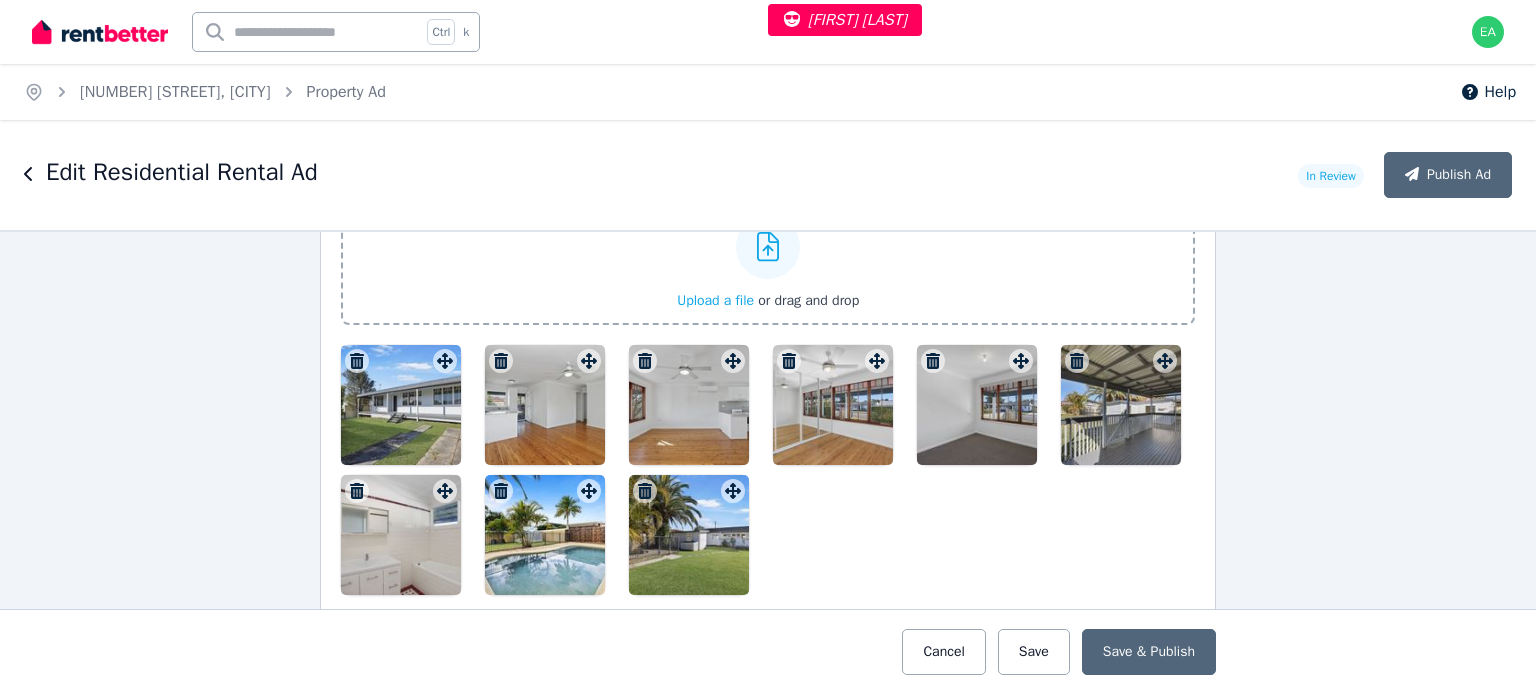 click at bounding box center (401, 405) 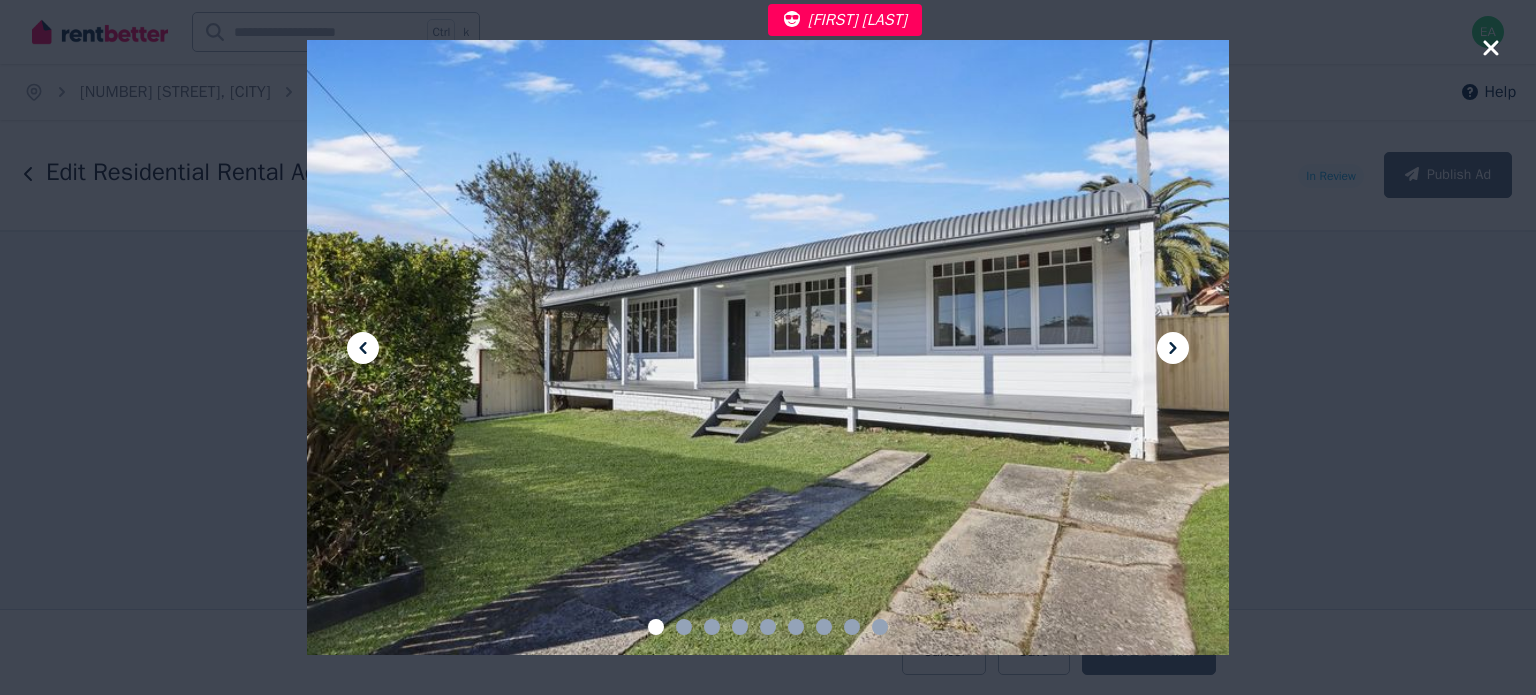 click 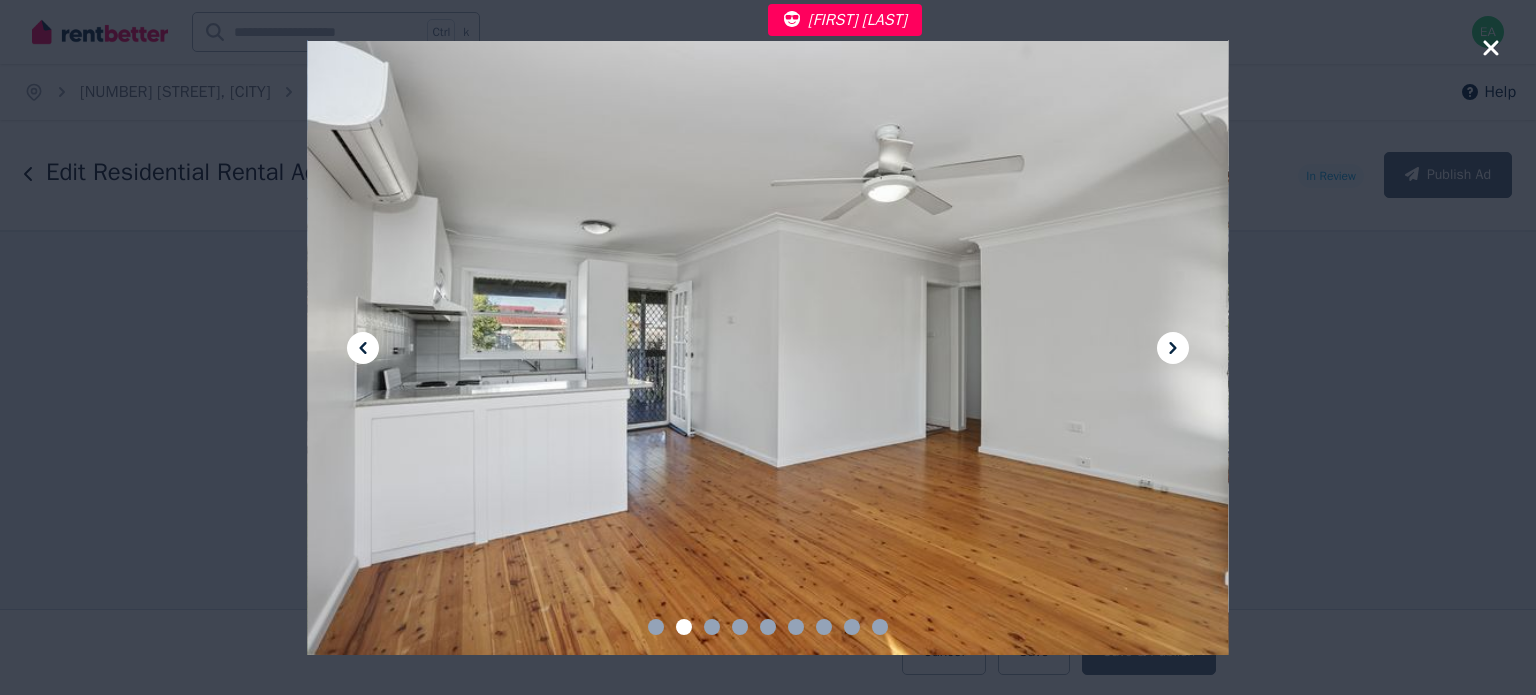 click 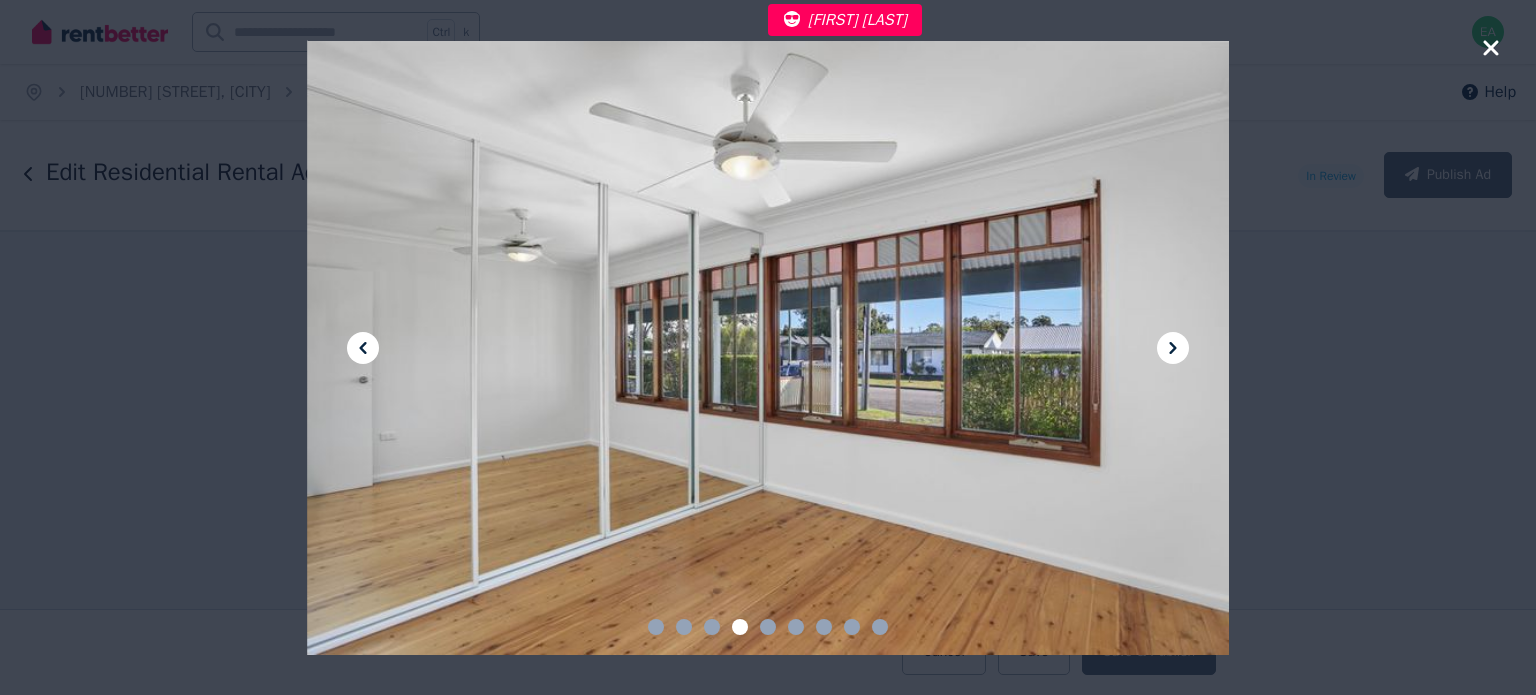 click 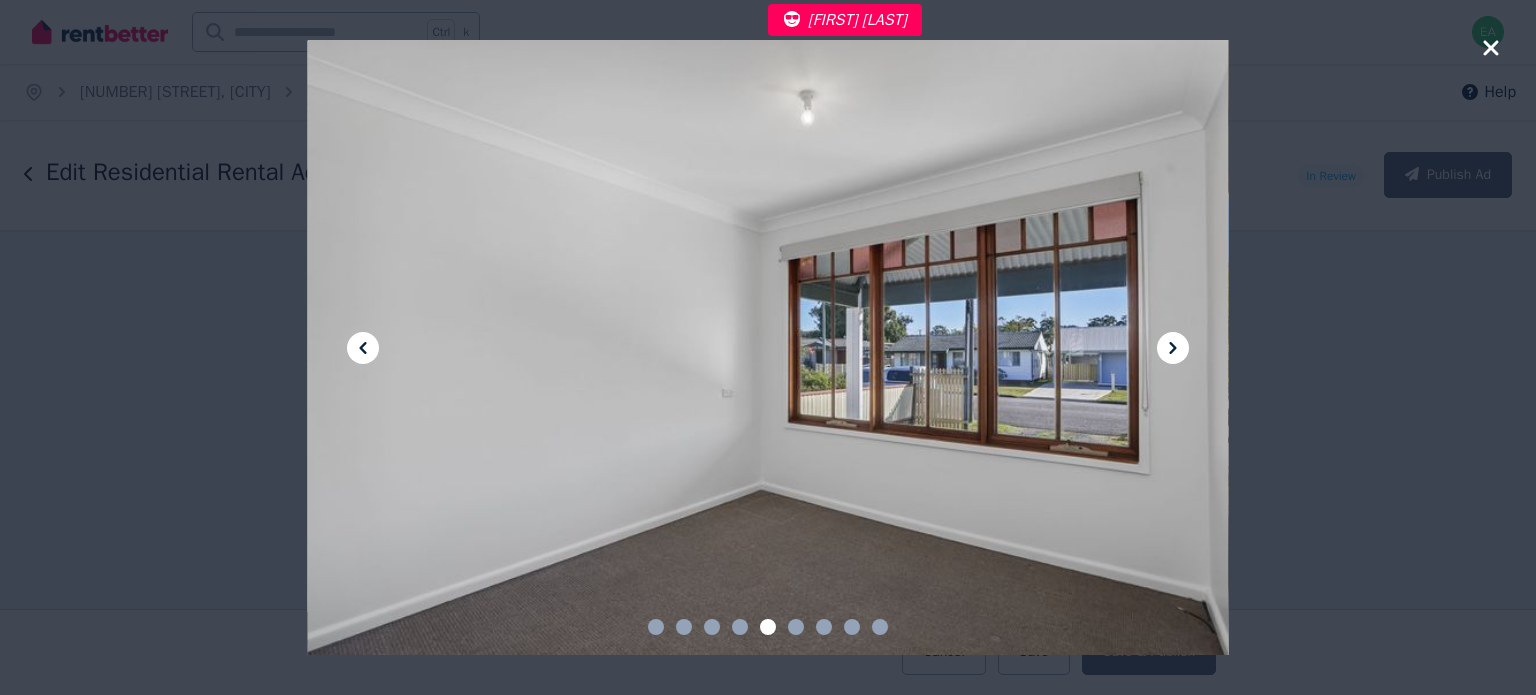 click 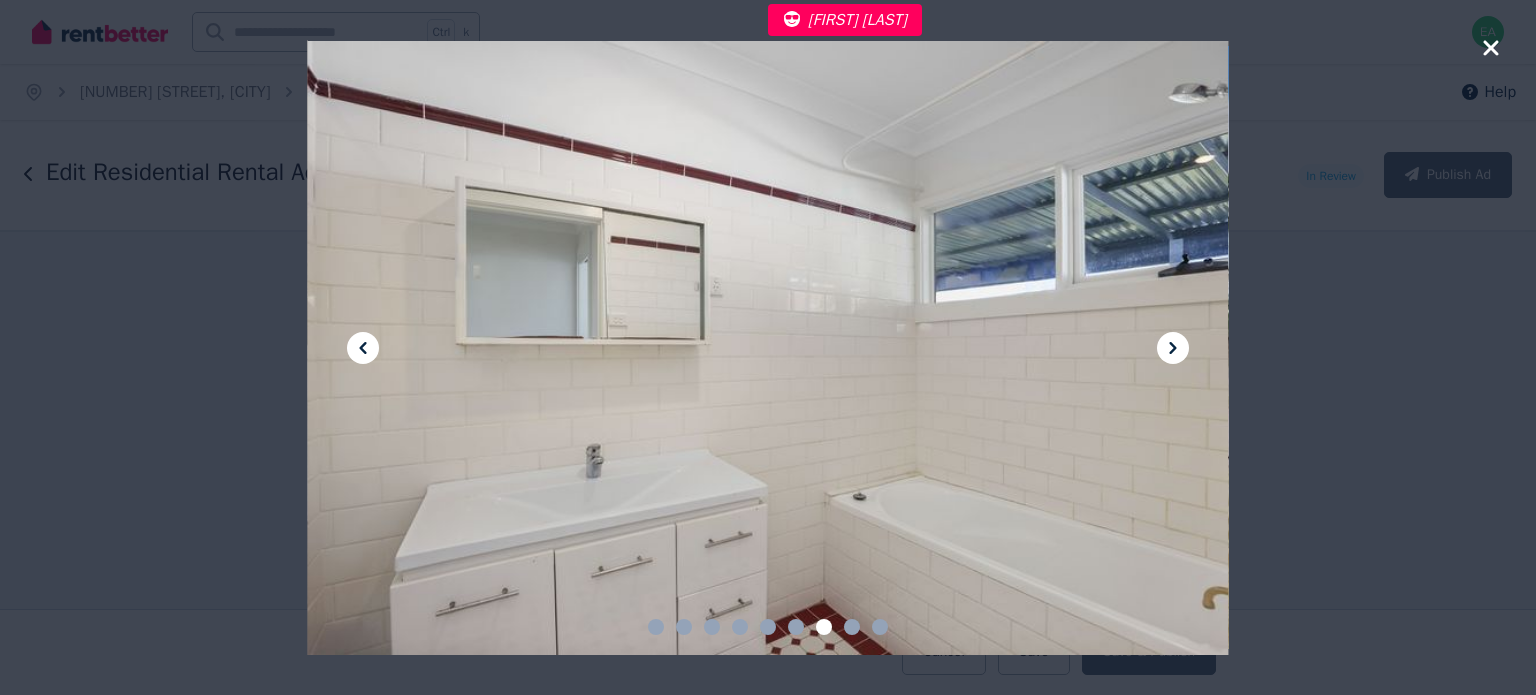 click 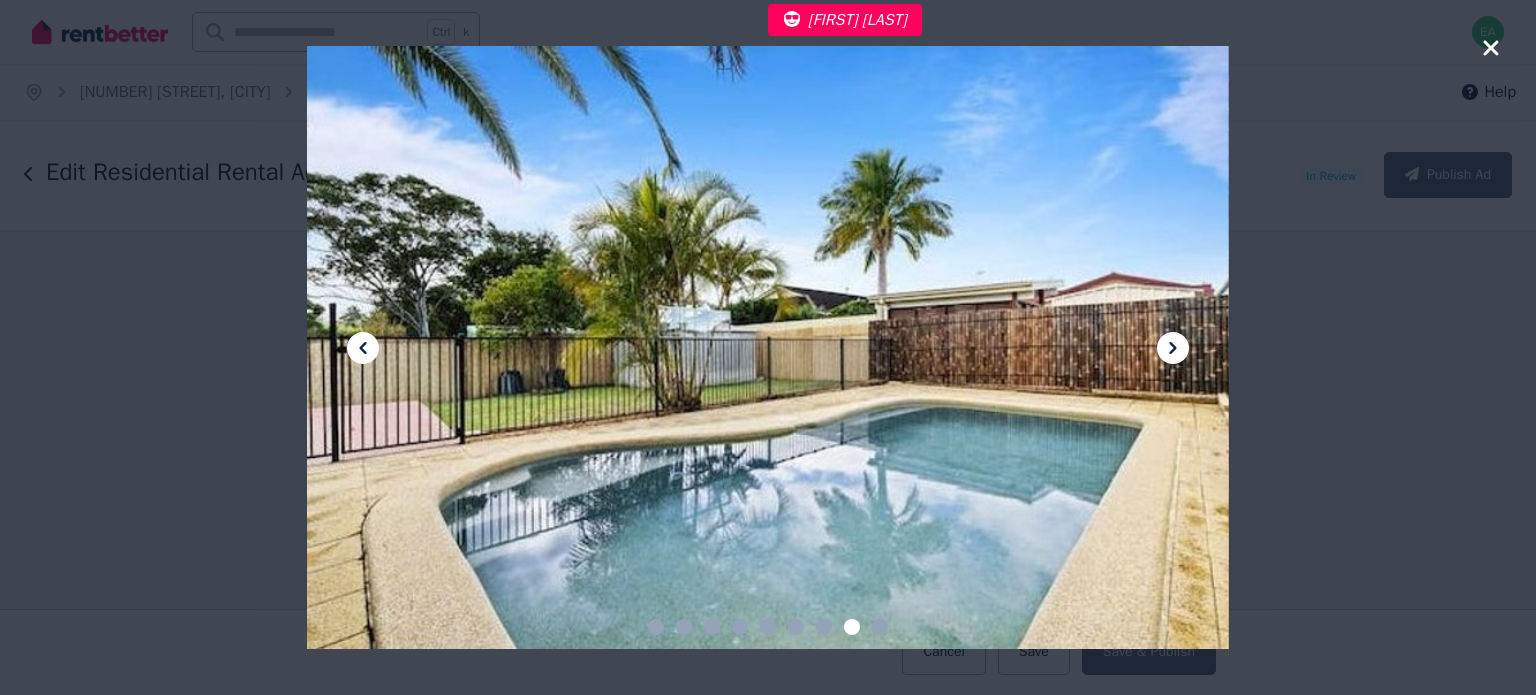 click 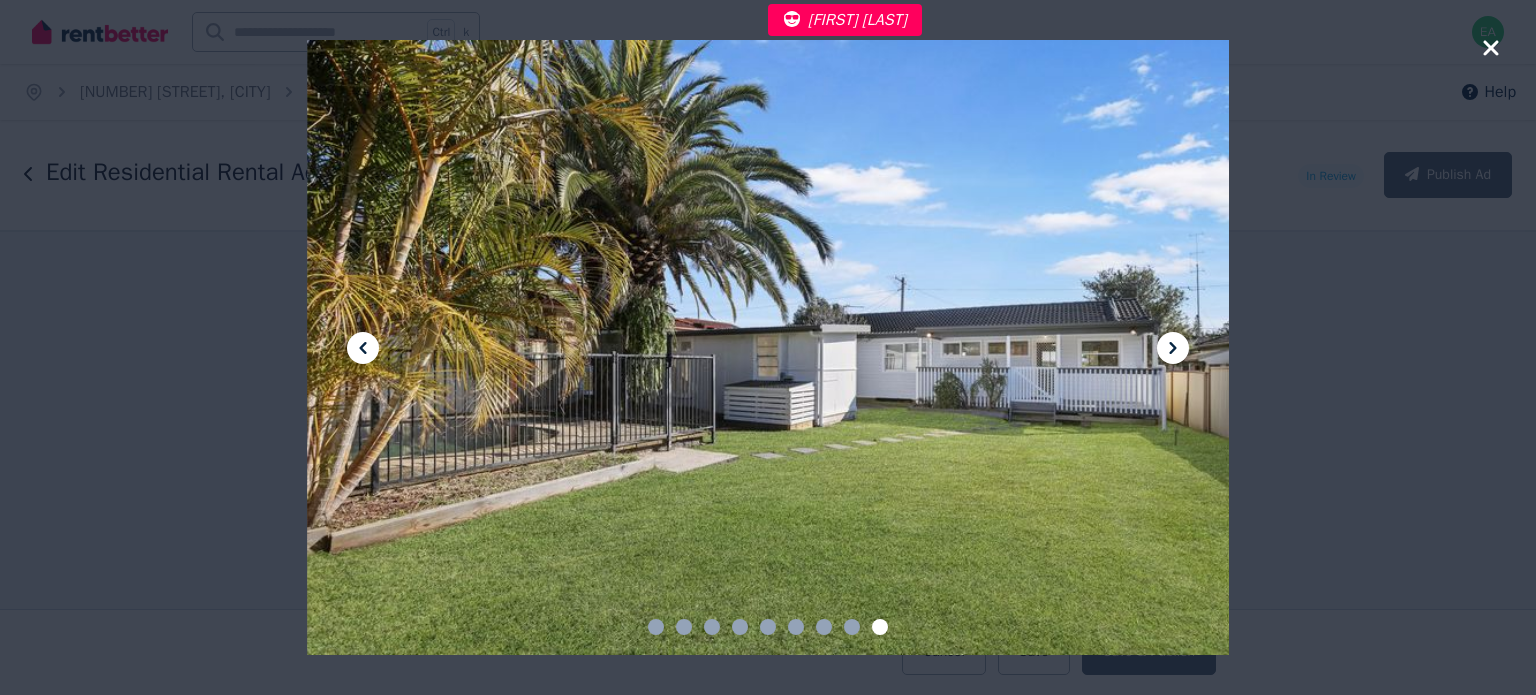 click 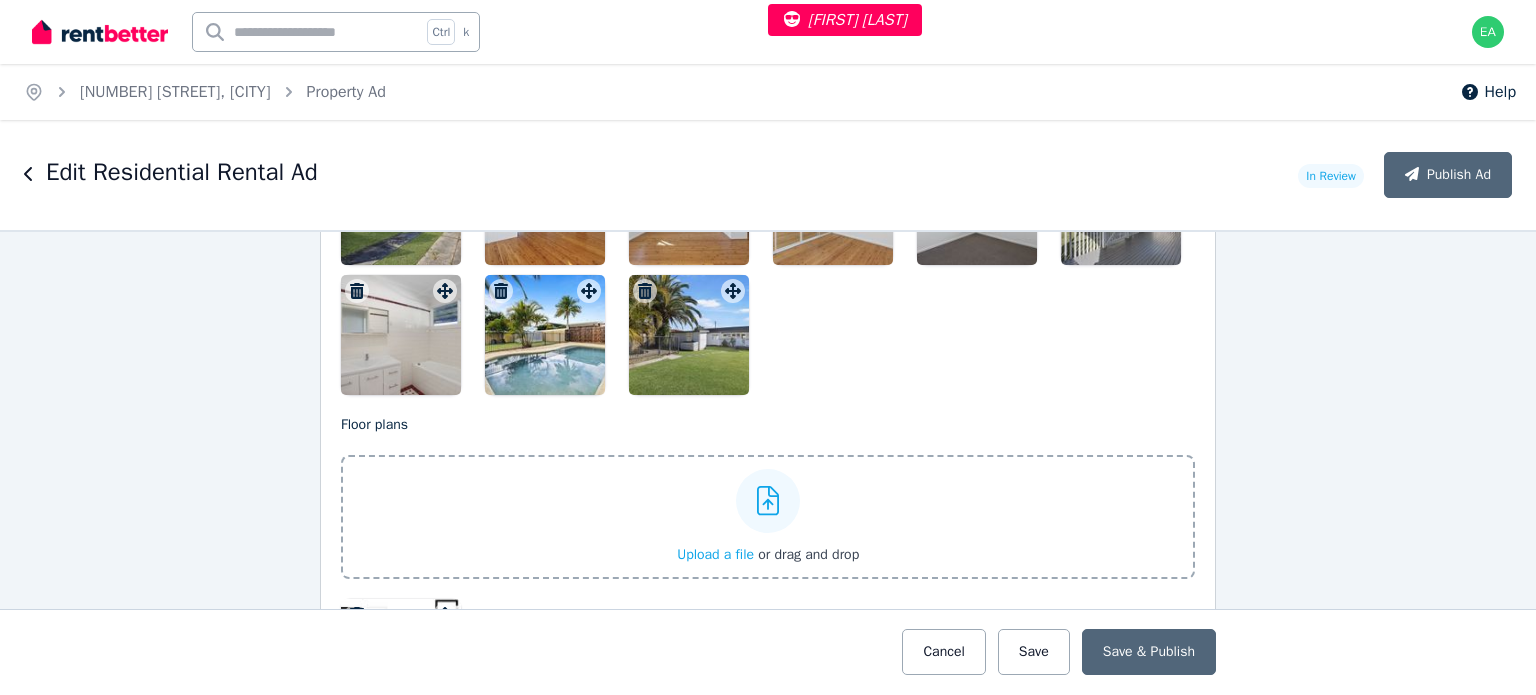 scroll, scrollTop: 3200, scrollLeft: 0, axis: vertical 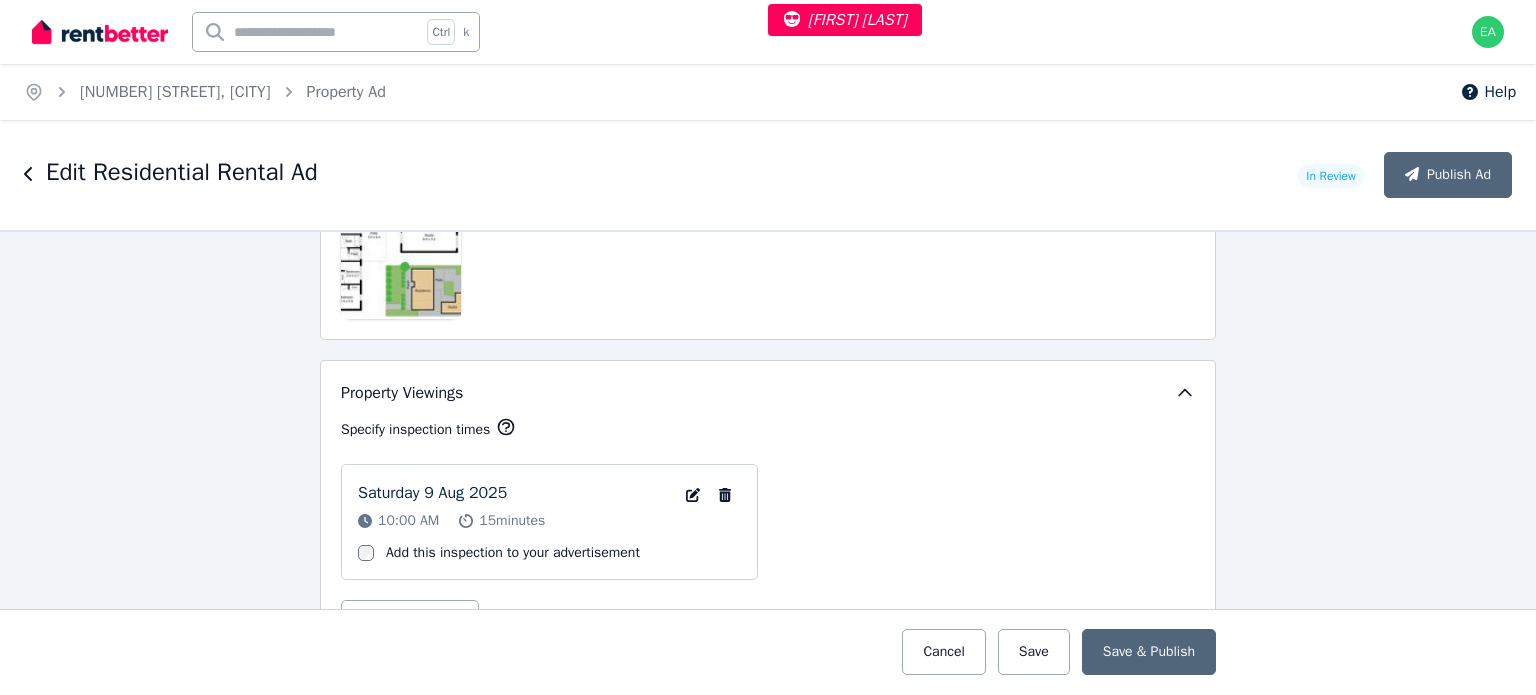 click at bounding box center (401, 259) 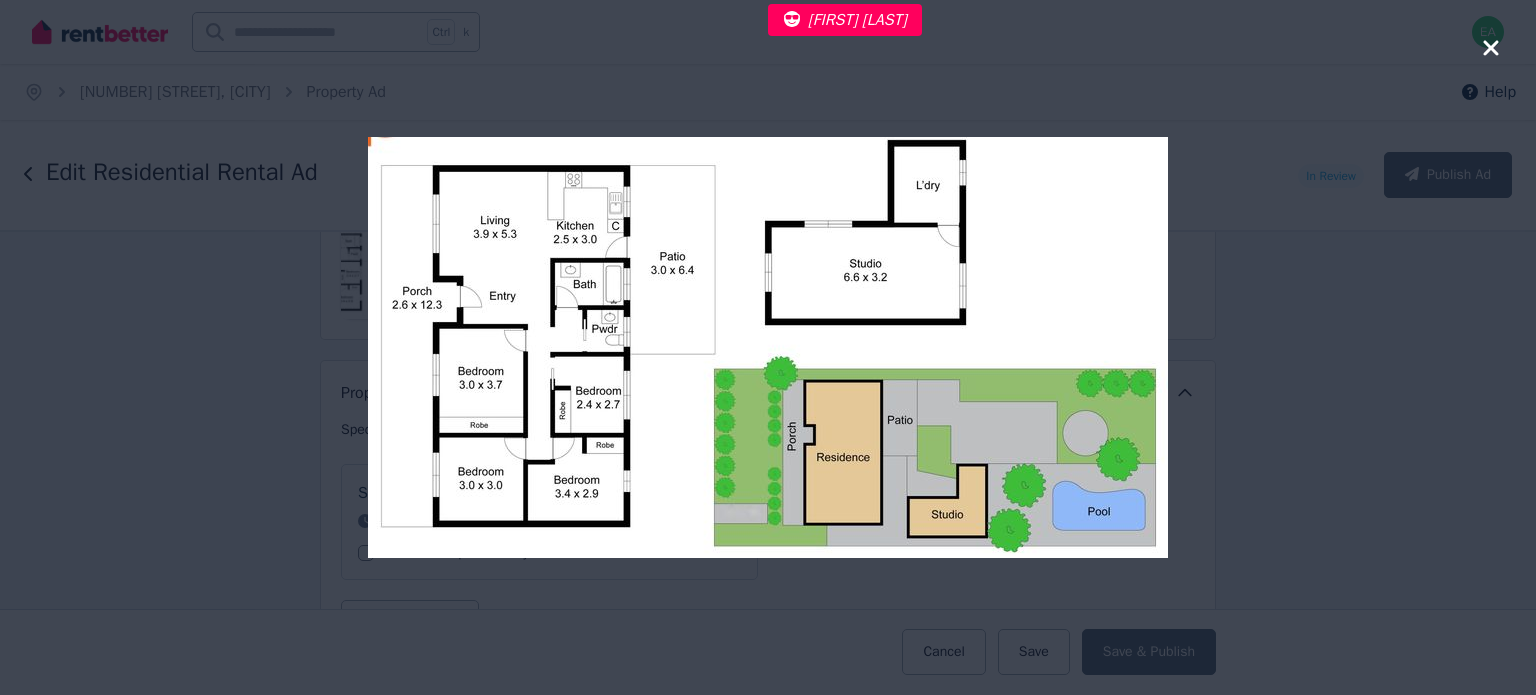 click 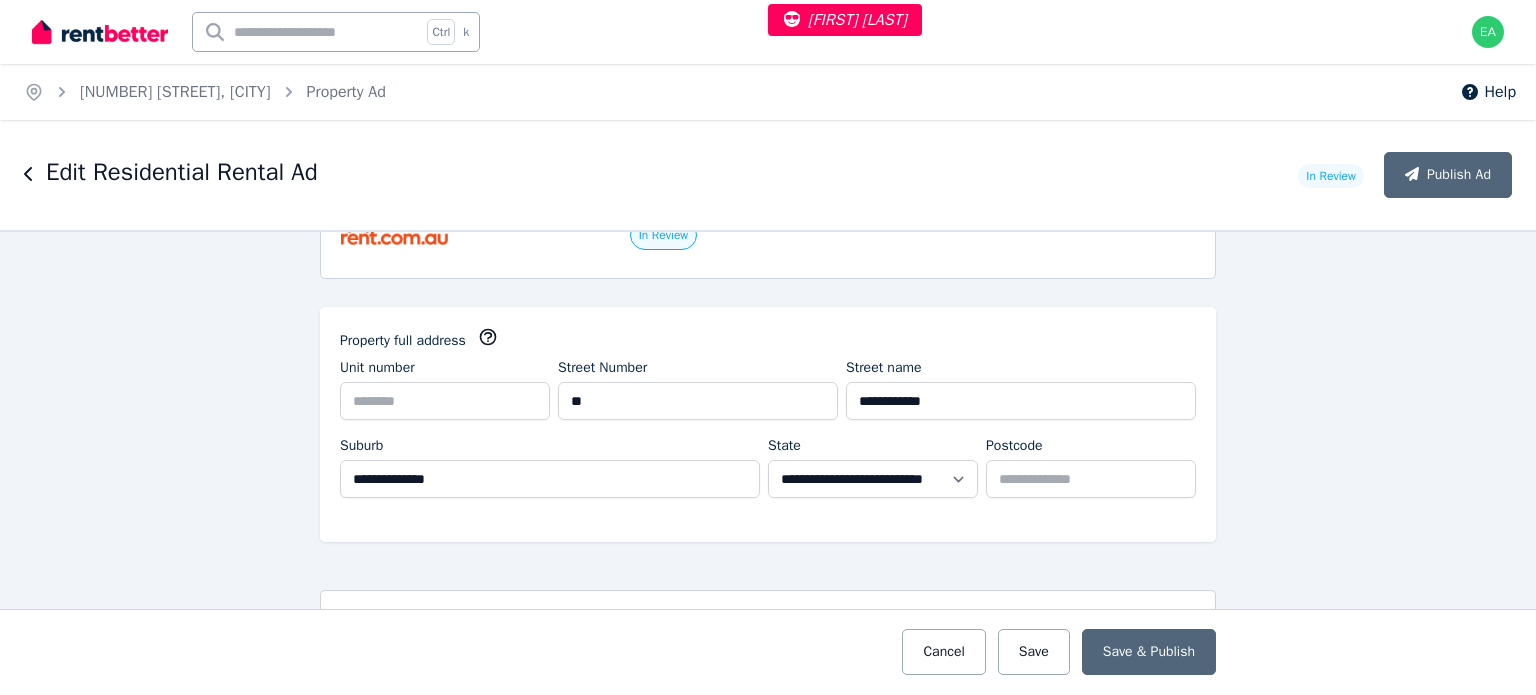 scroll, scrollTop: 0, scrollLeft: 0, axis: both 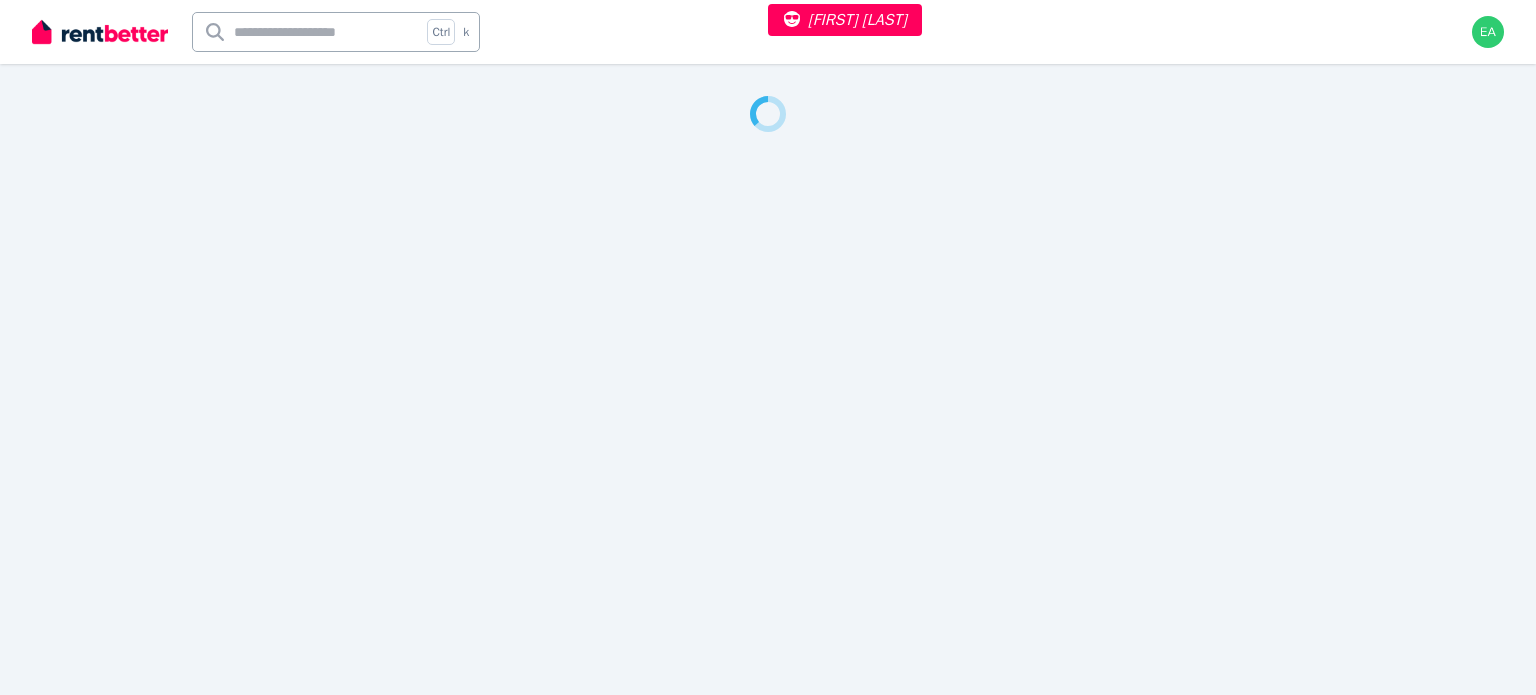 select on "**" 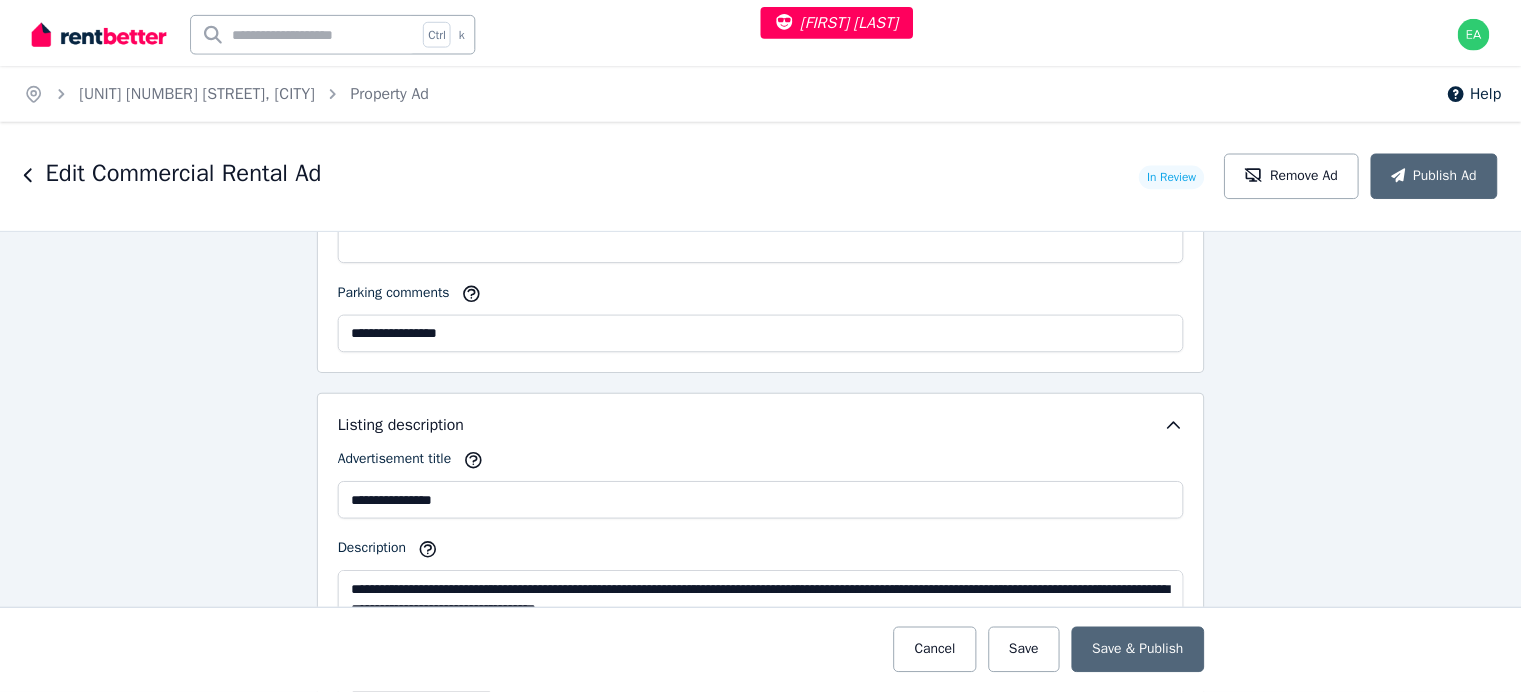 scroll, scrollTop: 1200, scrollLeft: 0, axis: vertical 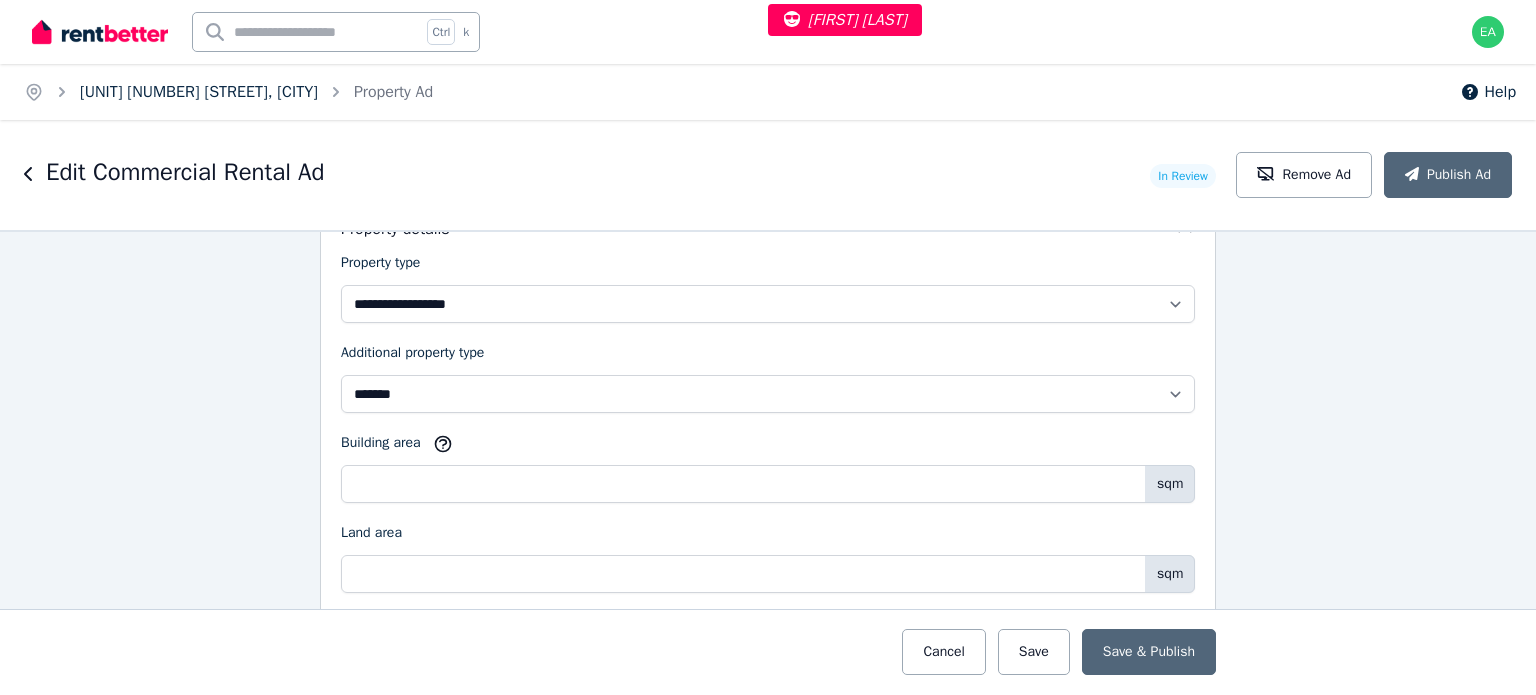 click on "Unit 1b/16 Yampi Way, Willetton" at bounding box center [199, 92] 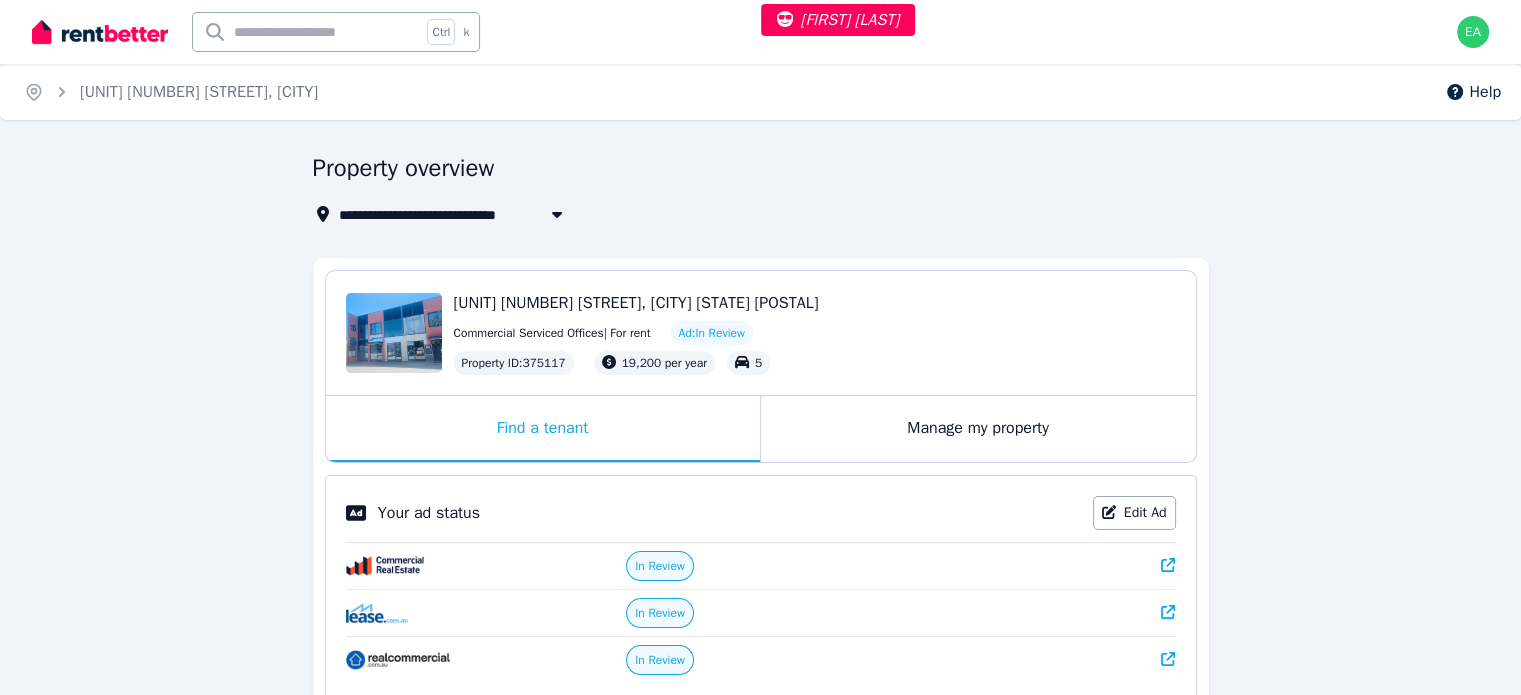 click on "Manage my property" at bounding box center [978, 429] 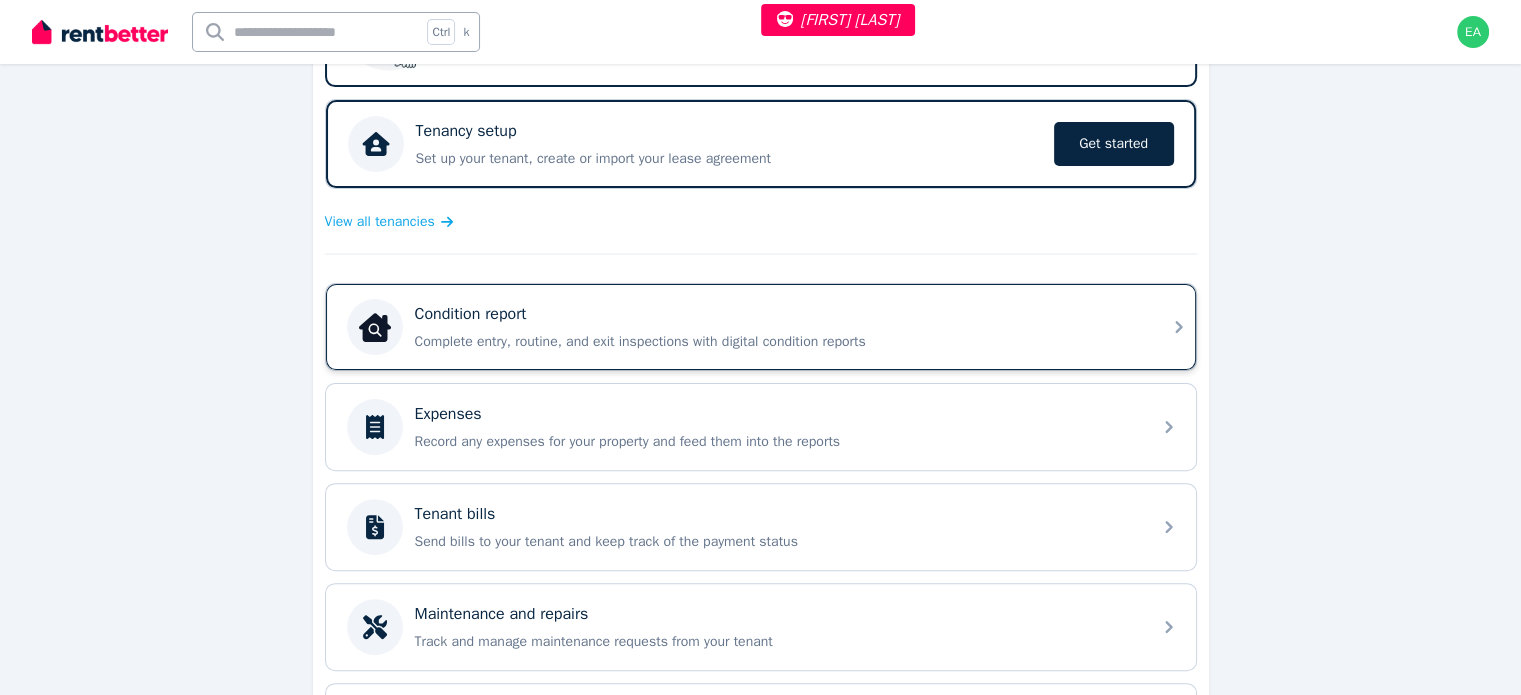 scroll, scrollTop: 600, scrollLeft: 0, axis: vertical 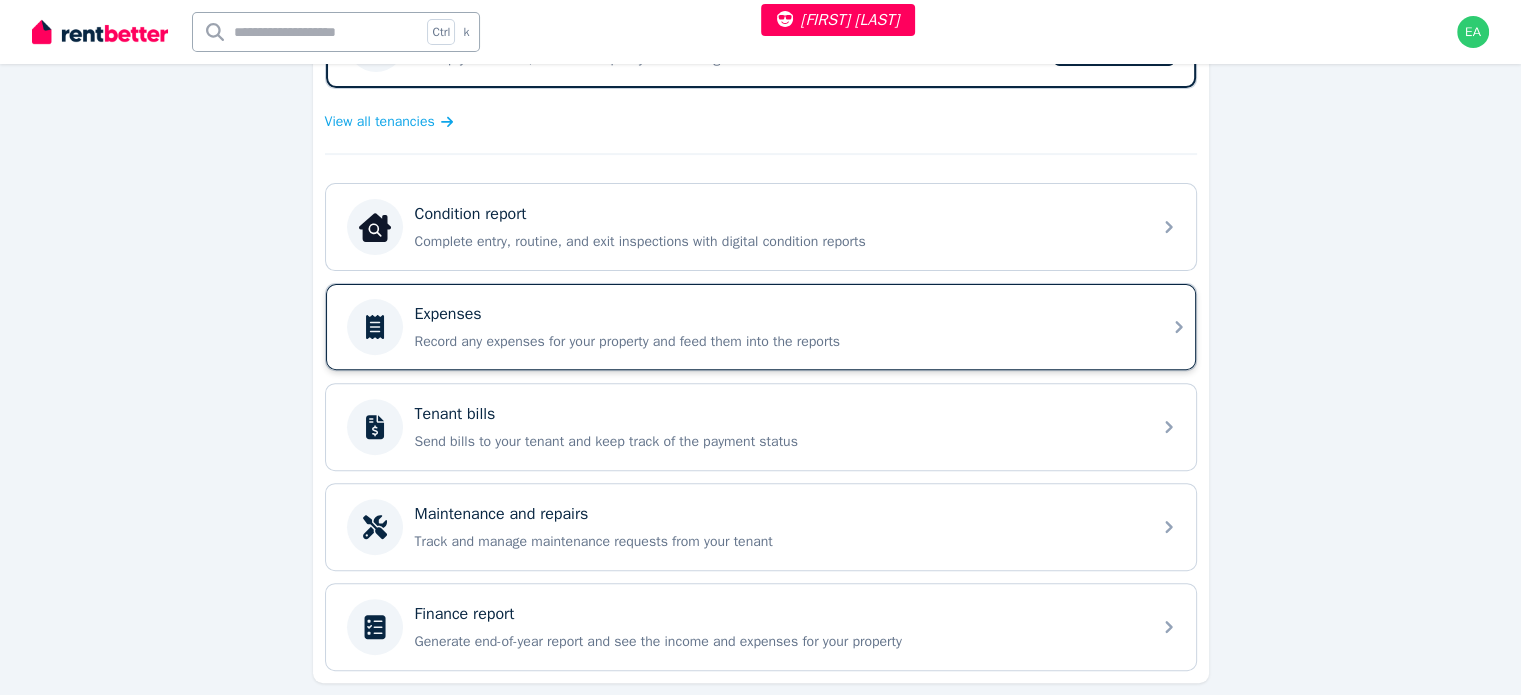click on "Expenses Record any expenses for your property and feed them into the reports" at bounding box center [777, 327] 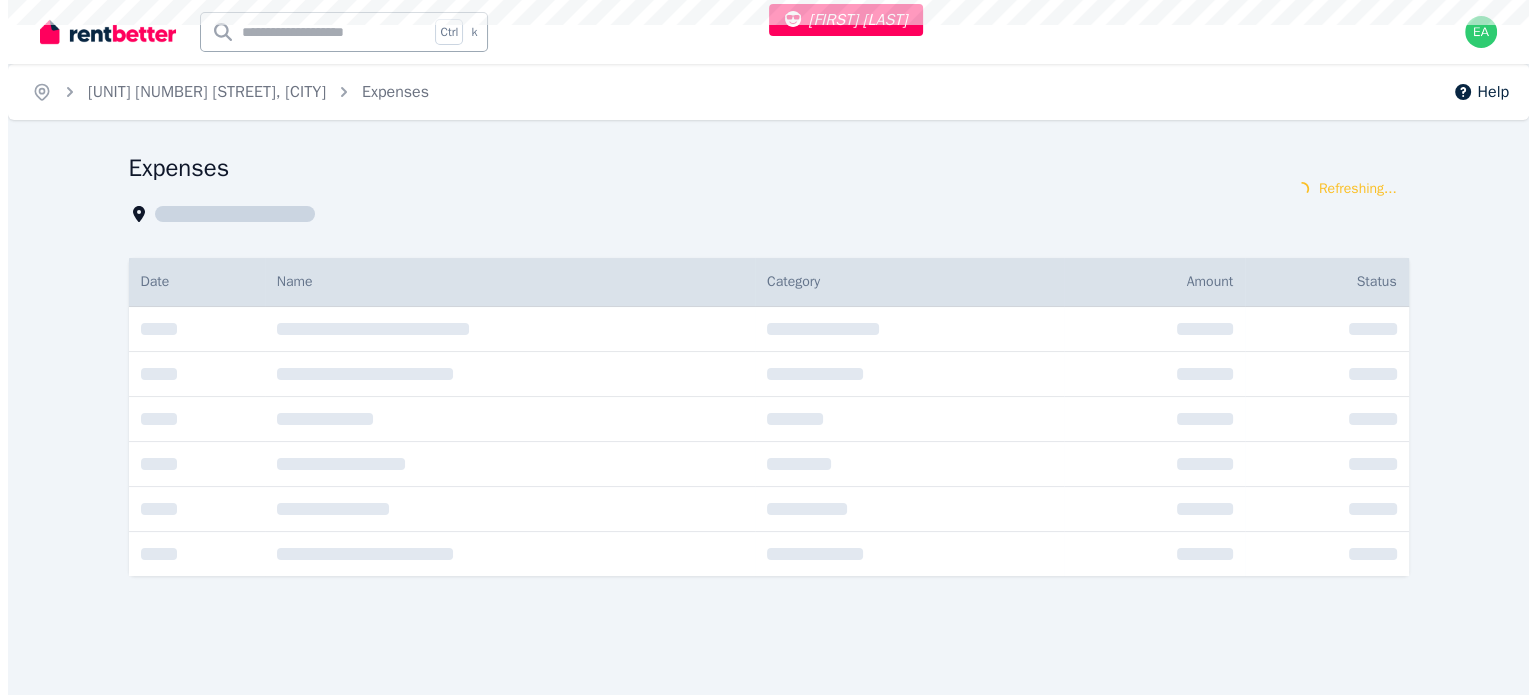 scroll, scrollTop: 0, scrollLeft: 0, axis: both 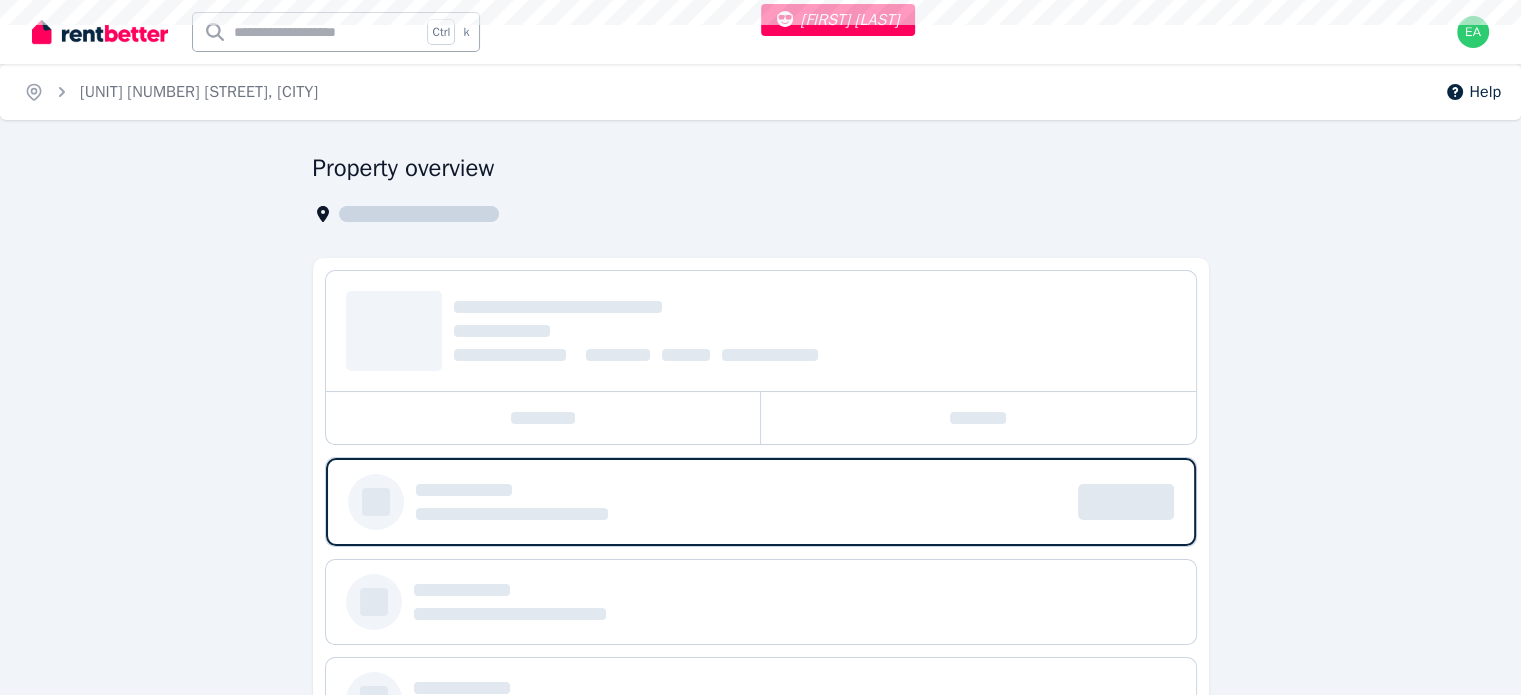 select on "**" 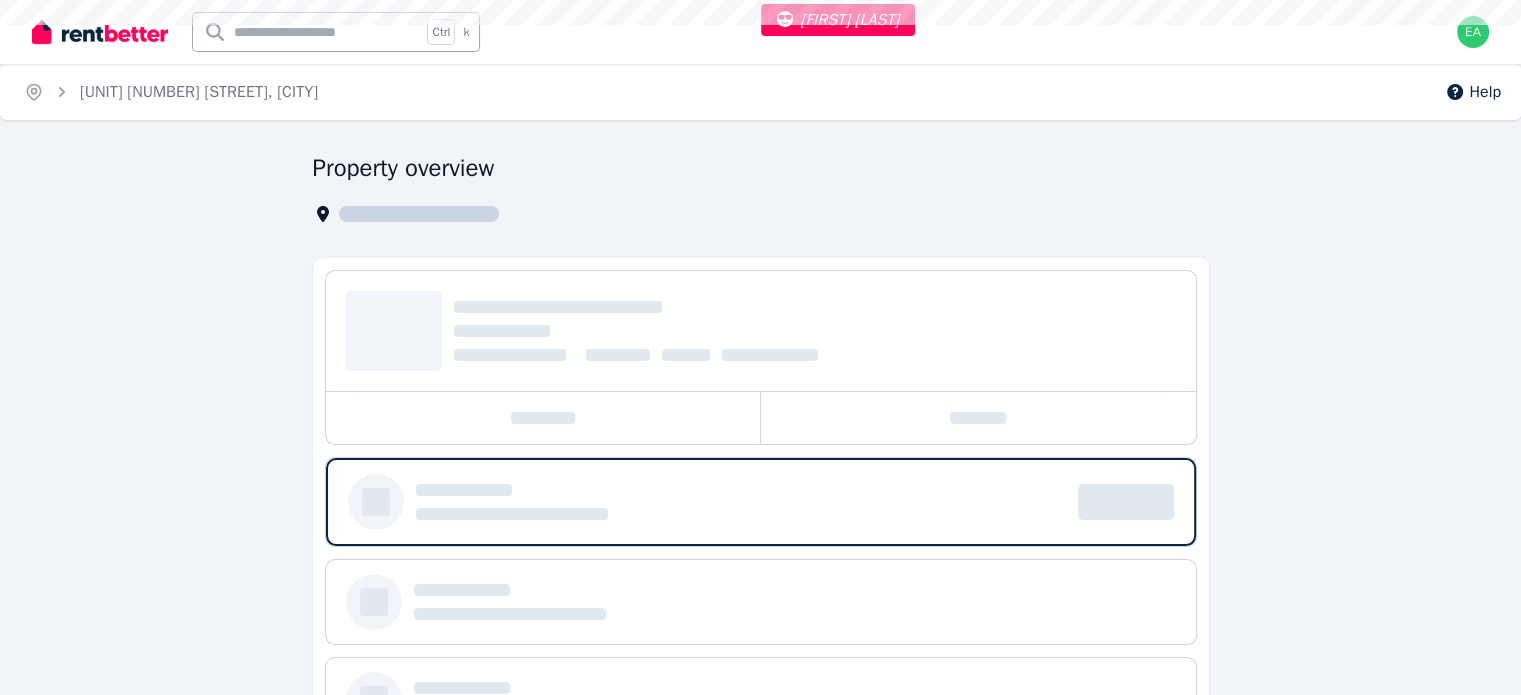 select on "**********" 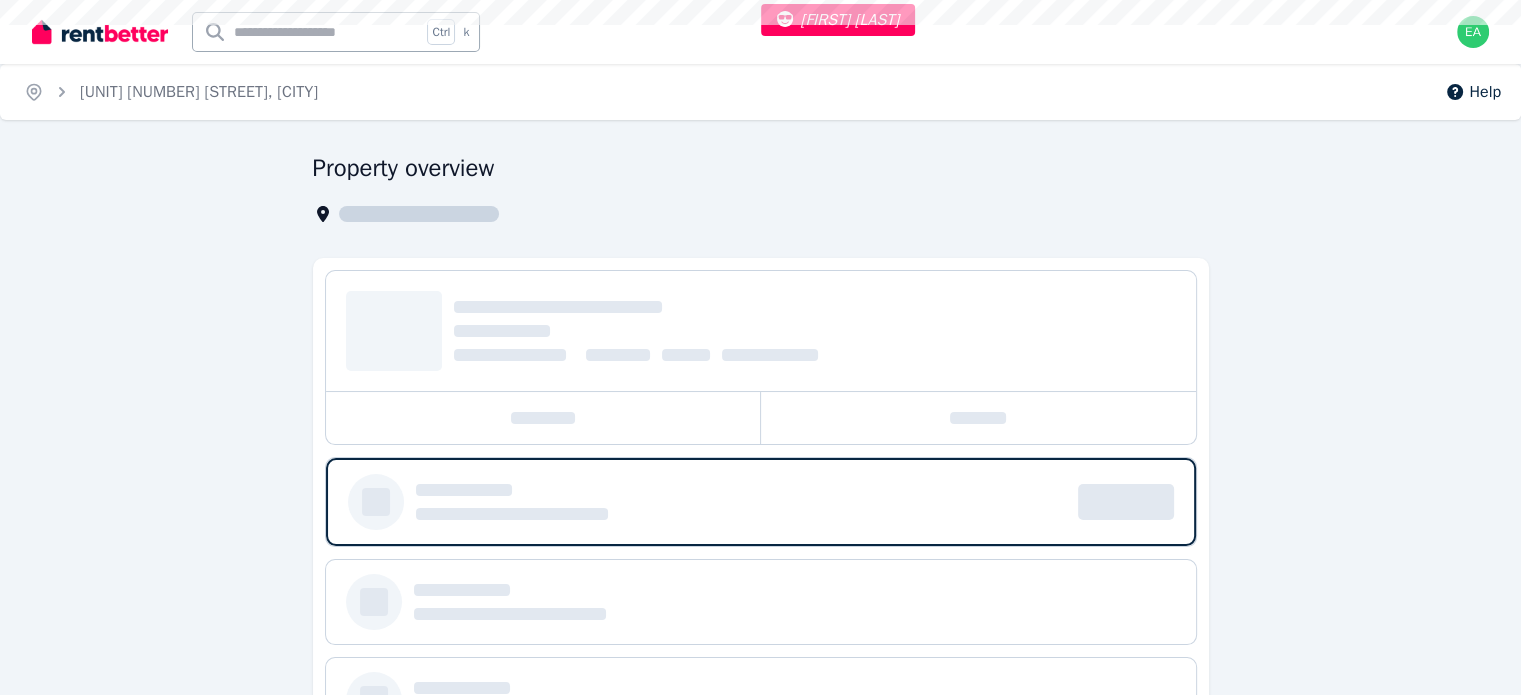 select on "*********" 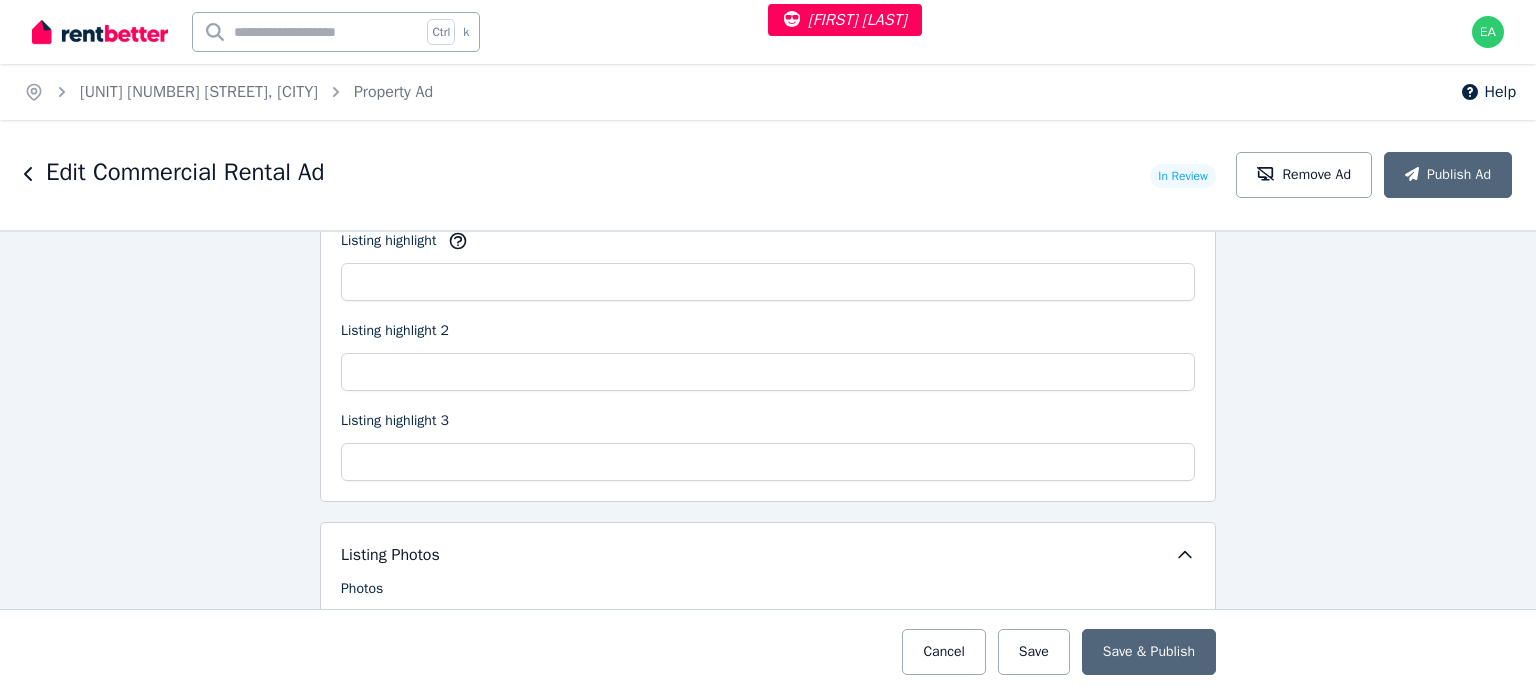 scroll, scrollTop: 2800, scrollLeft: 0, axis: vertical 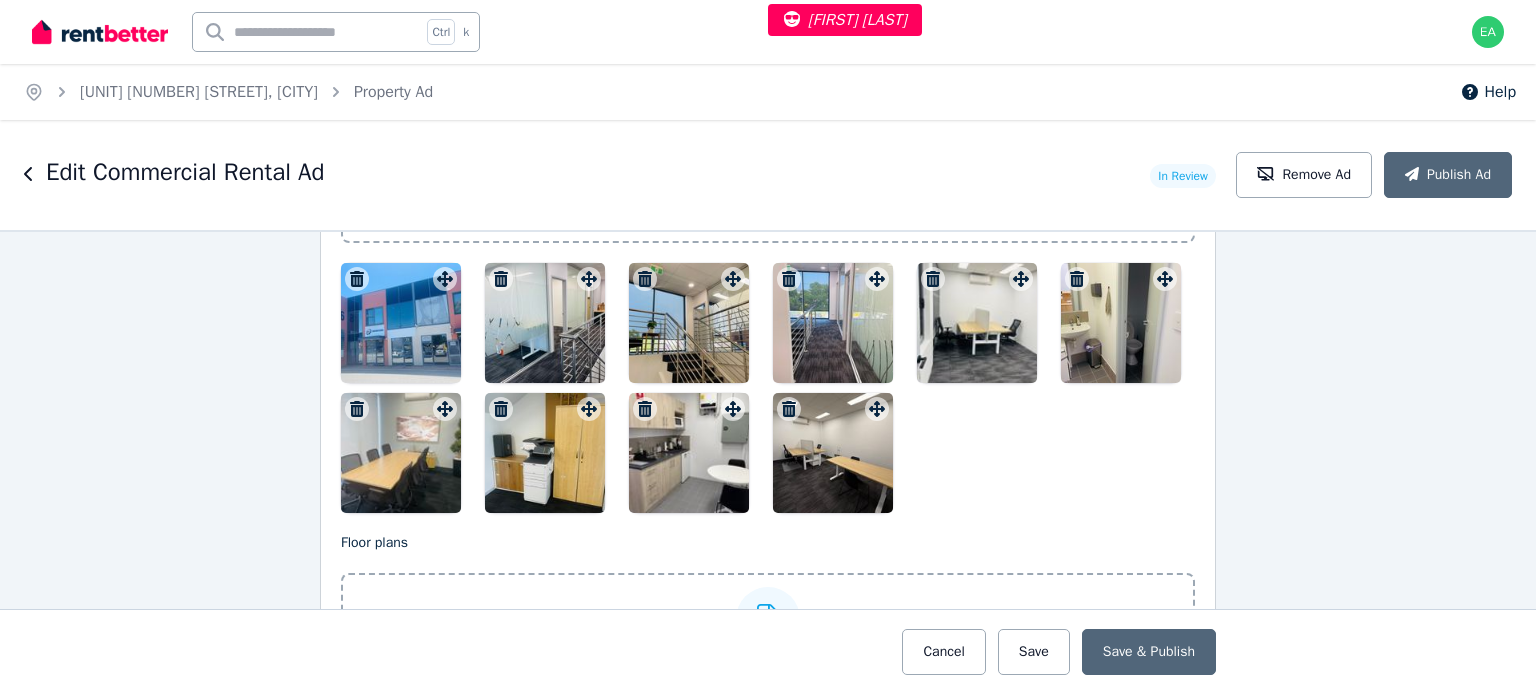 click at bounding box center [401, 323] 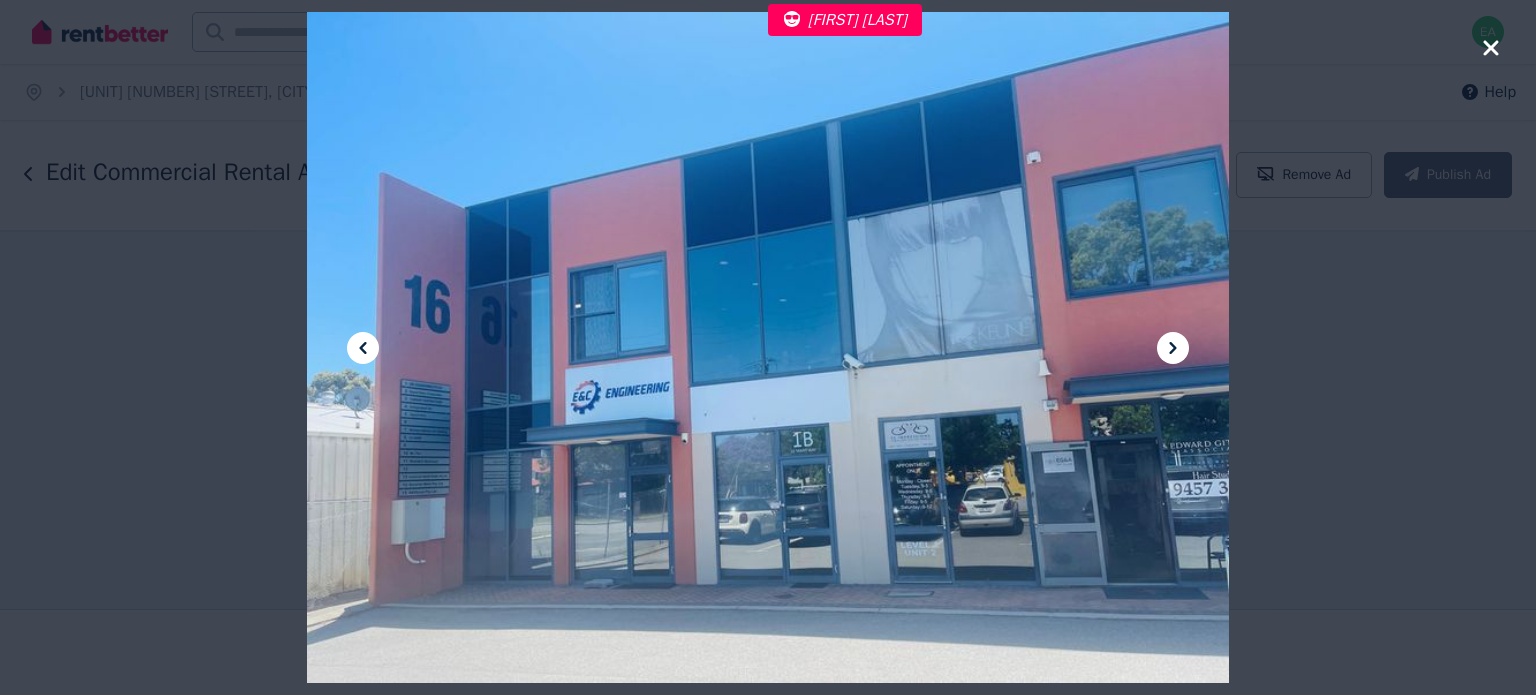 click 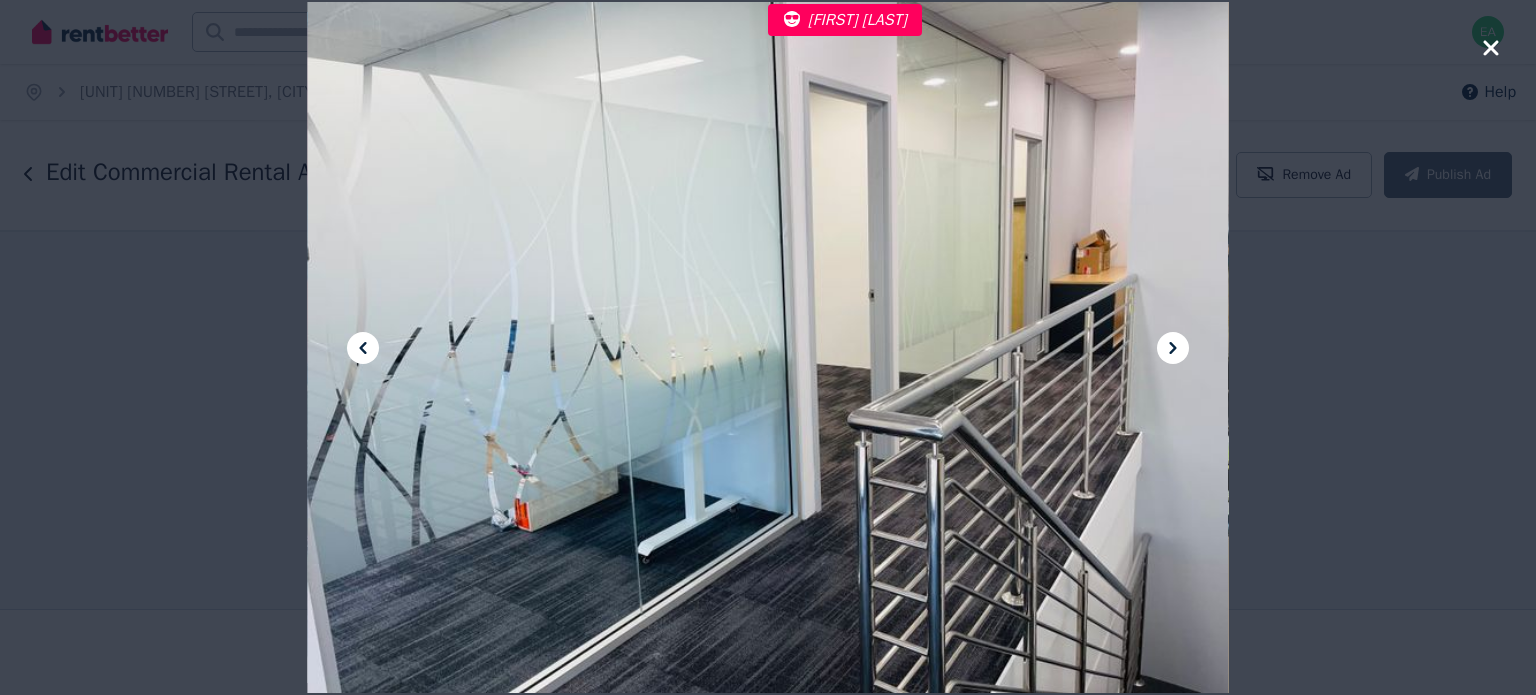 click 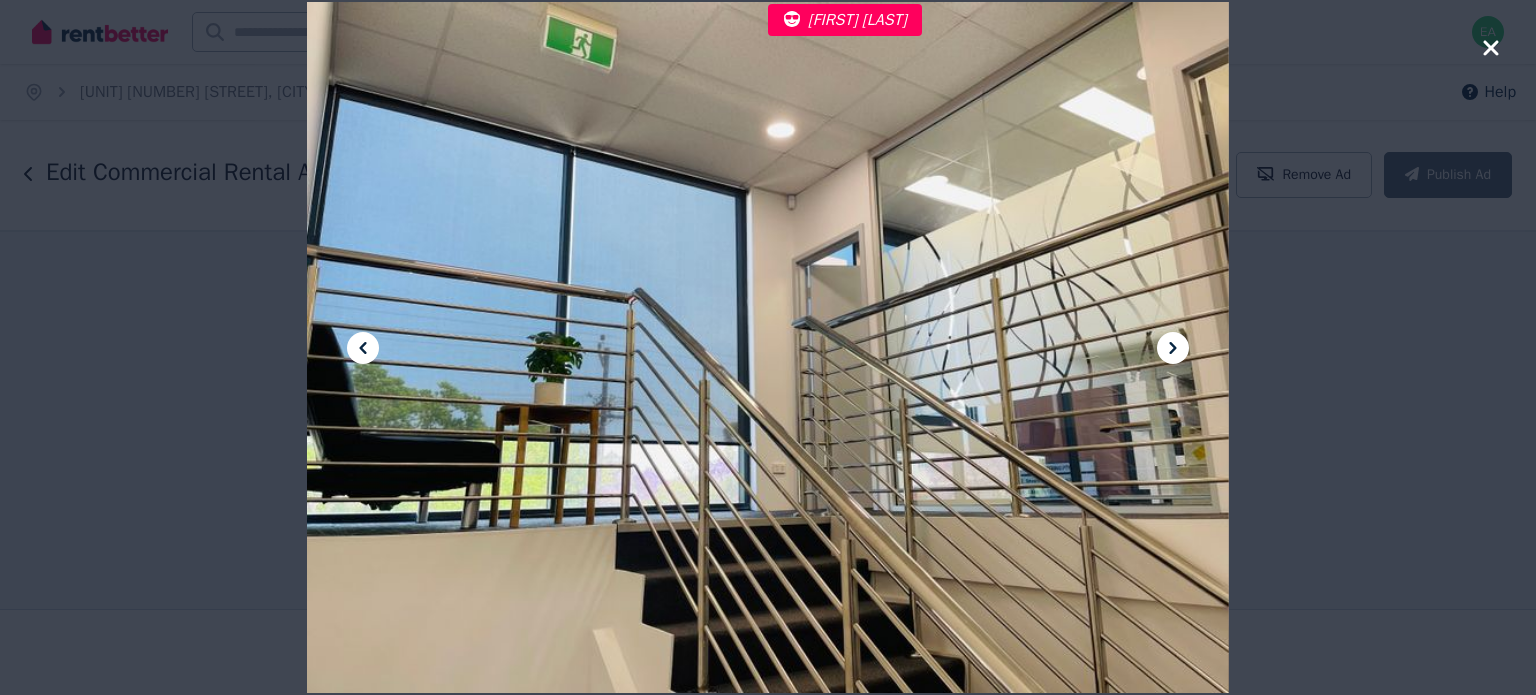 click 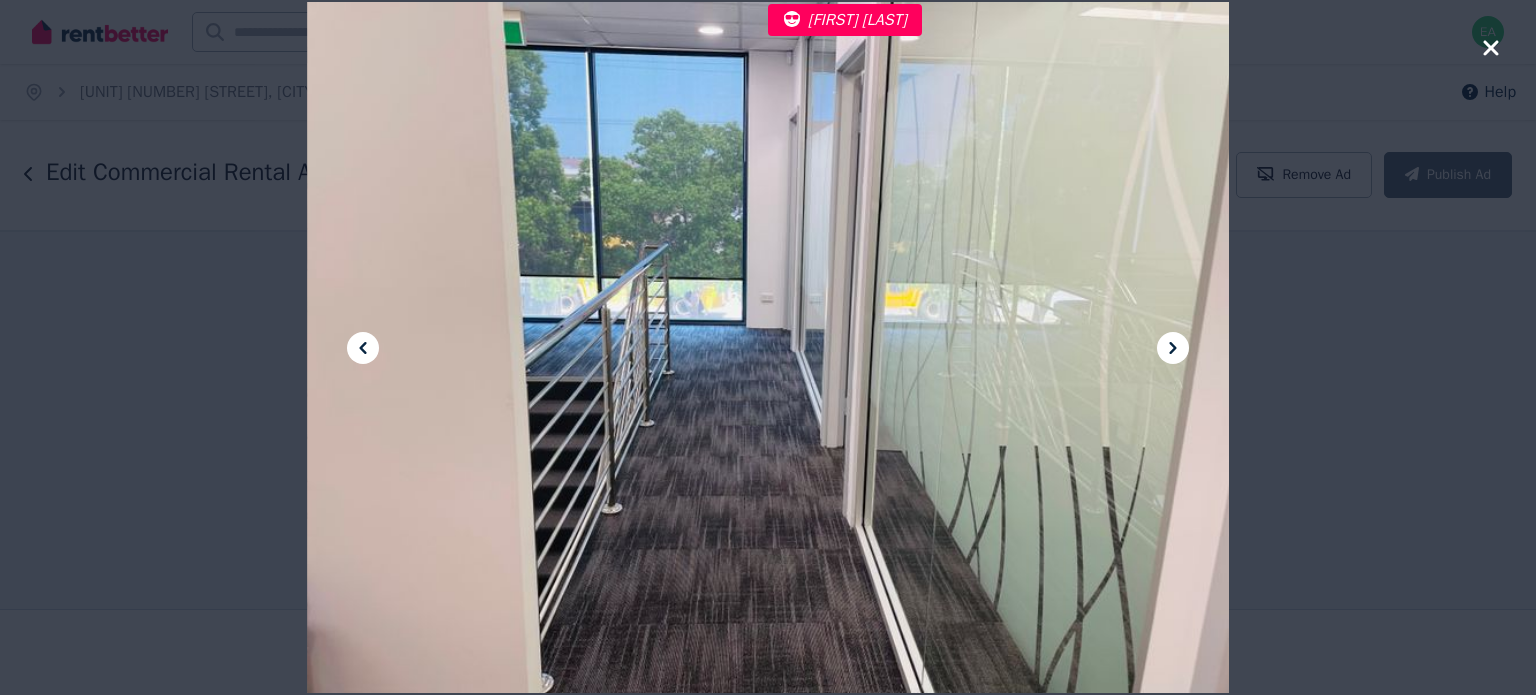 click 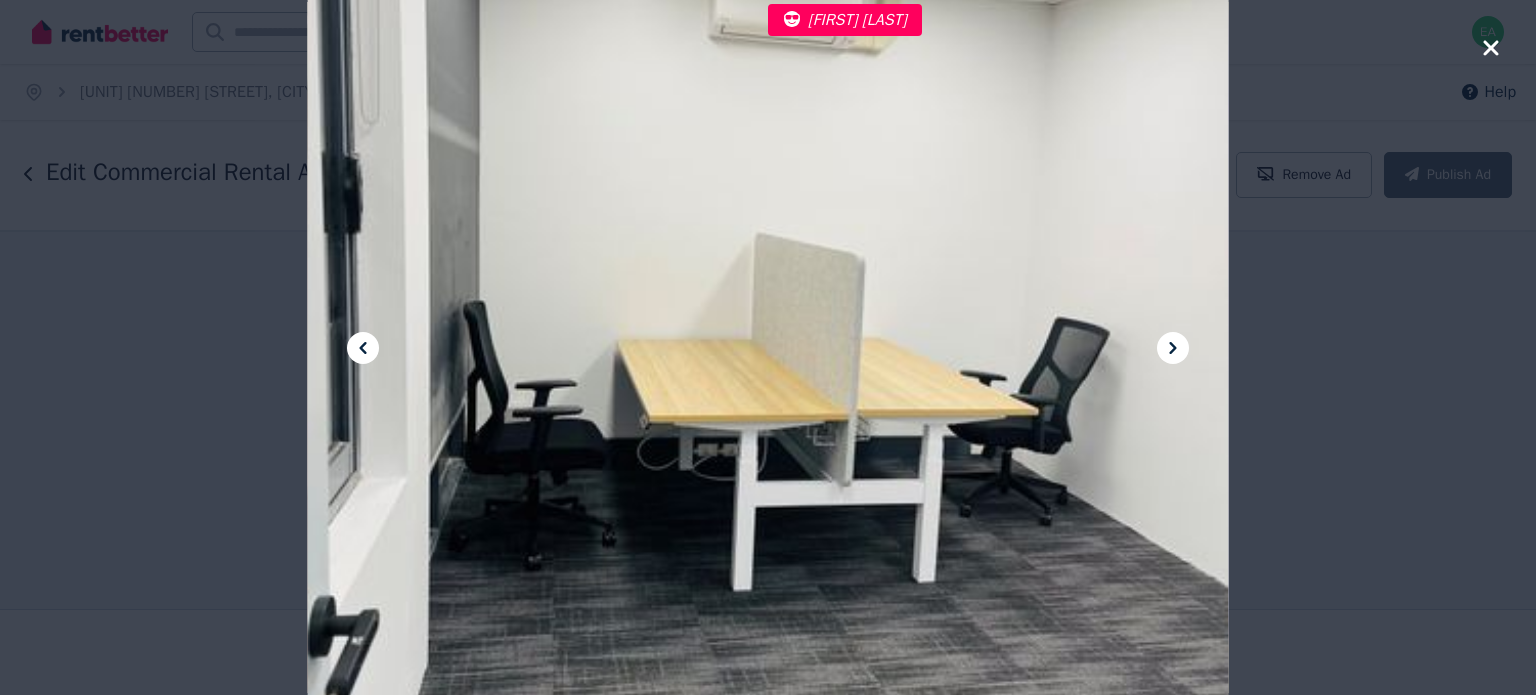 click 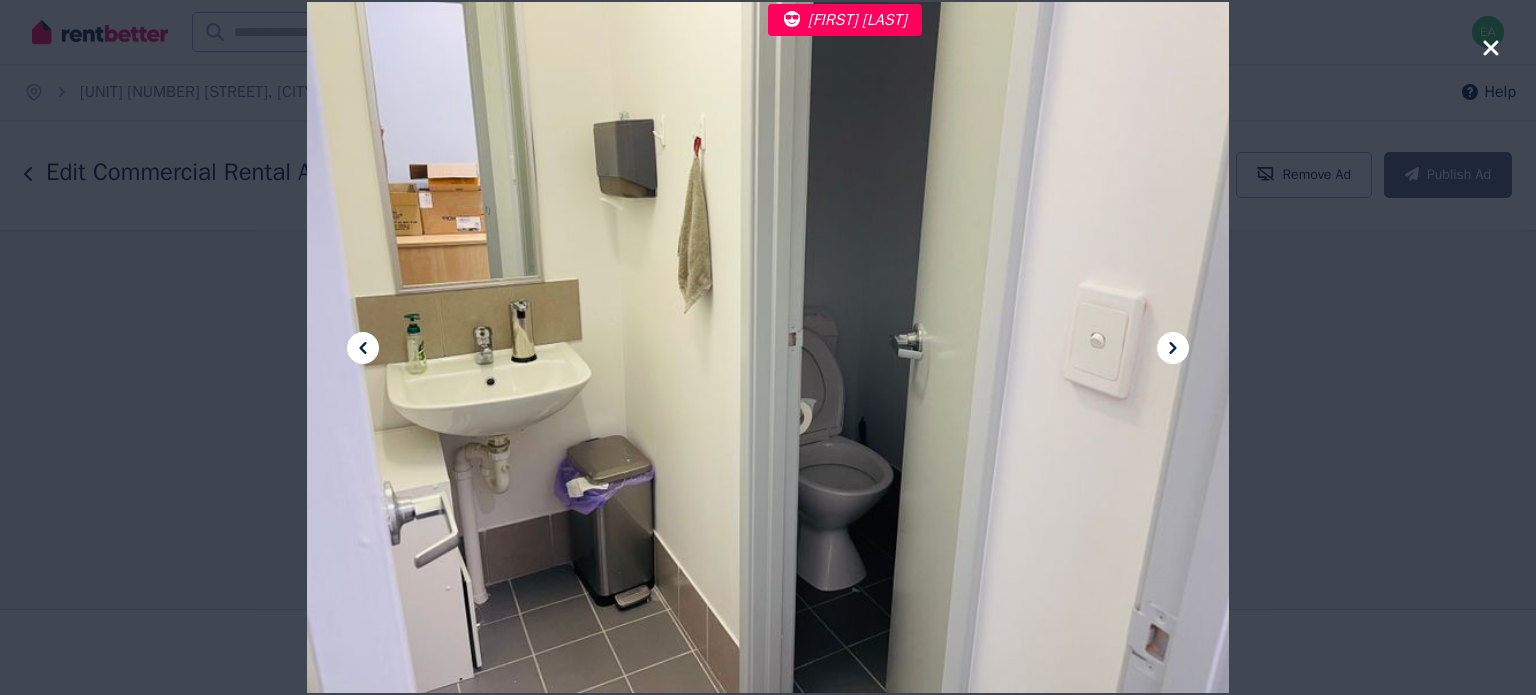 click 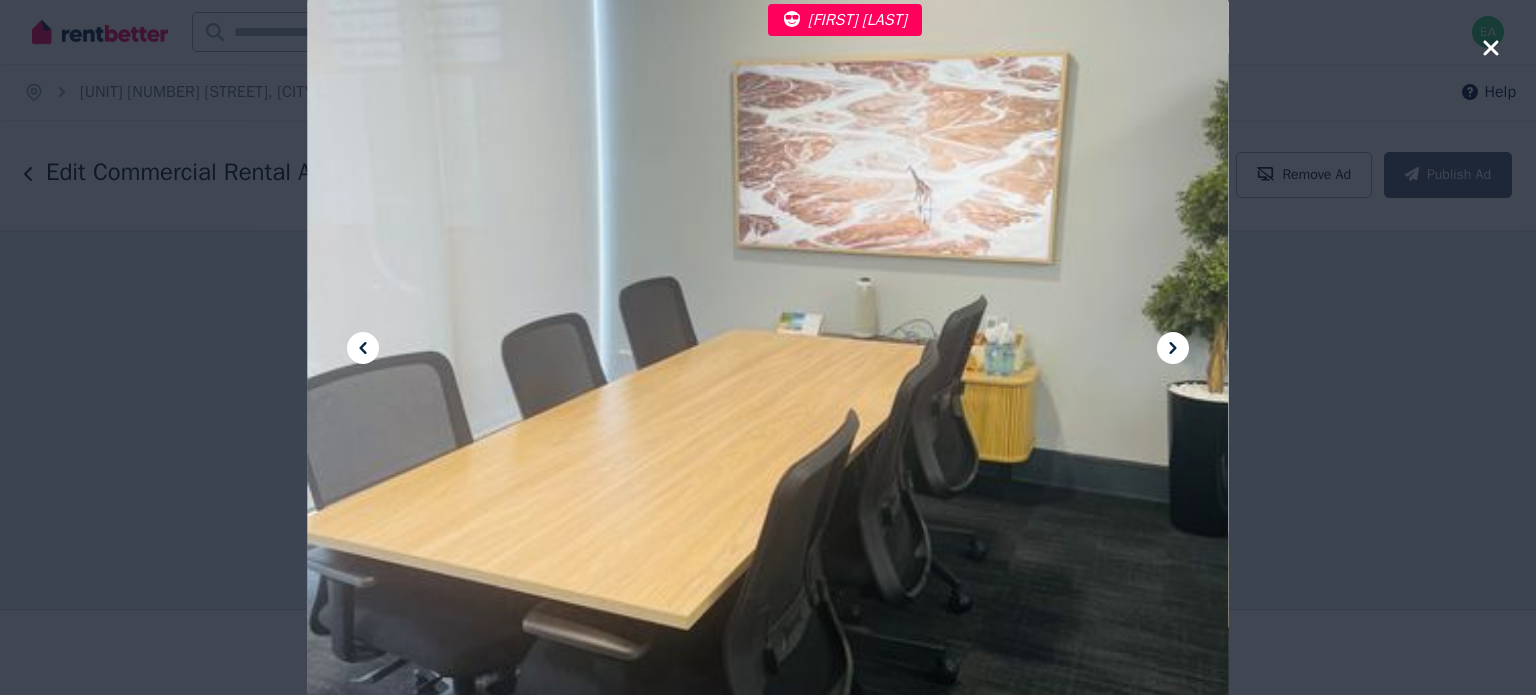 click 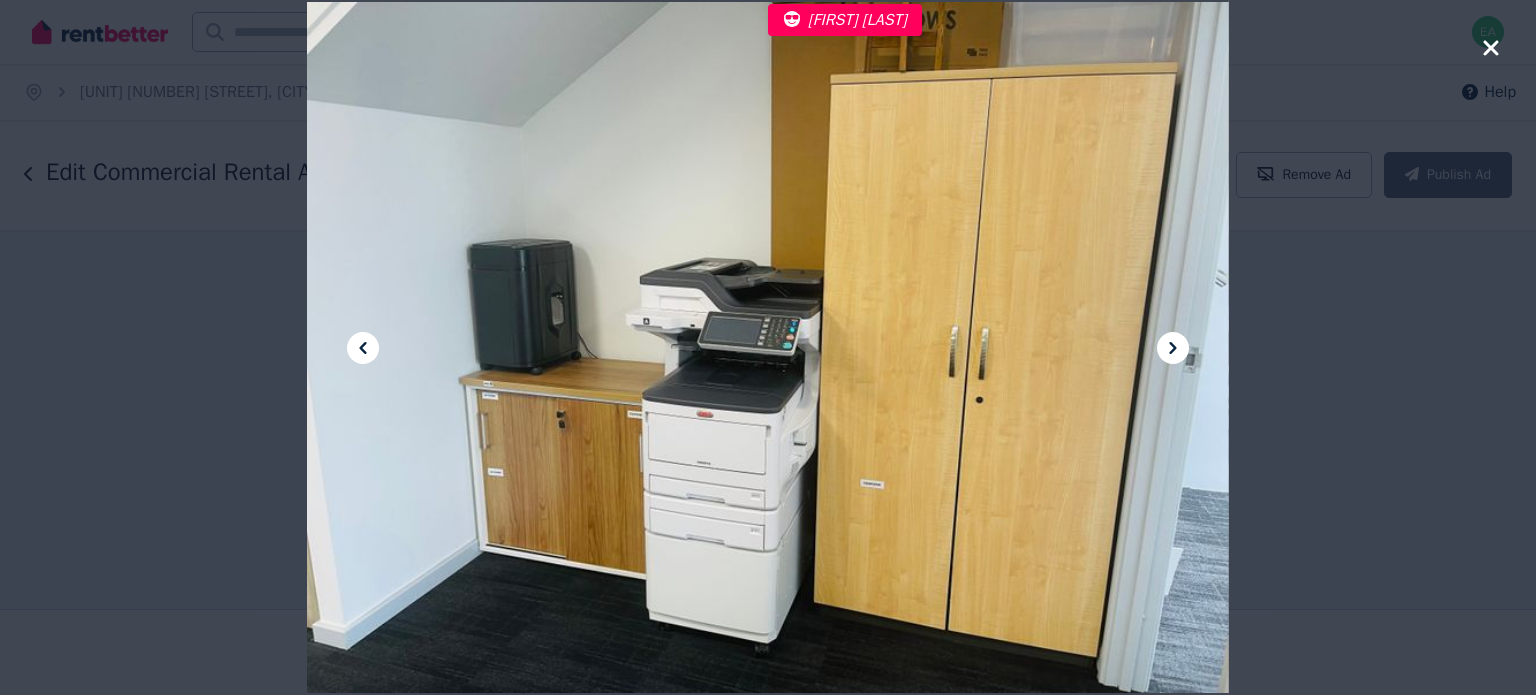 click 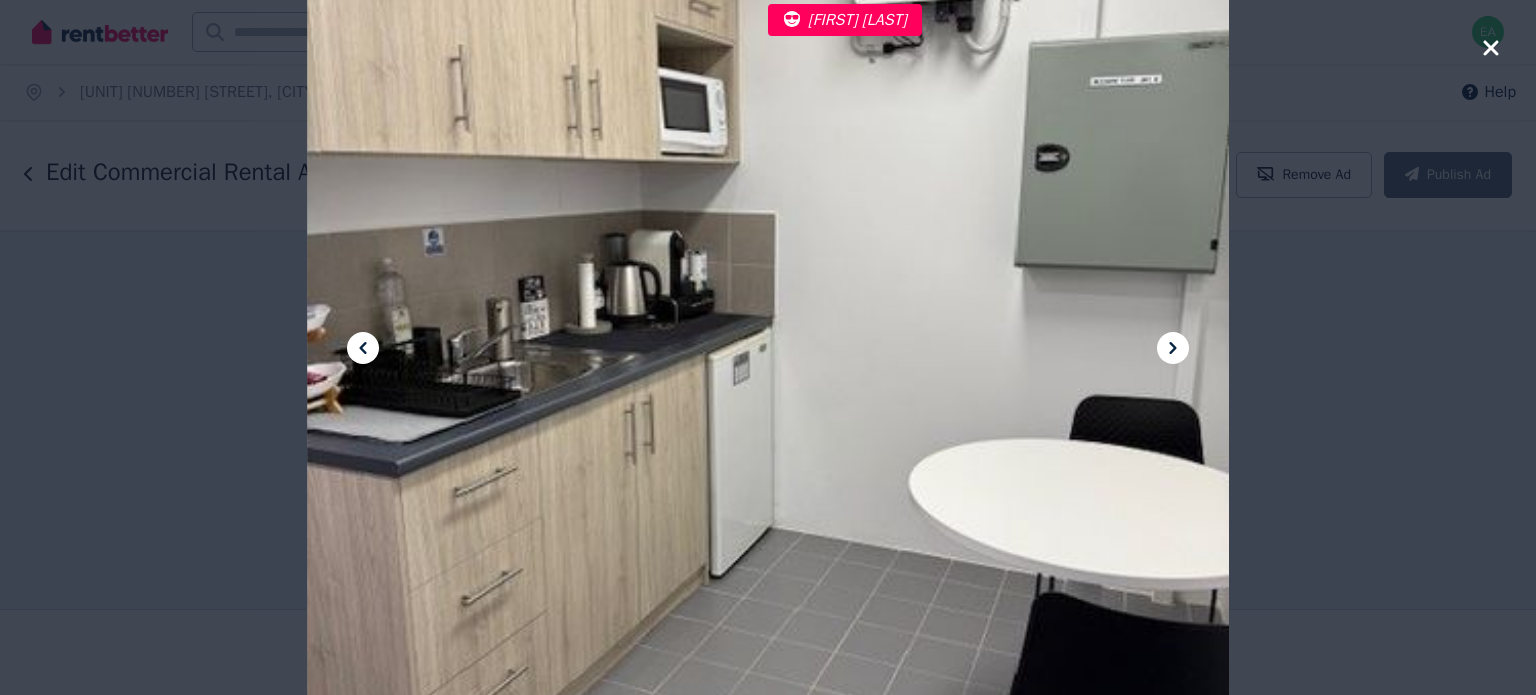click 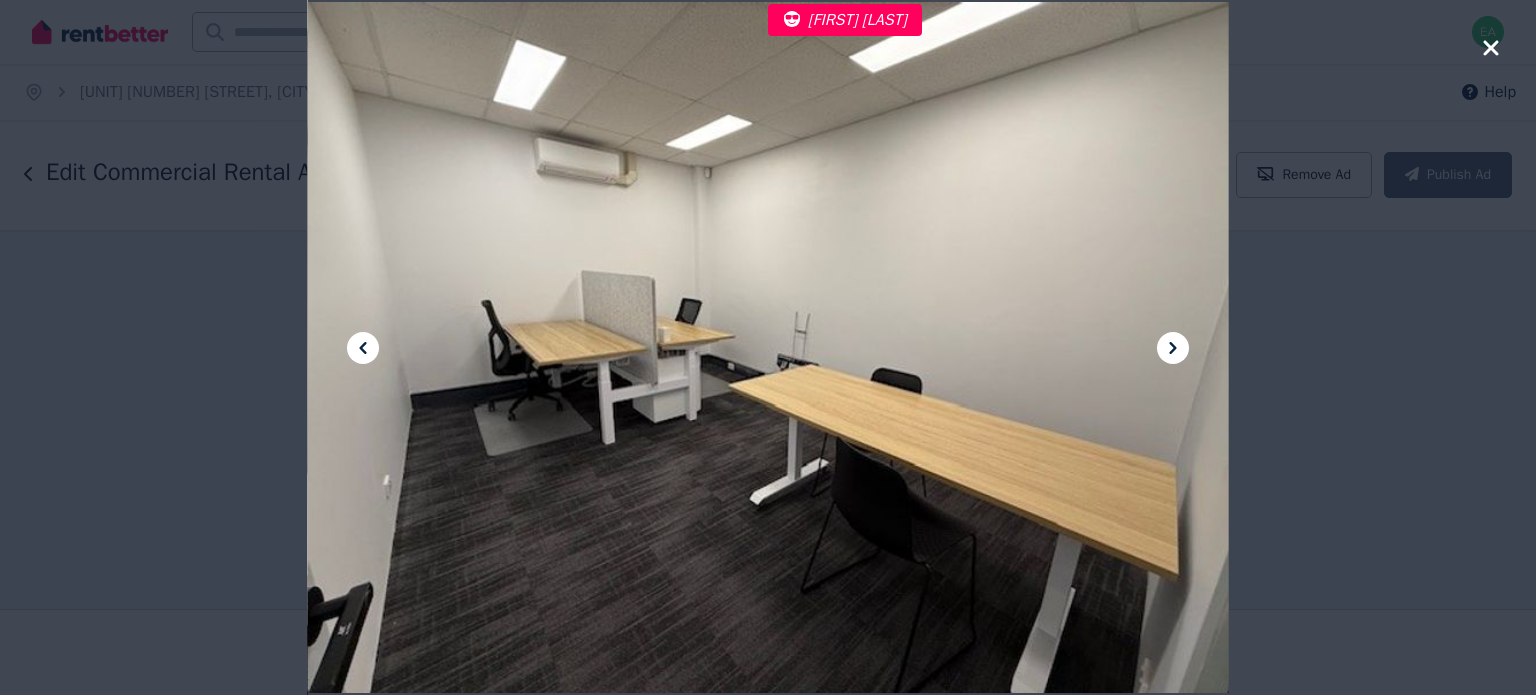 click 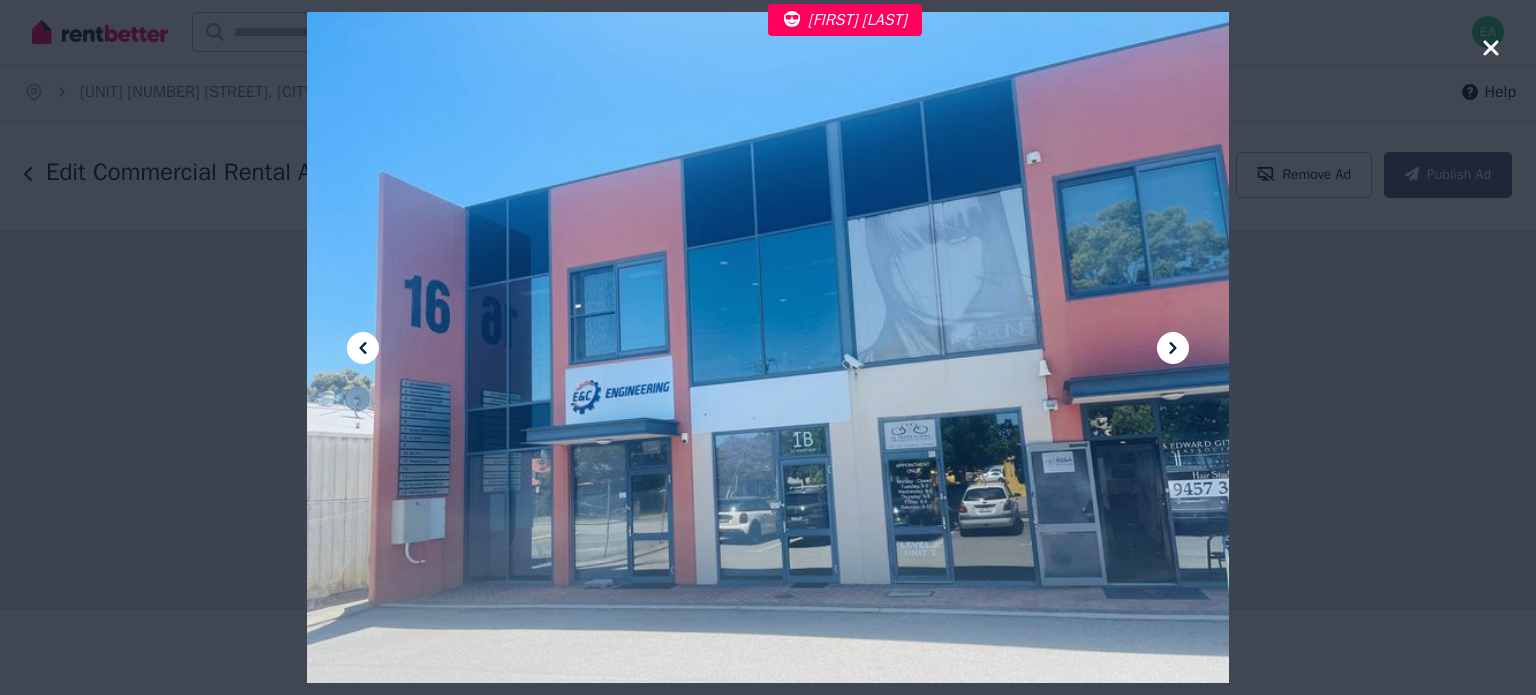 click 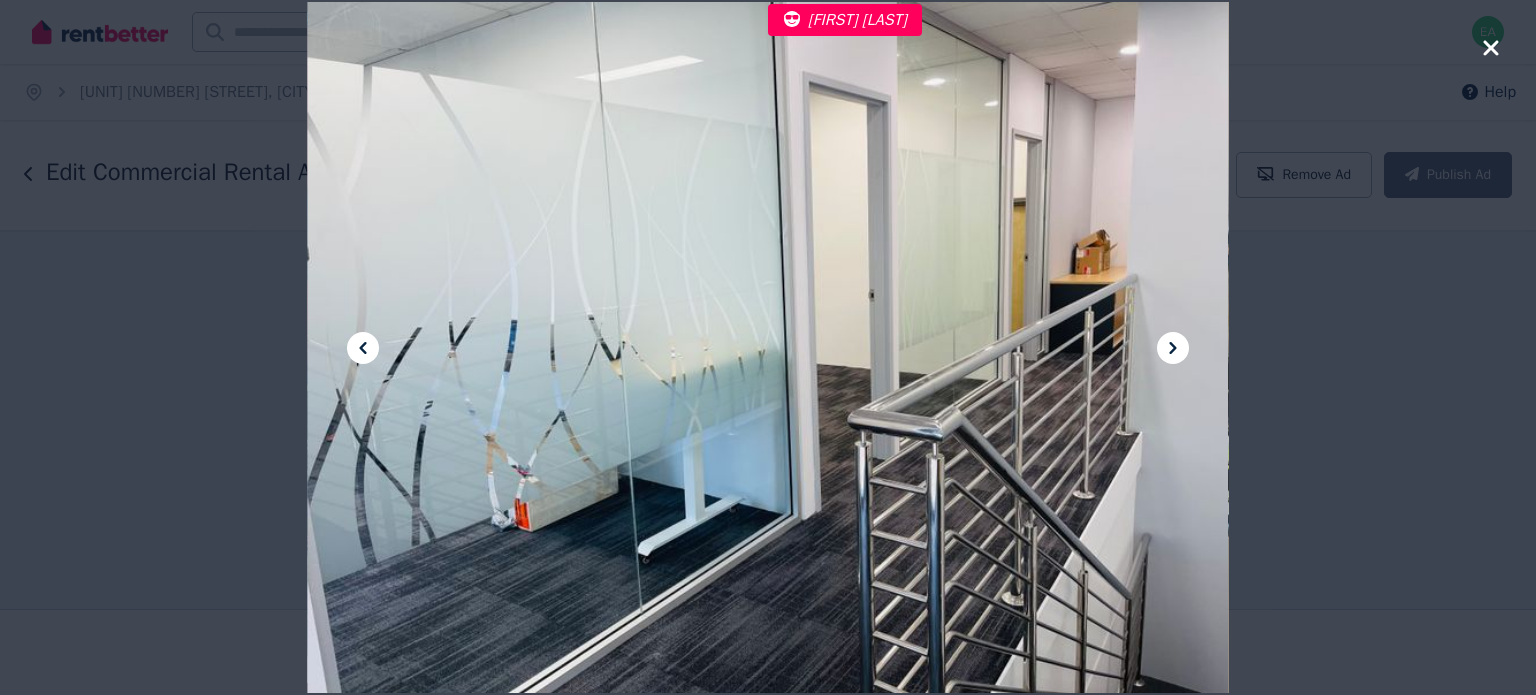 click 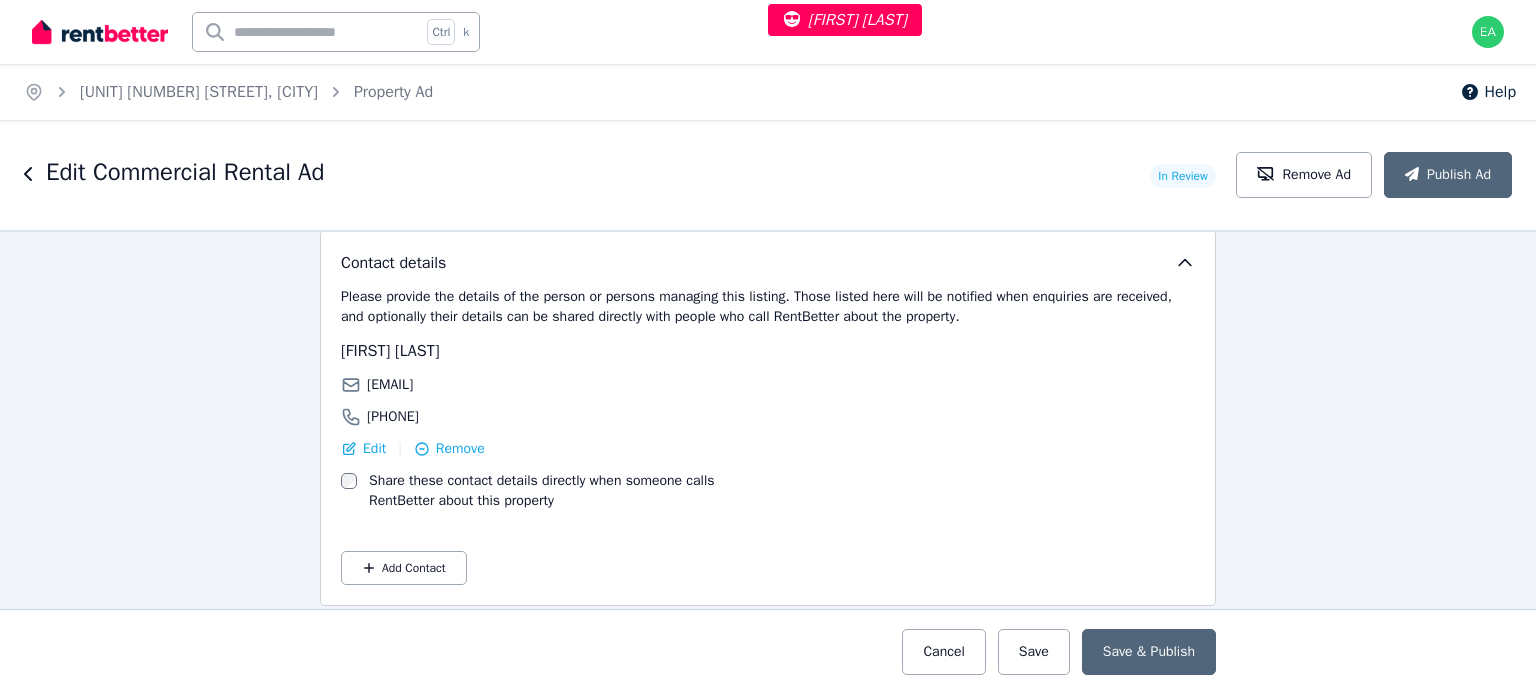 scroll, scrollTop: 3008, scrollLeft: 0, axis: vertical 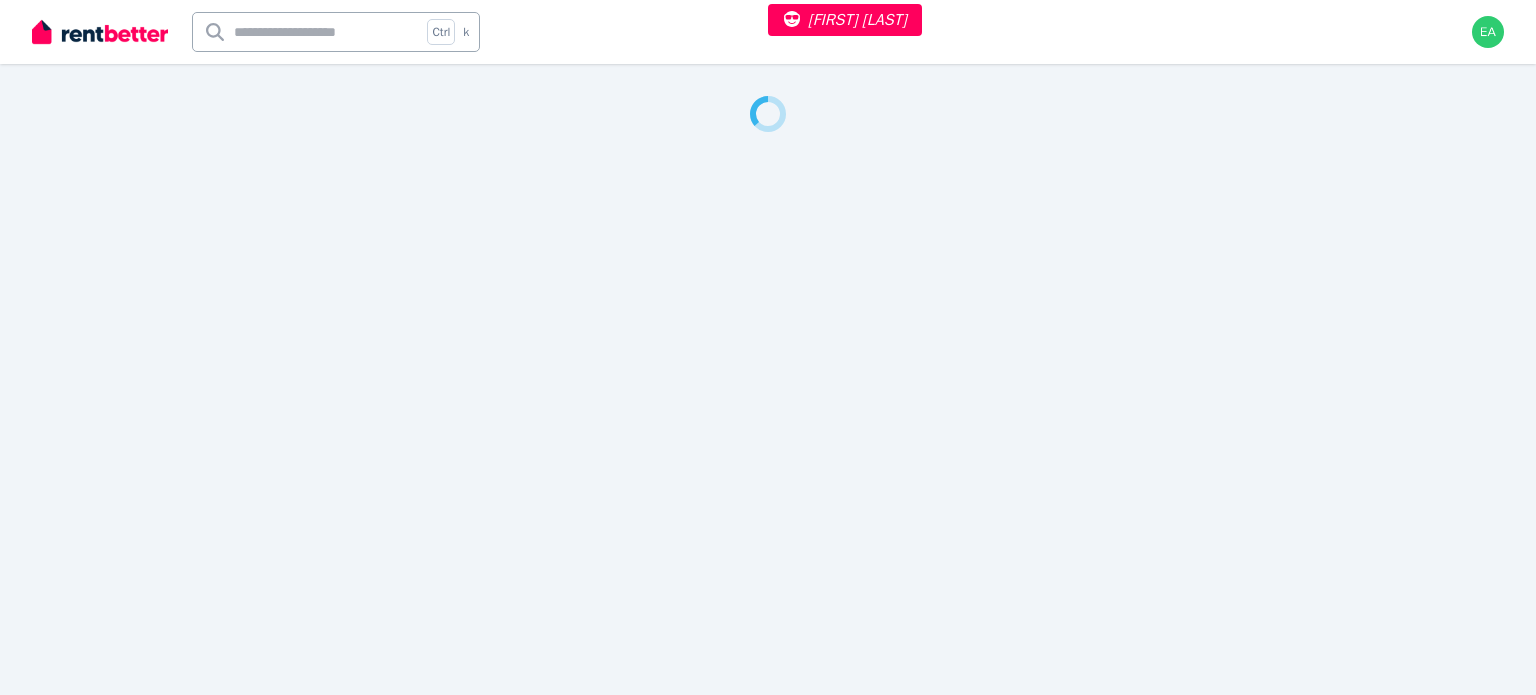 select on "***" 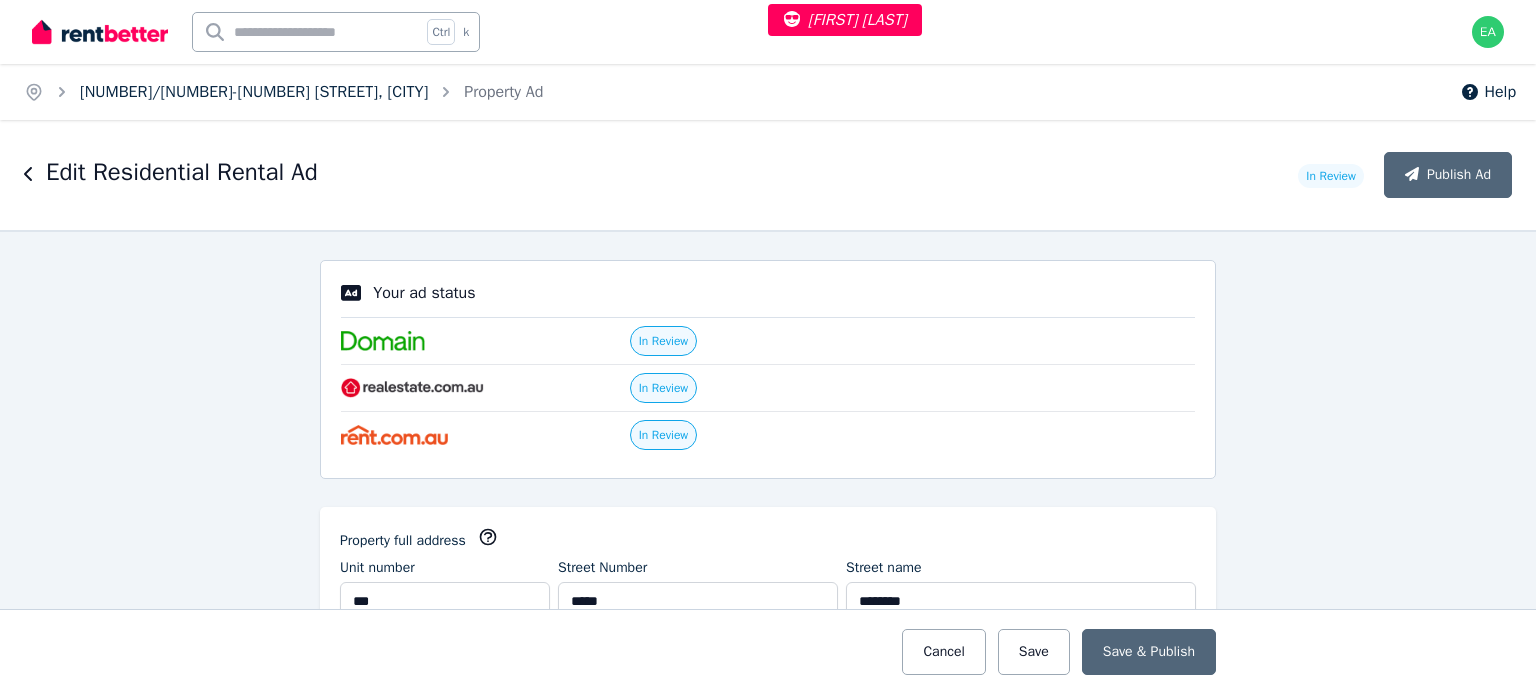 click on "[NUMBER]/[NUMBER]-[NUMBER] [STREET], [CITY]" at bounding box center [254, 92] 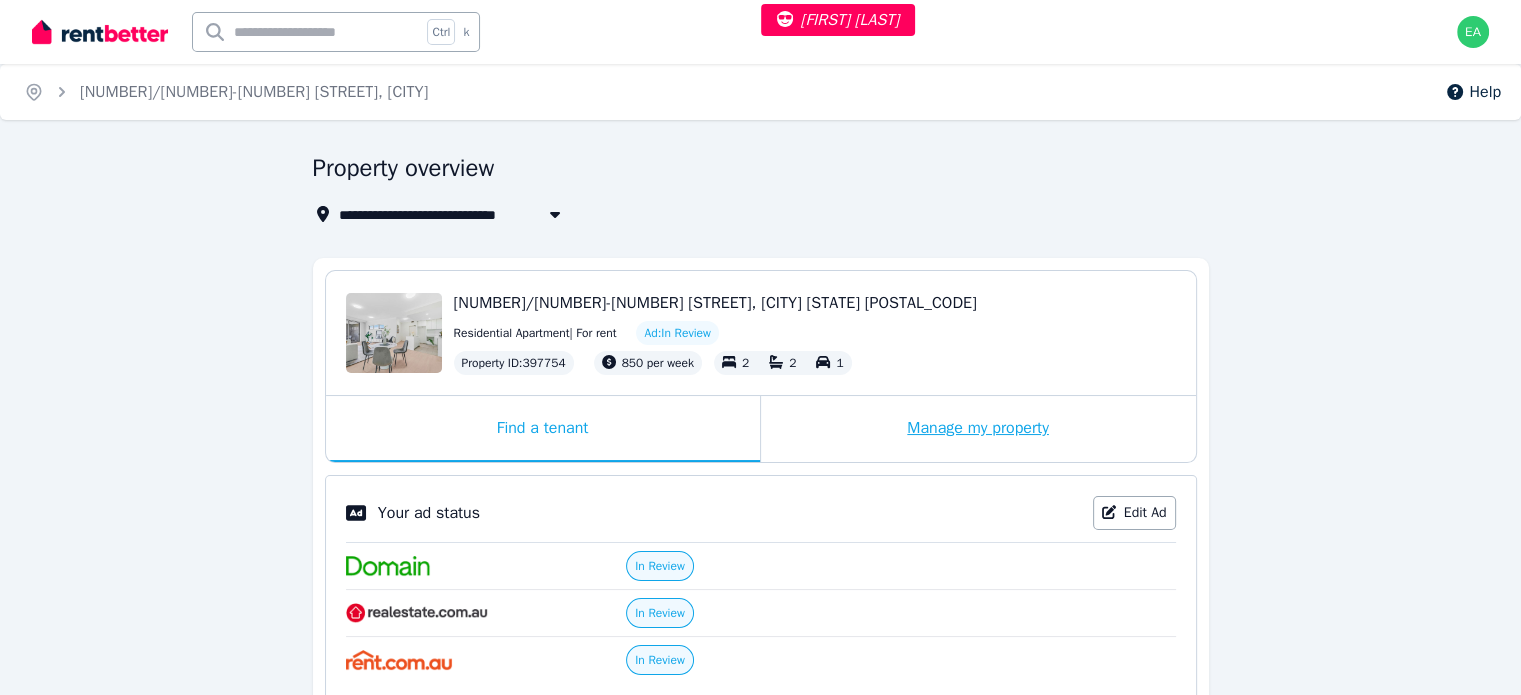 click on "Manage my property" at bounding box center [978, 429] 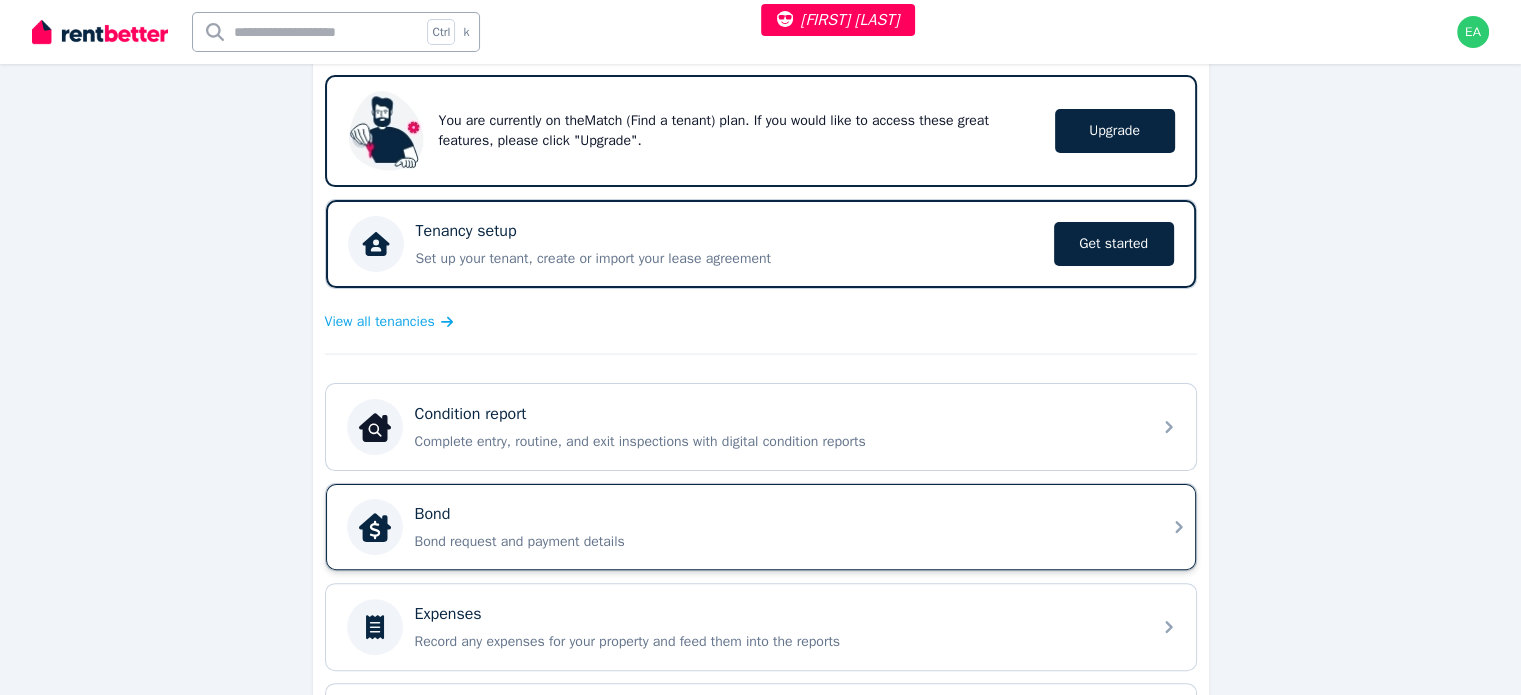 scroll, scrollTop: 500, scrollLeft: 0, axis: vertical 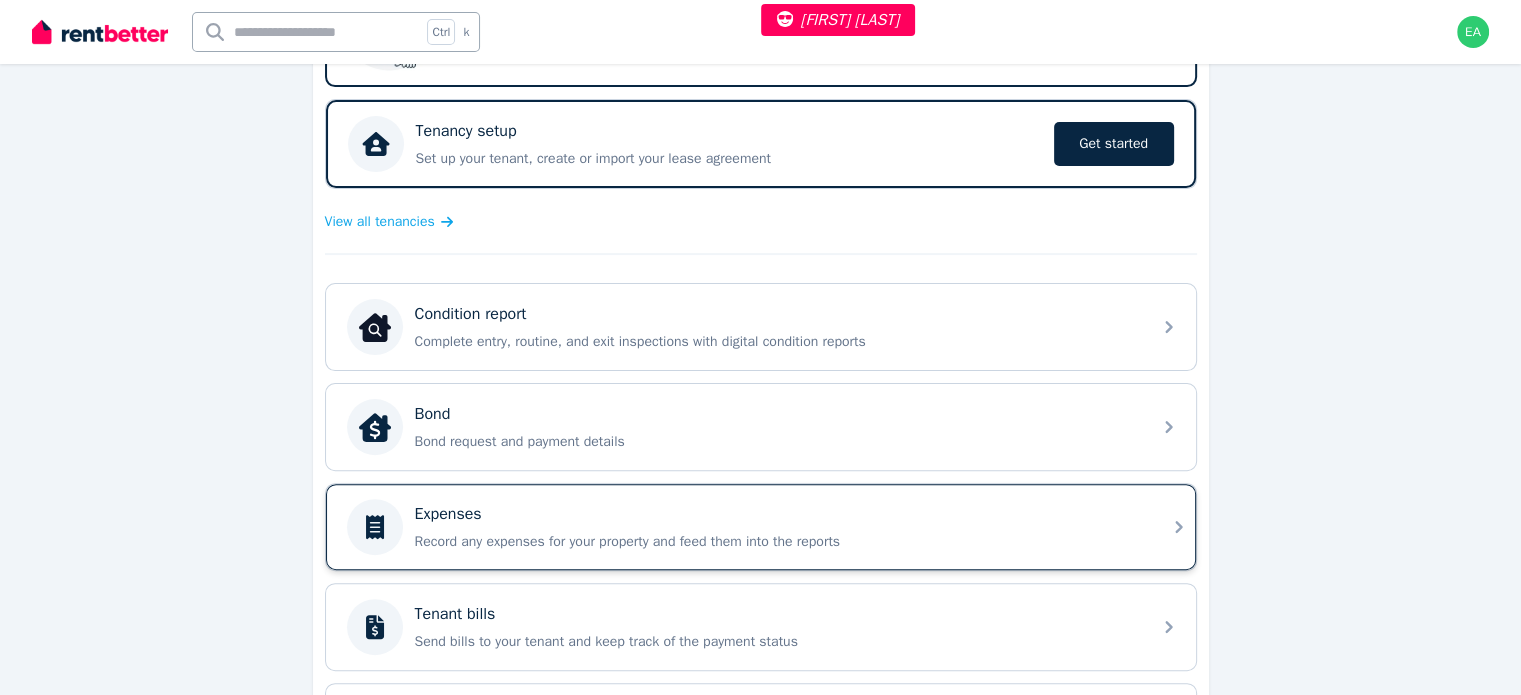 click on "Expenses Record any expenses for your property and feed them into the reports" at bounding box center [777, 527] 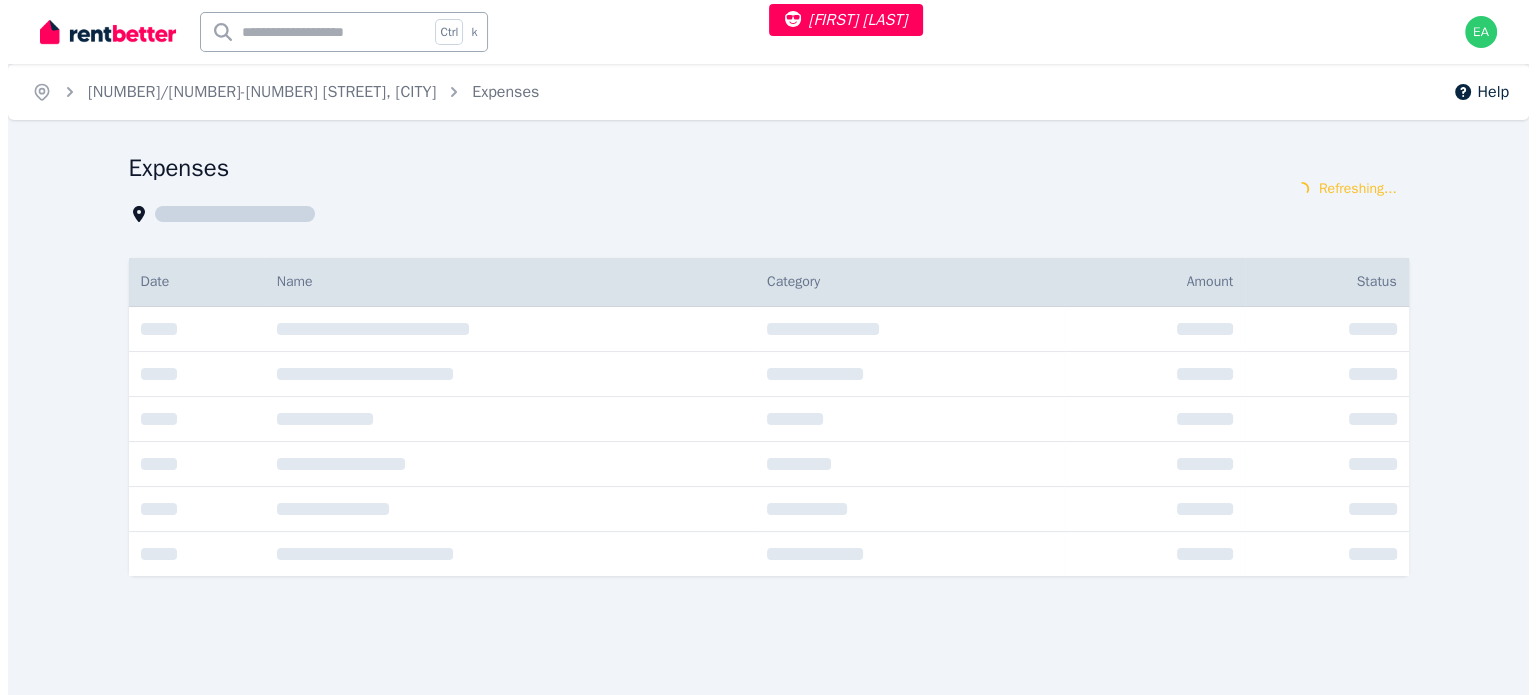 scroll, scrollTop: 0, scrollLeft: 0, axis: both 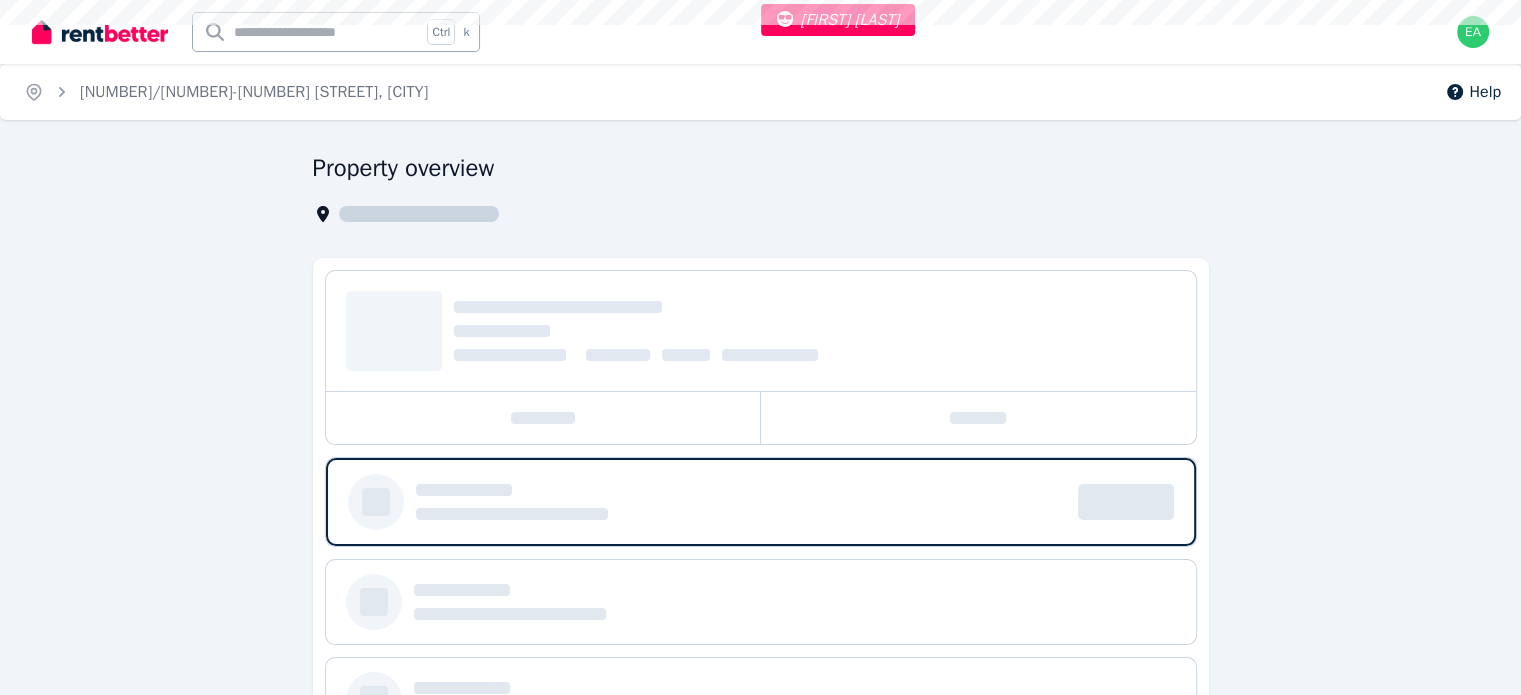 select on "***" 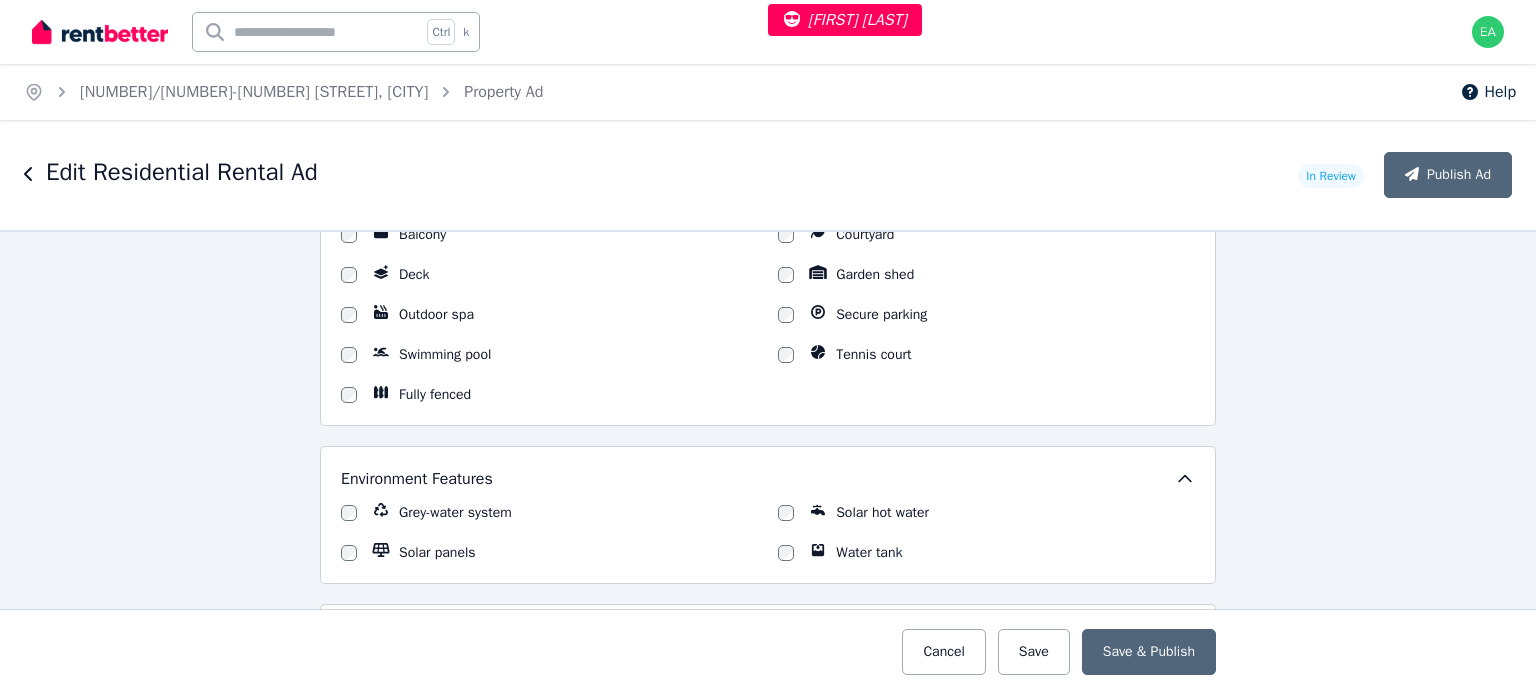 scroll, scrollTop: 2600, scrollLeft: 0, axis: vertical 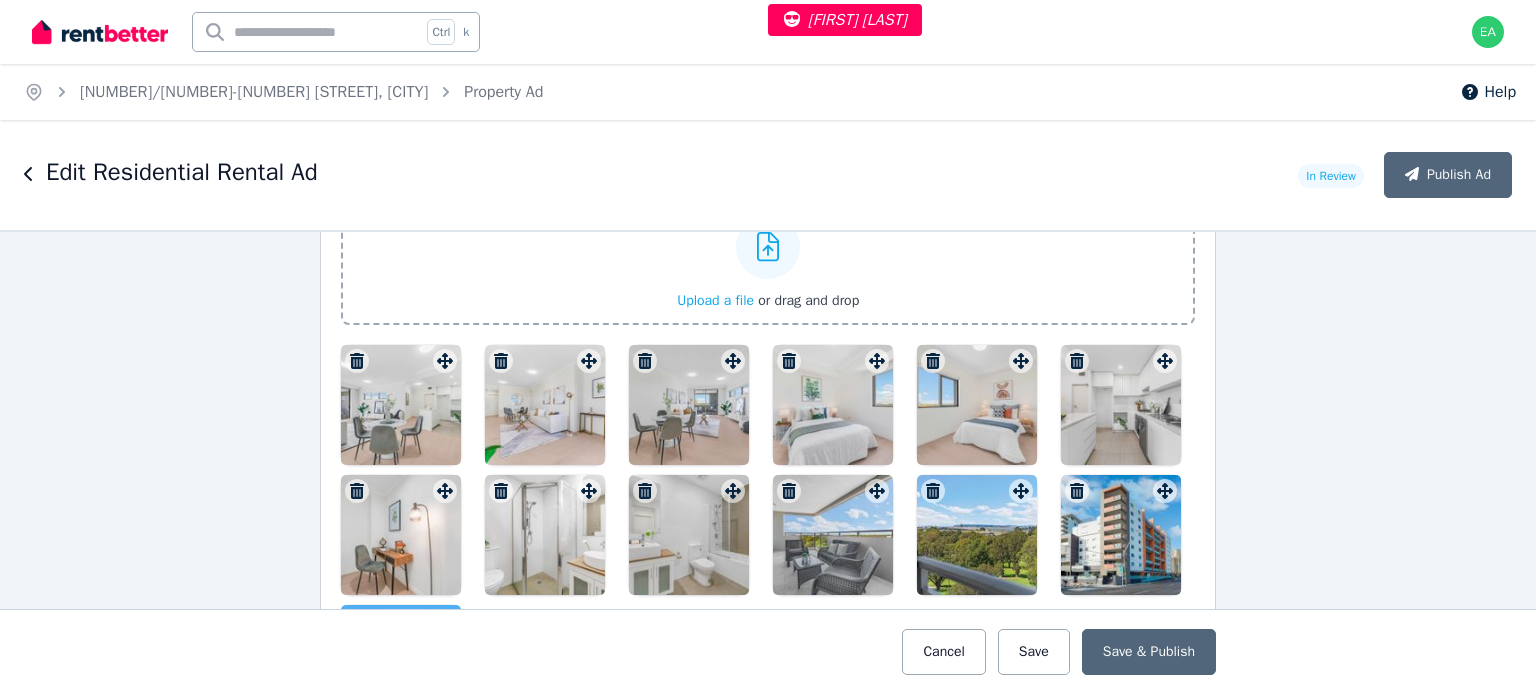 click at bounding box center (401, 405) 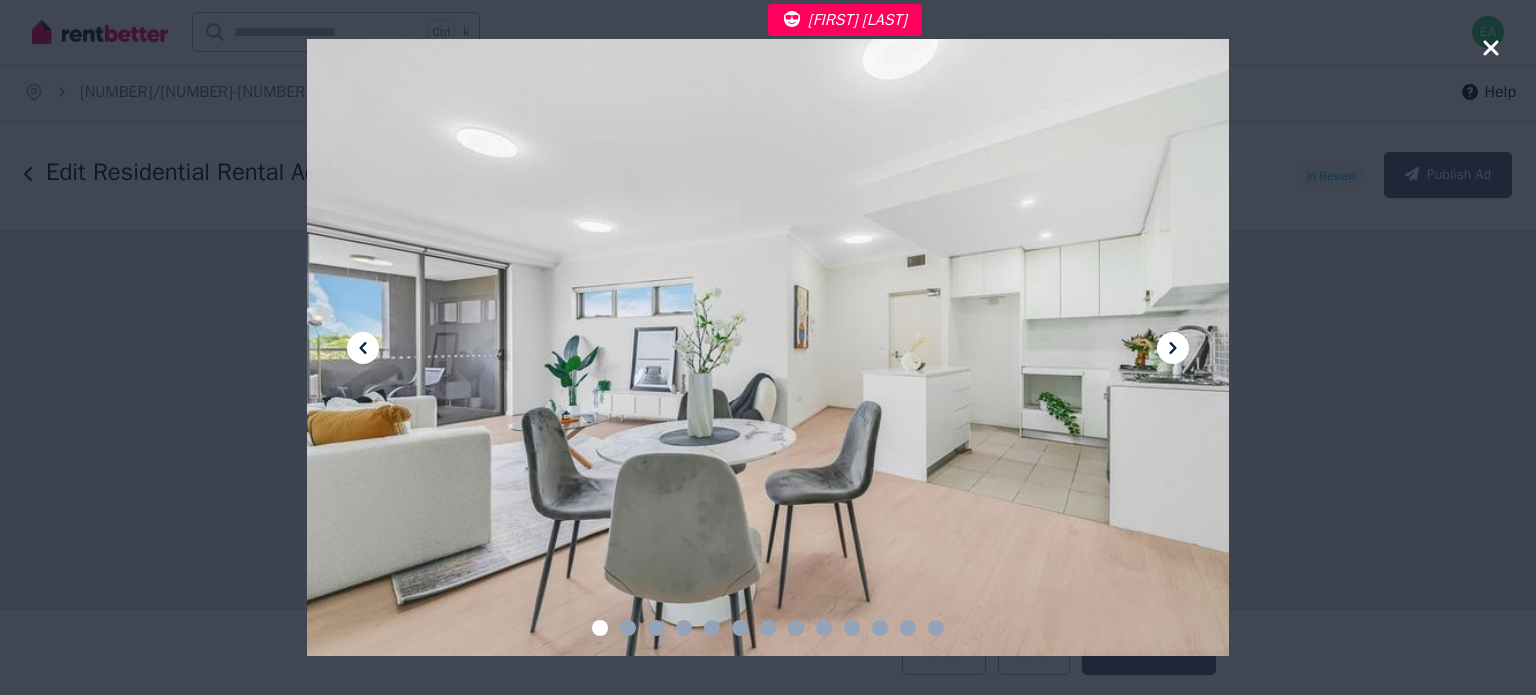 click 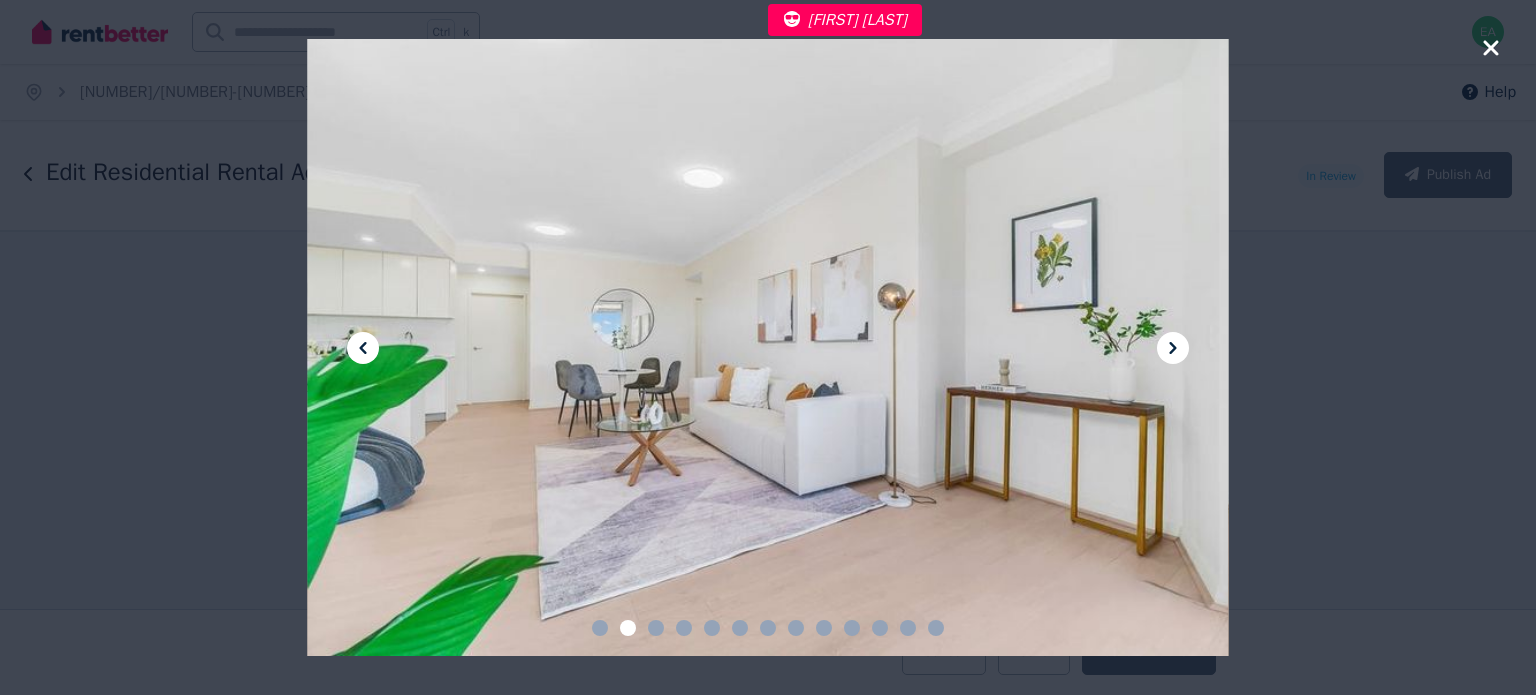 click 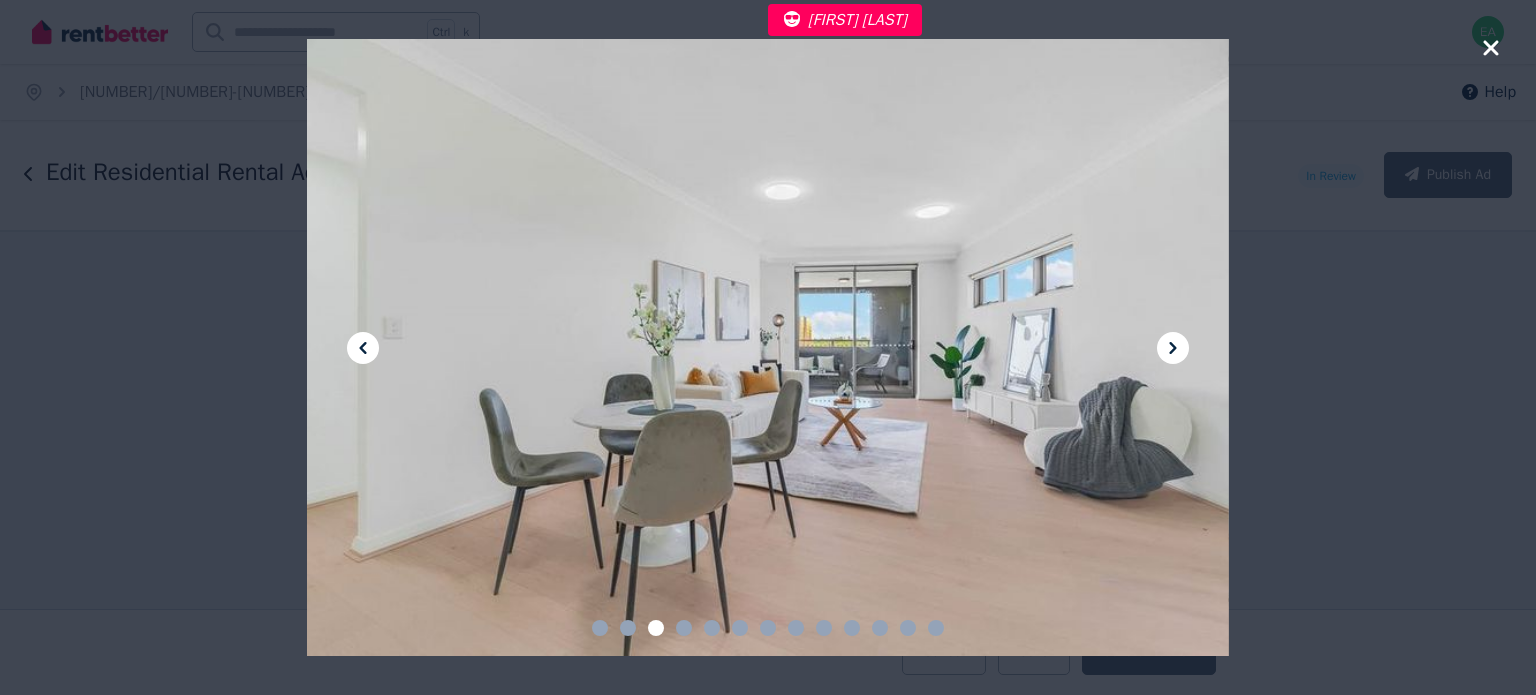 click 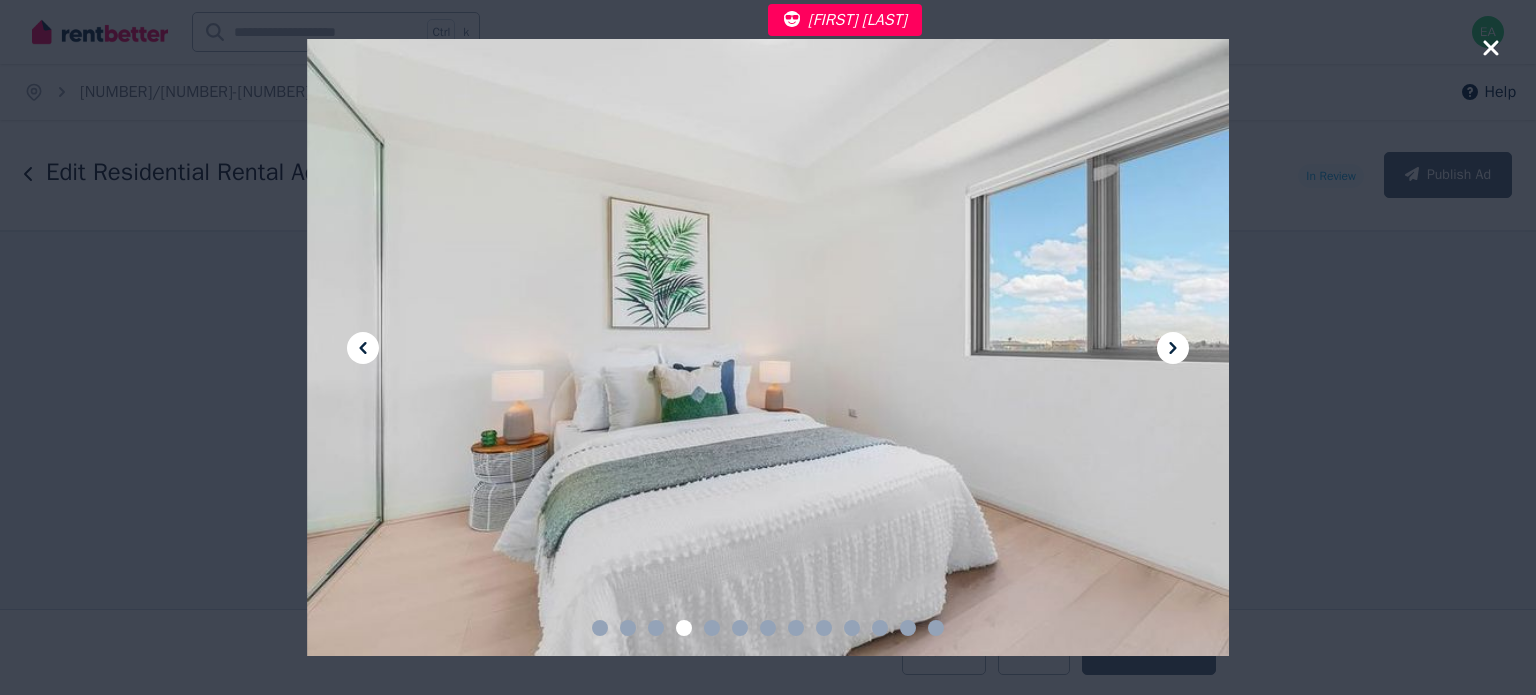 click 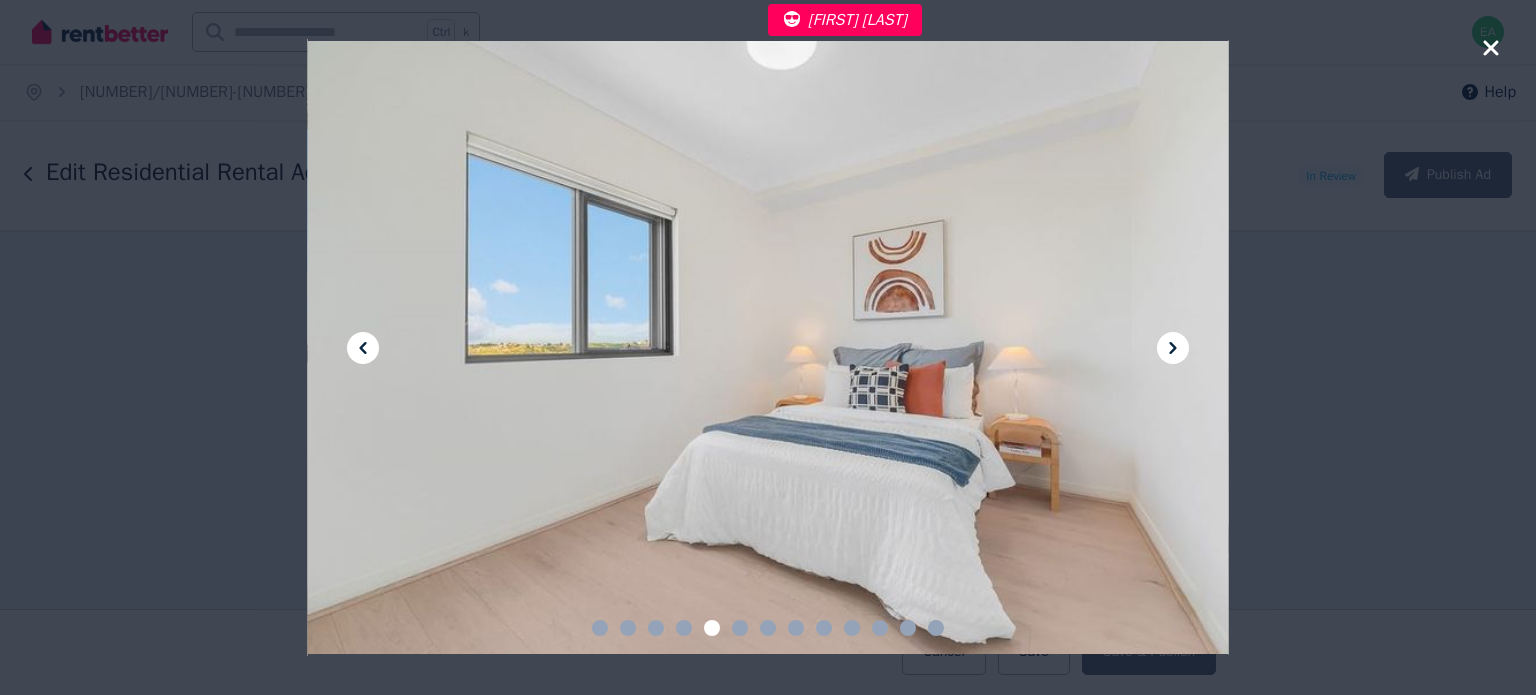 click 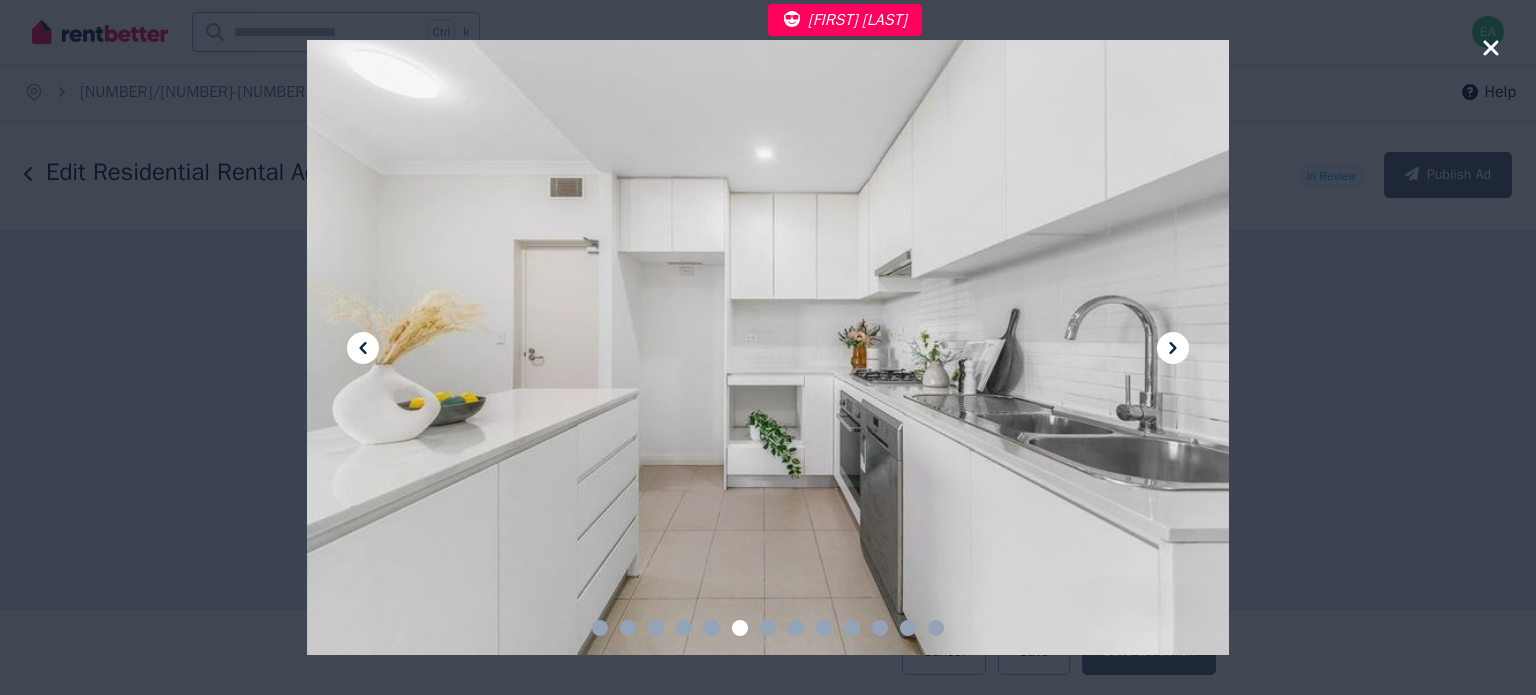 click 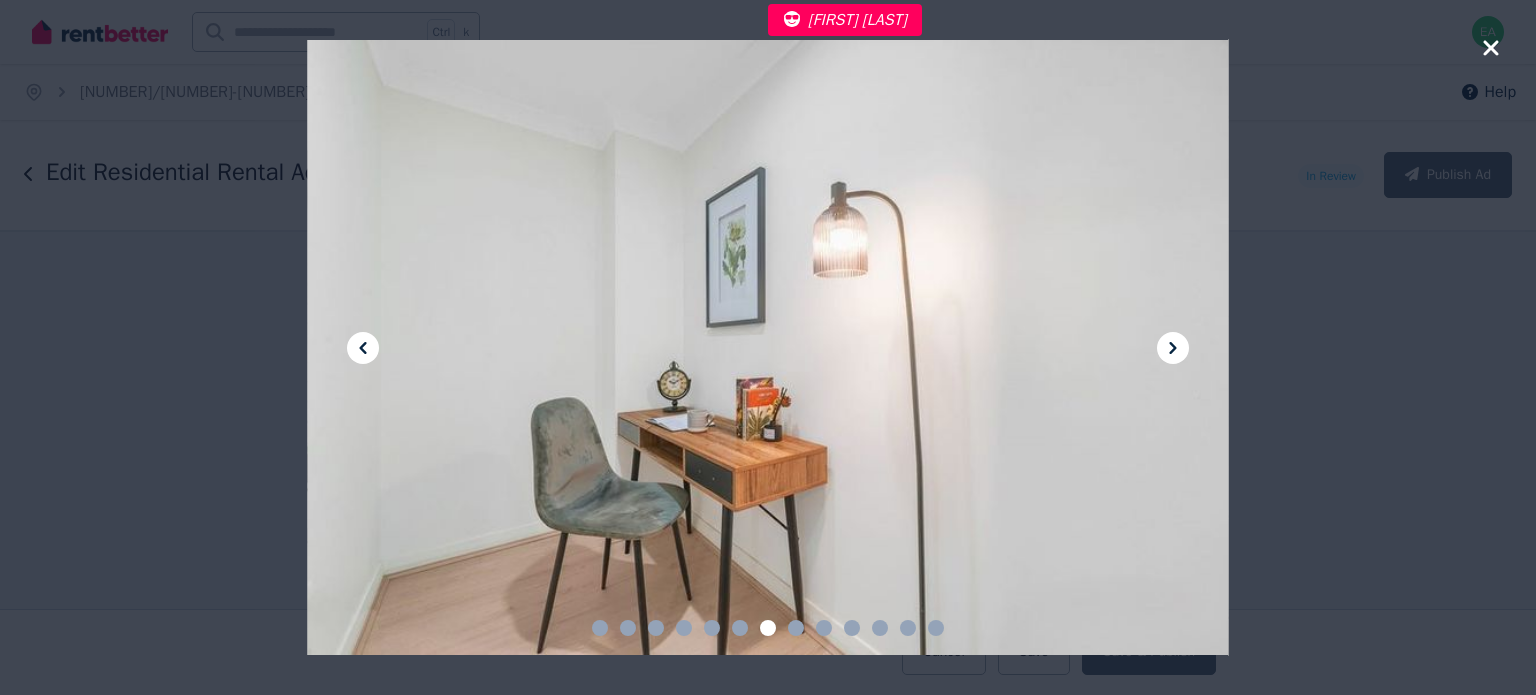 click 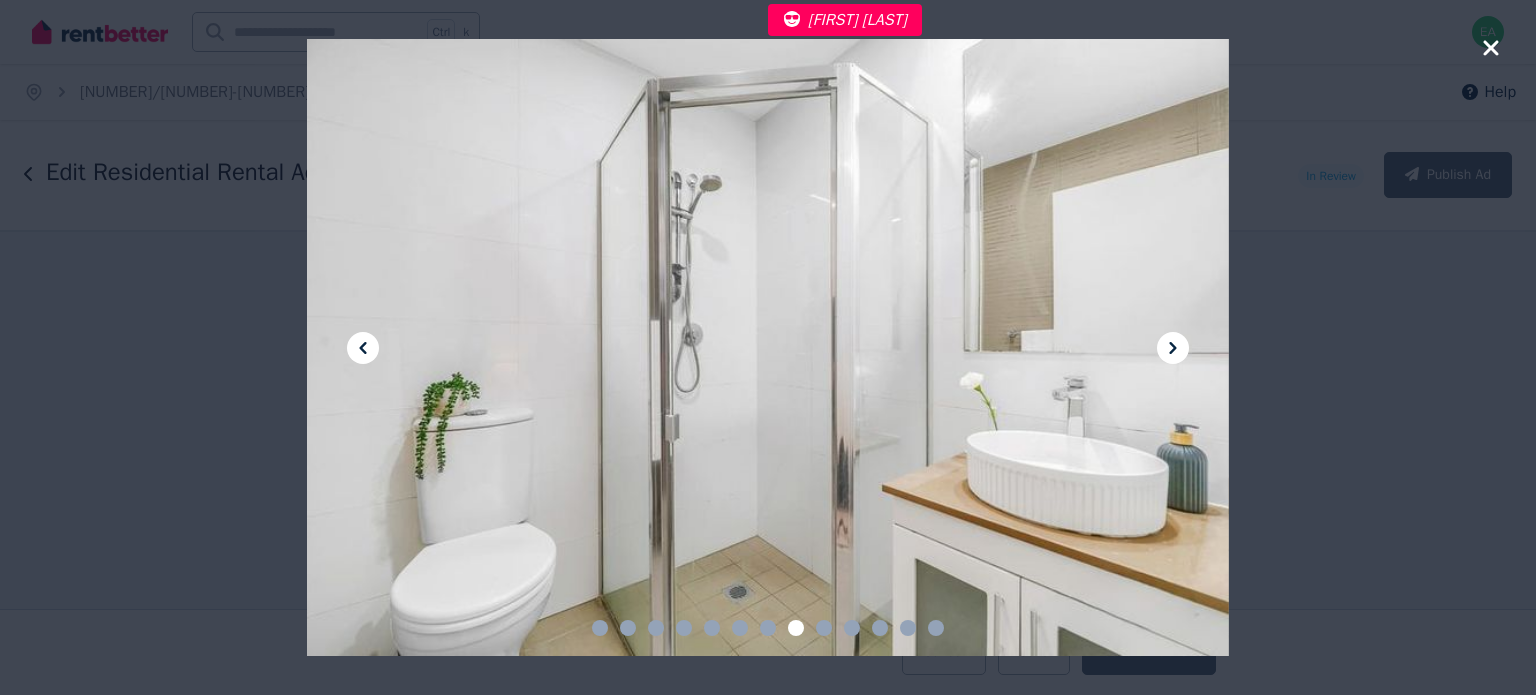 click 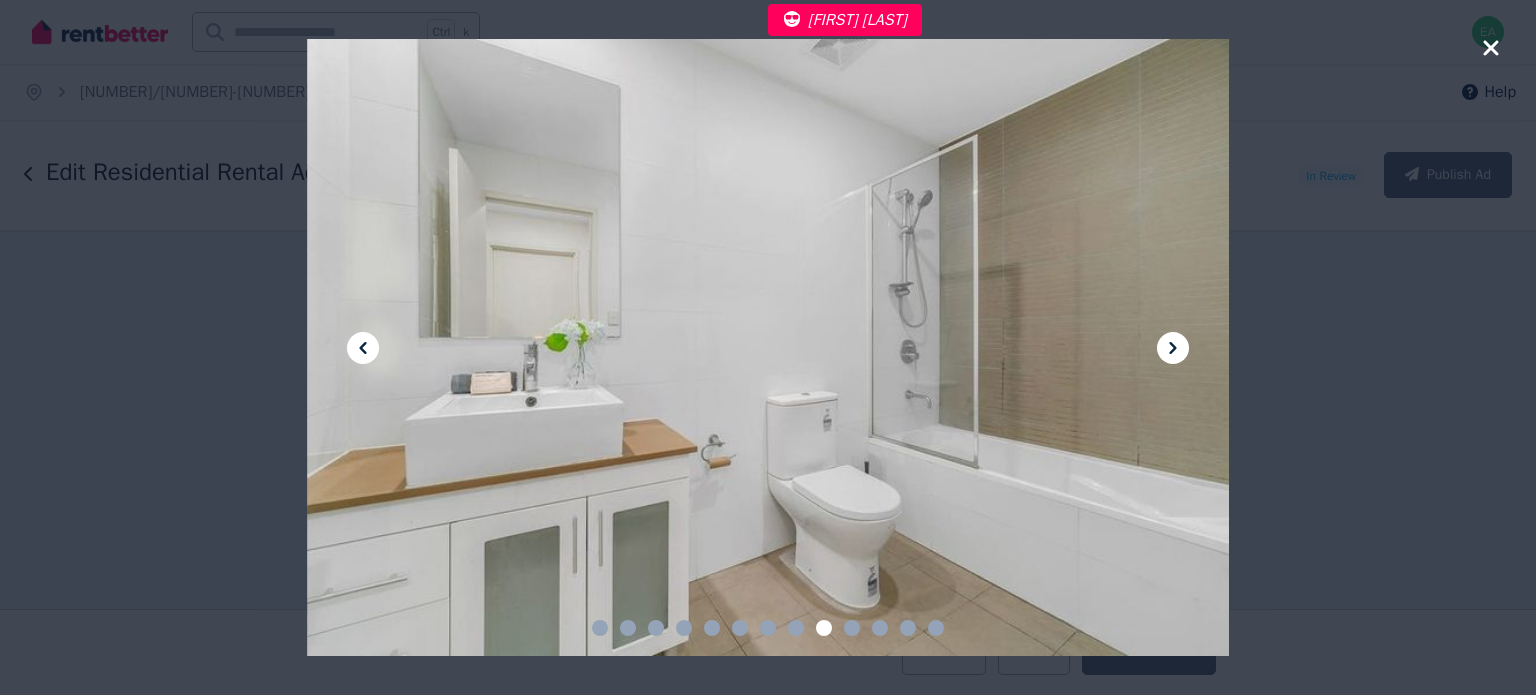 click 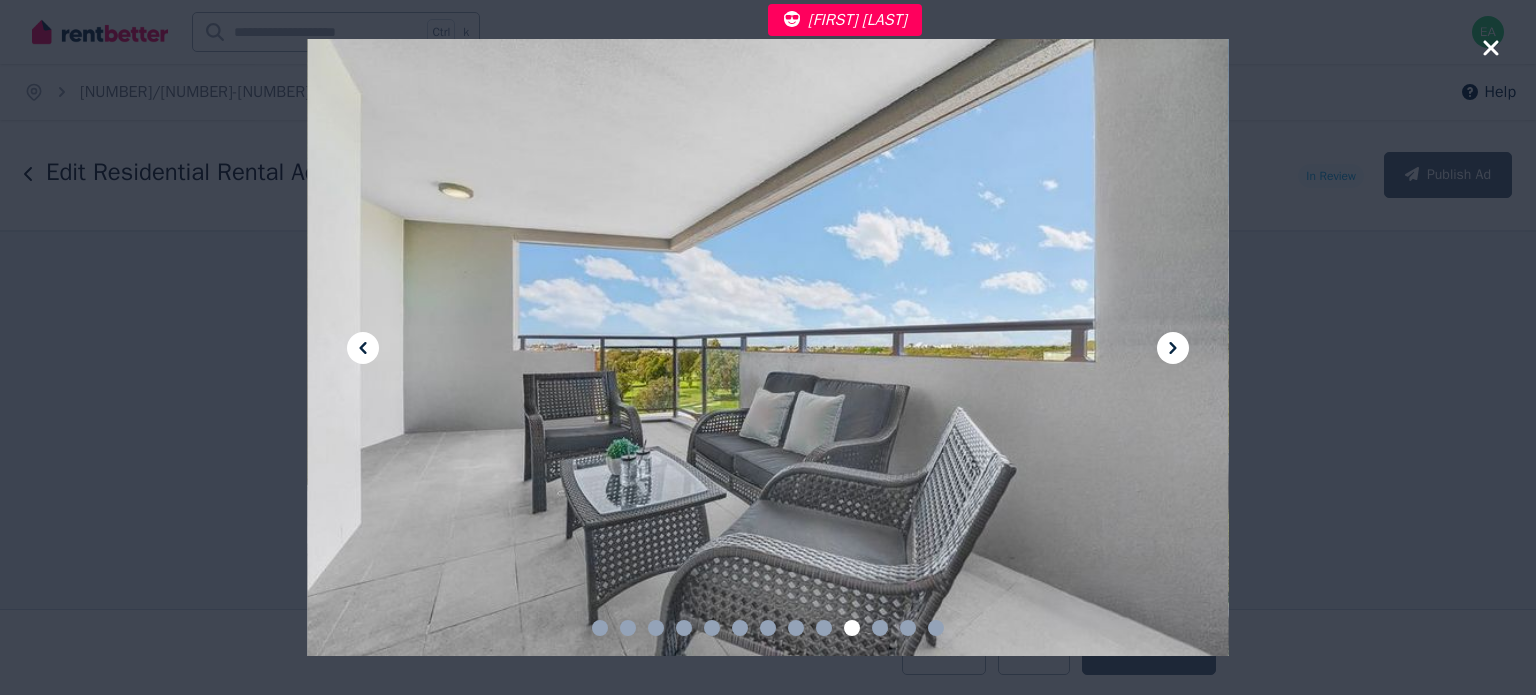 click 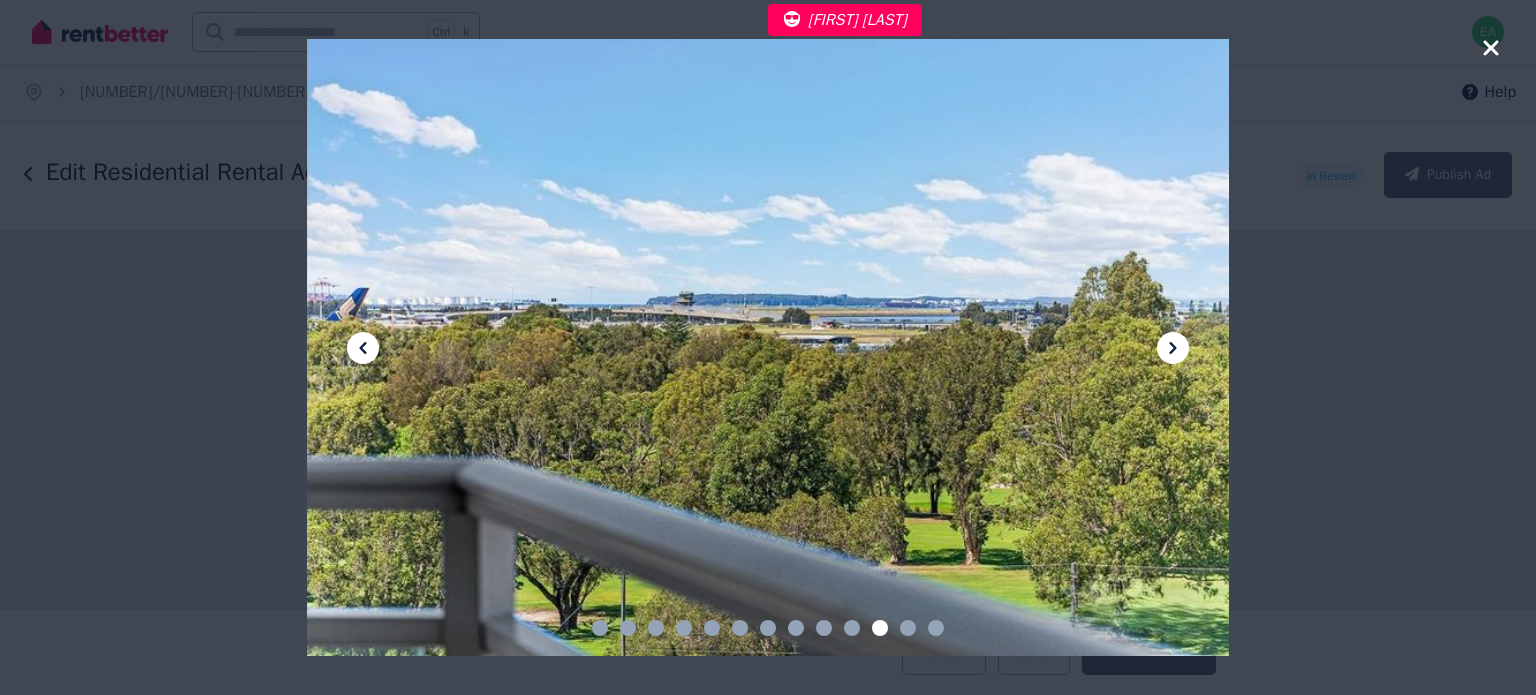 click 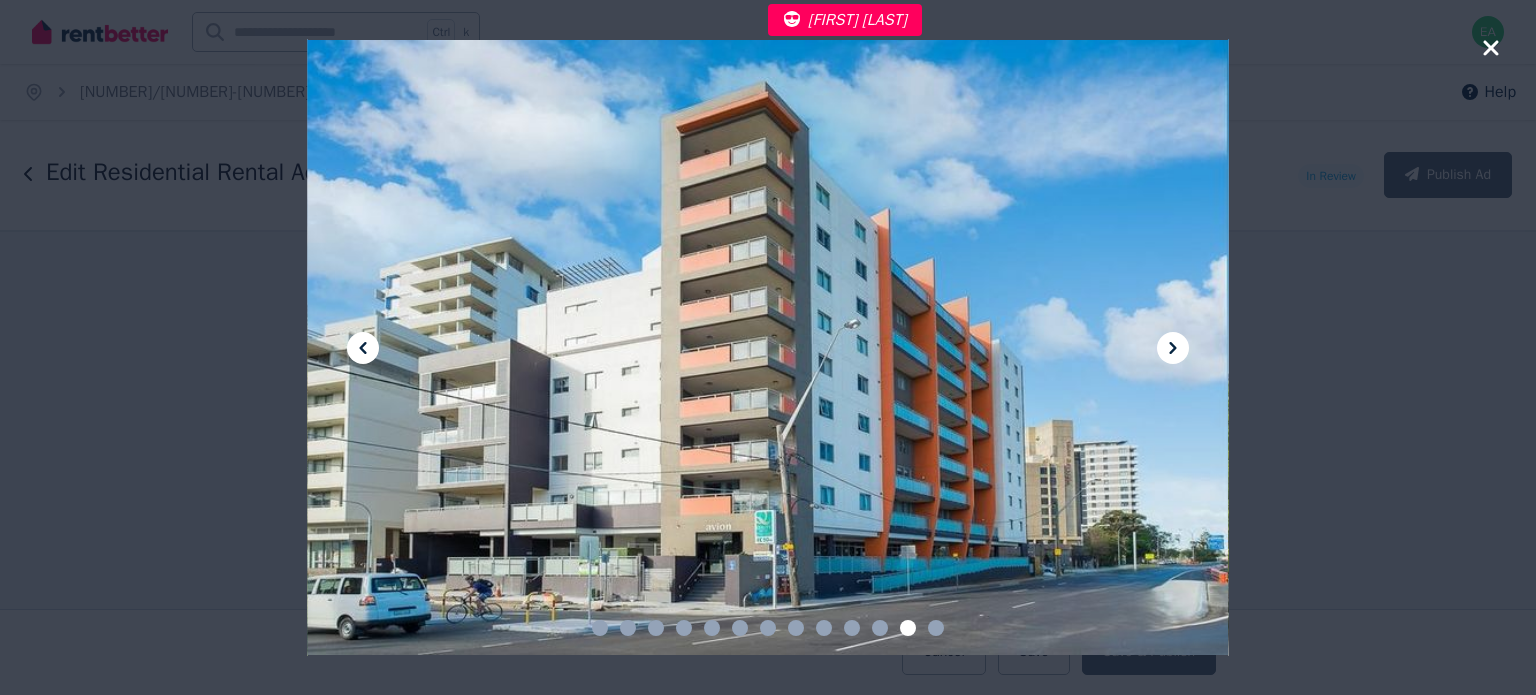 click 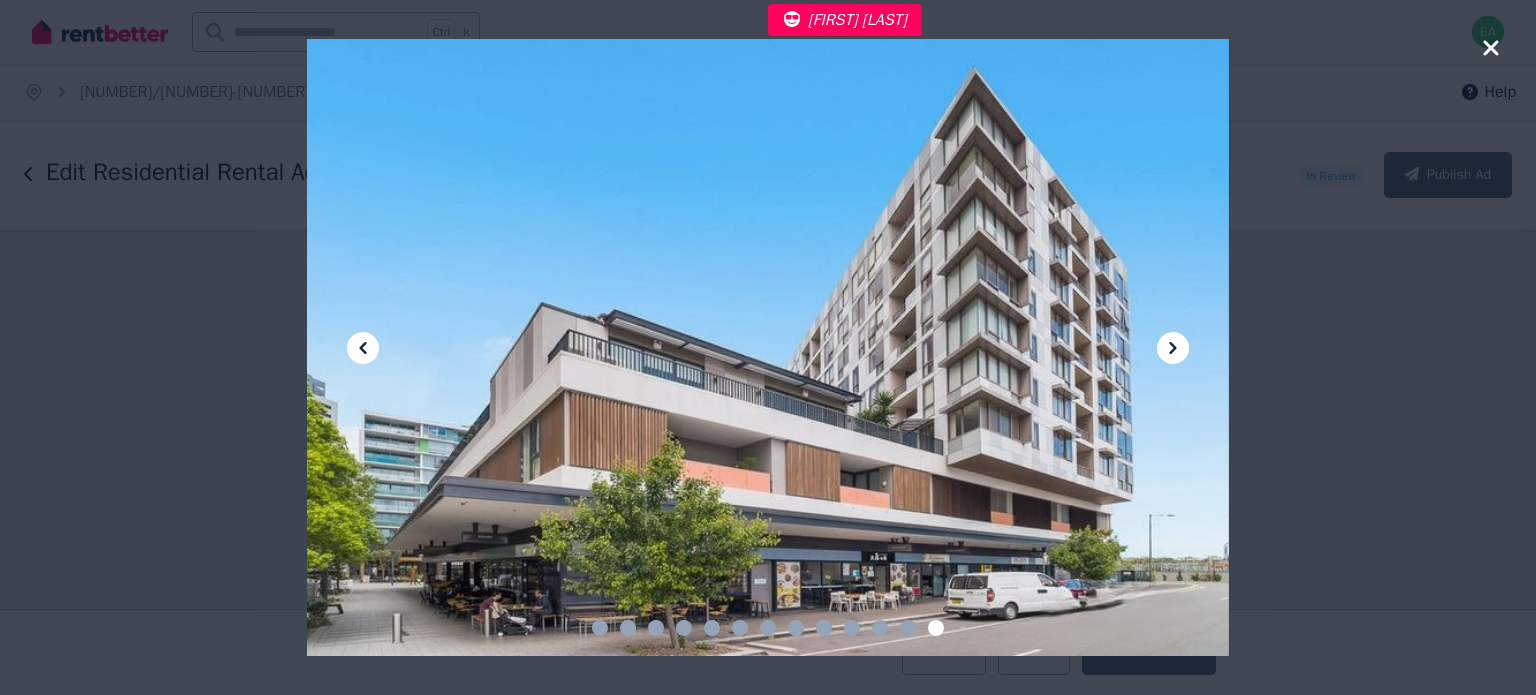 click 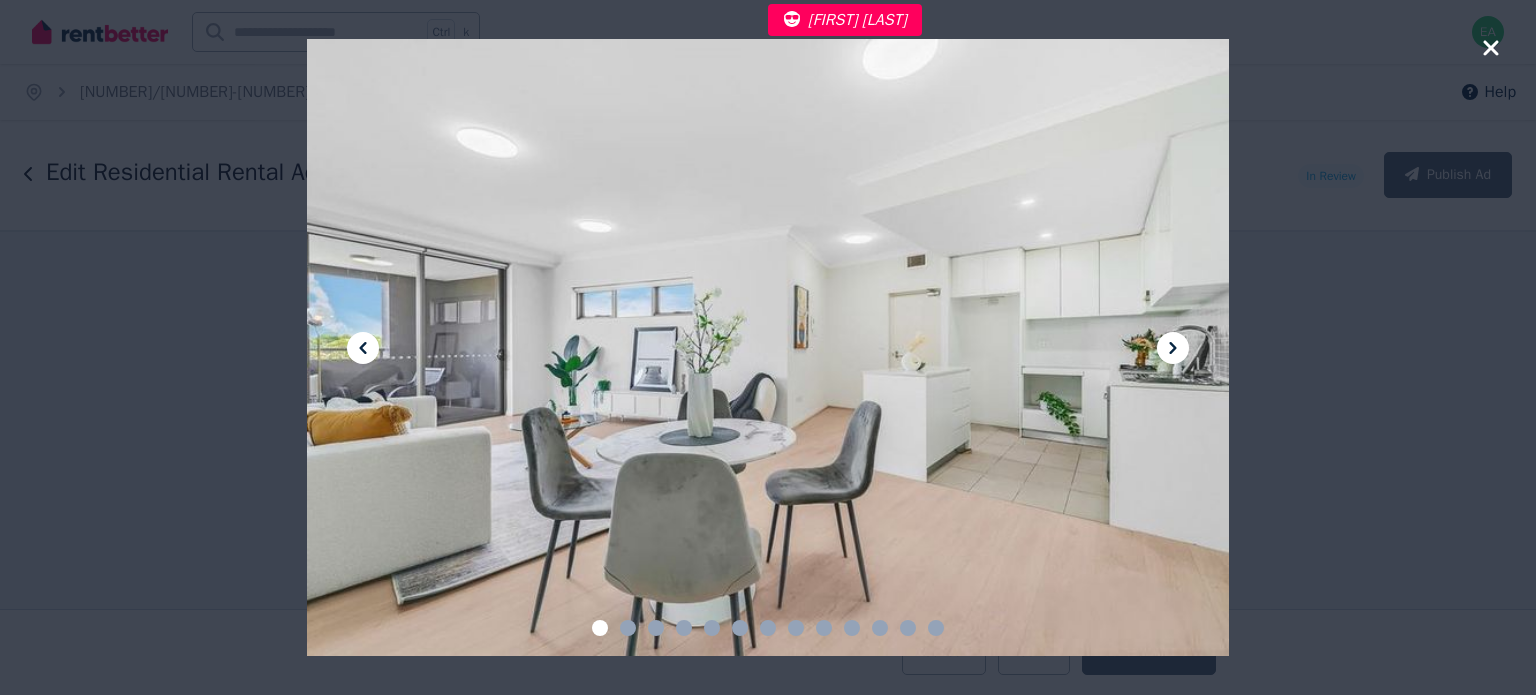 click 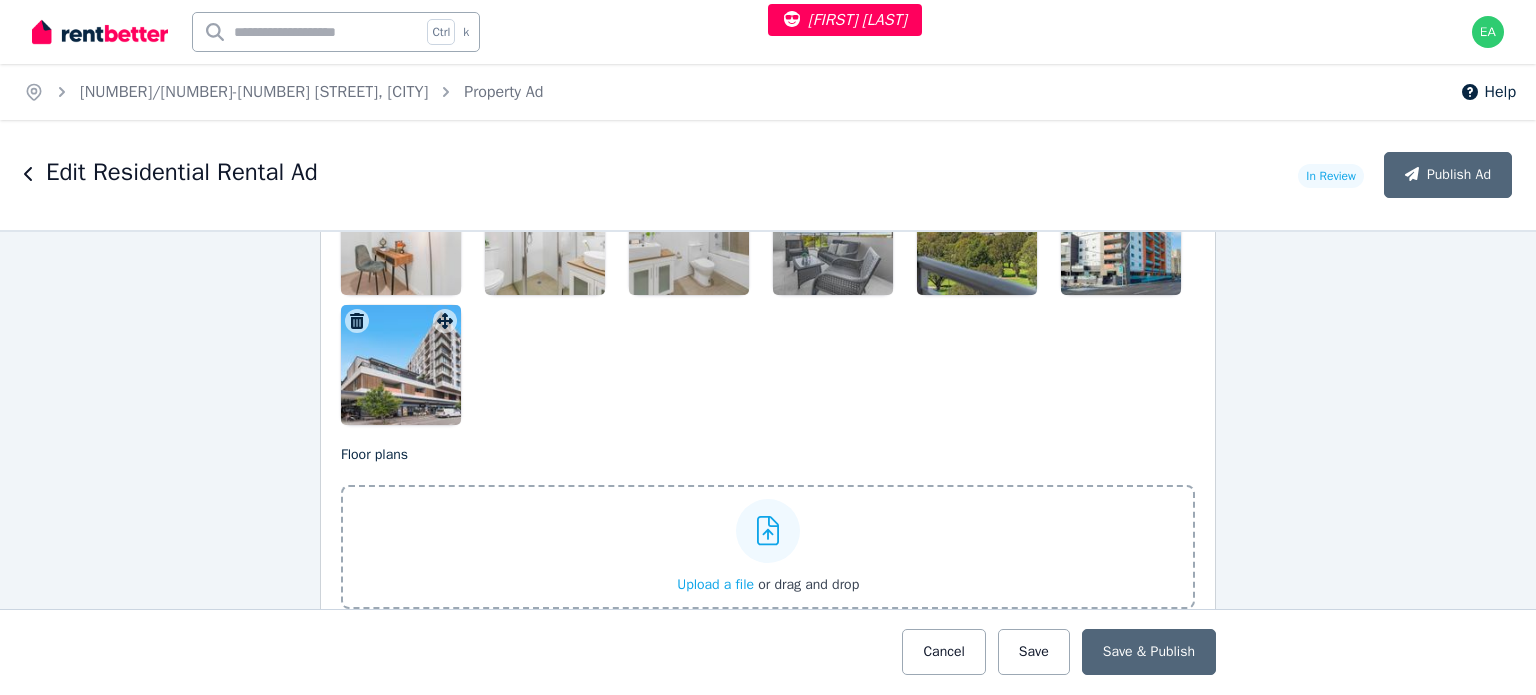 scroll, scrollTop: 3000, scrollLeft: 0, axis: vertical 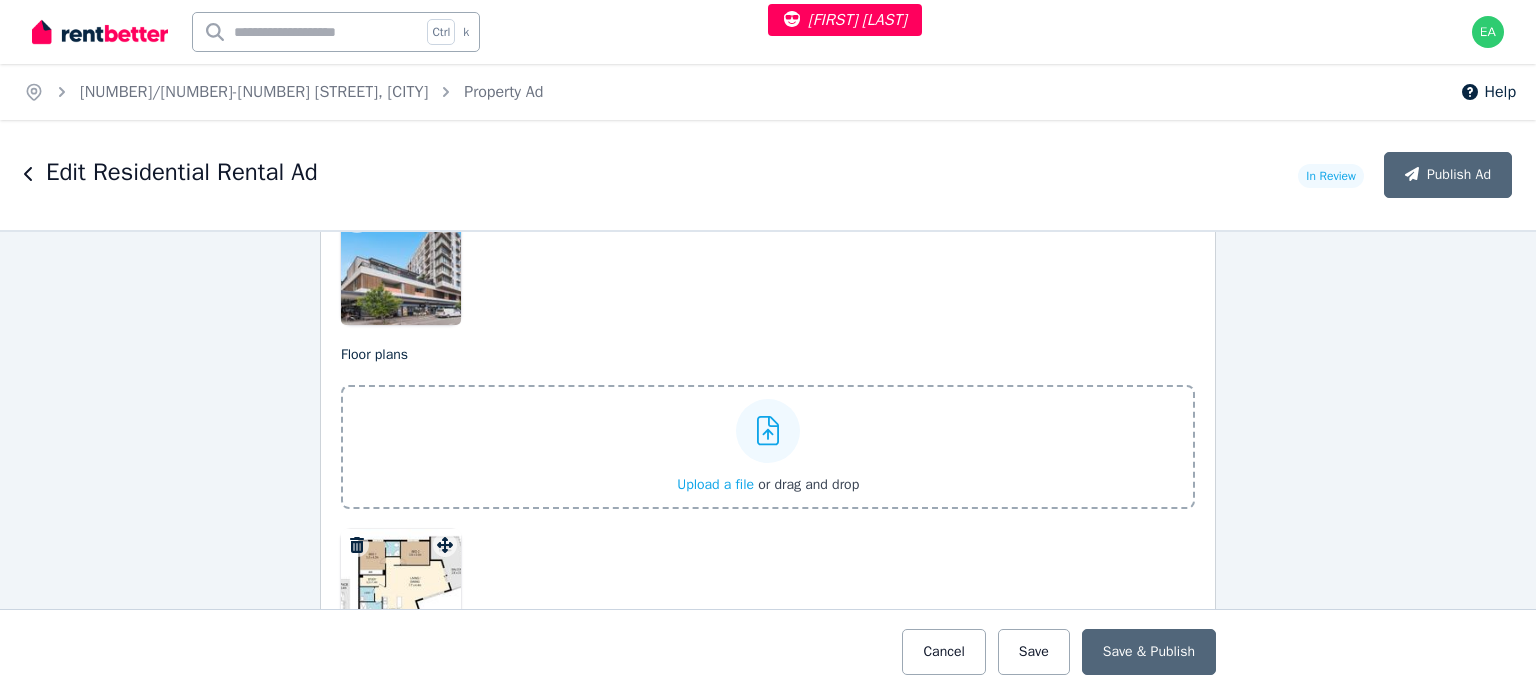 click at bounding box center [401, 589] 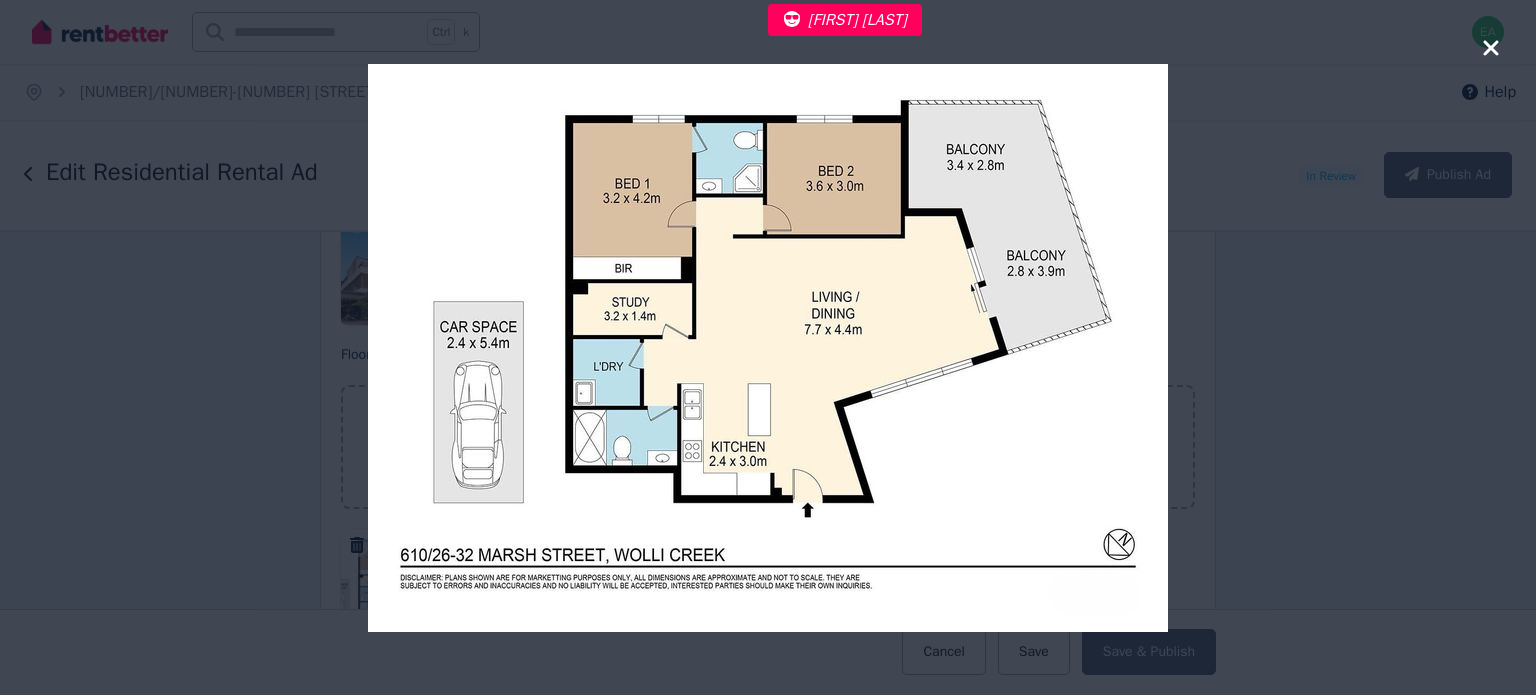 click 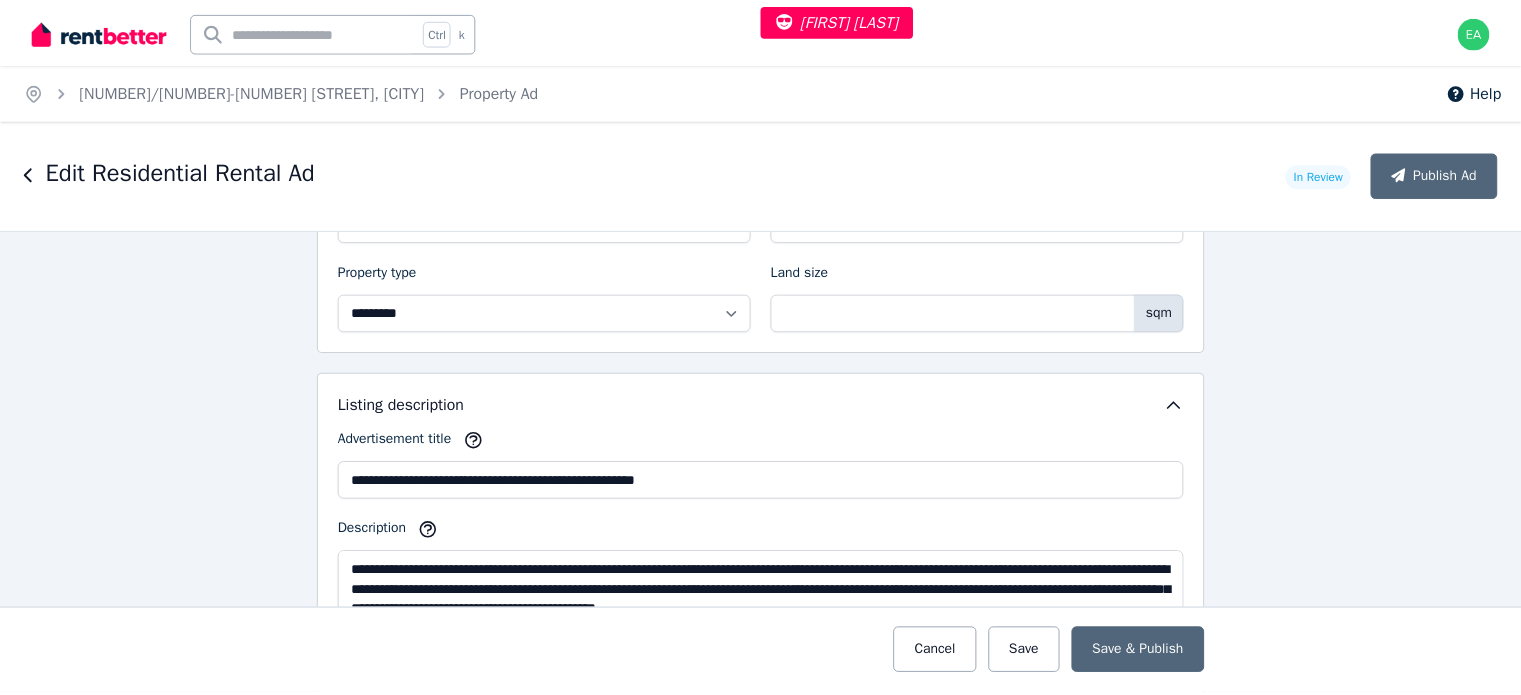 scroll, scrollTop: 1000, scrollLeft: 0, axis: vertical 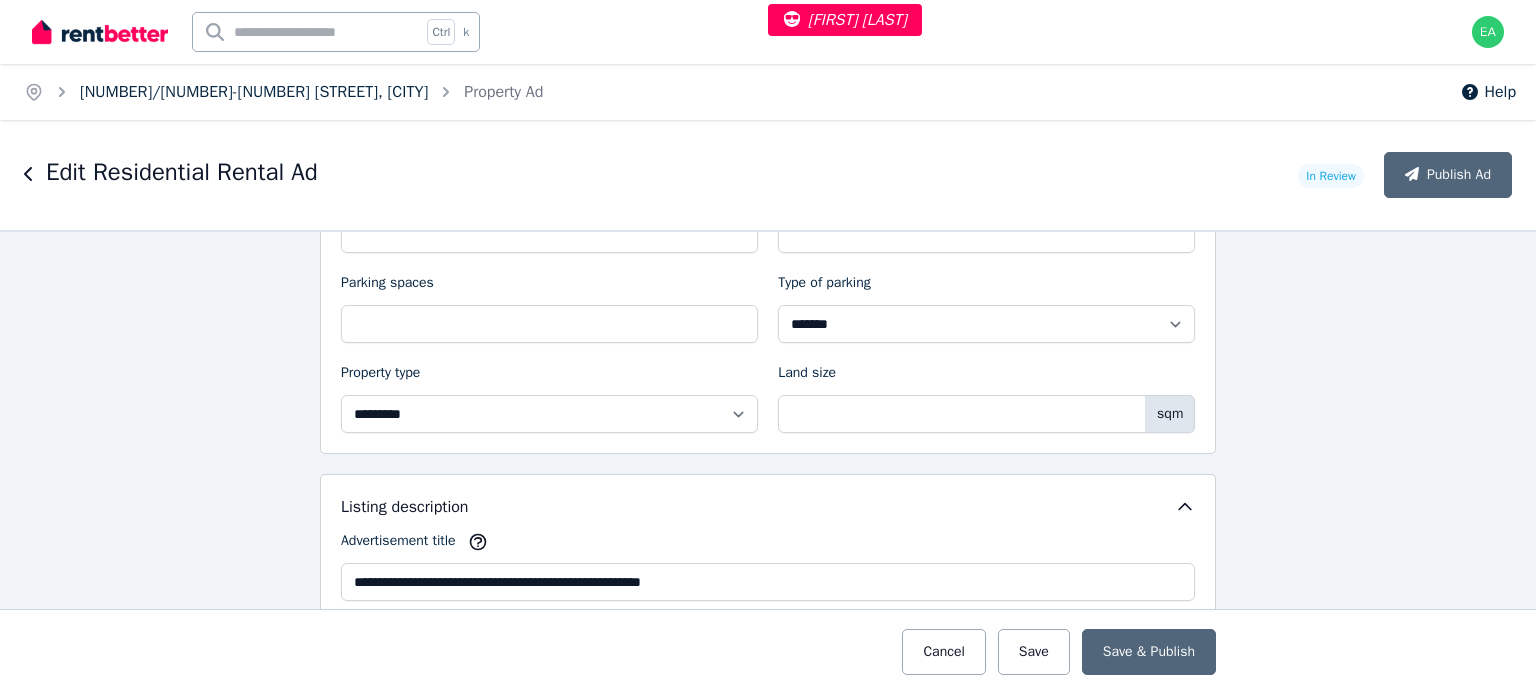 click on "610/26-32 Marsh St, Wolli Creek" at bounding box center (254, 92) 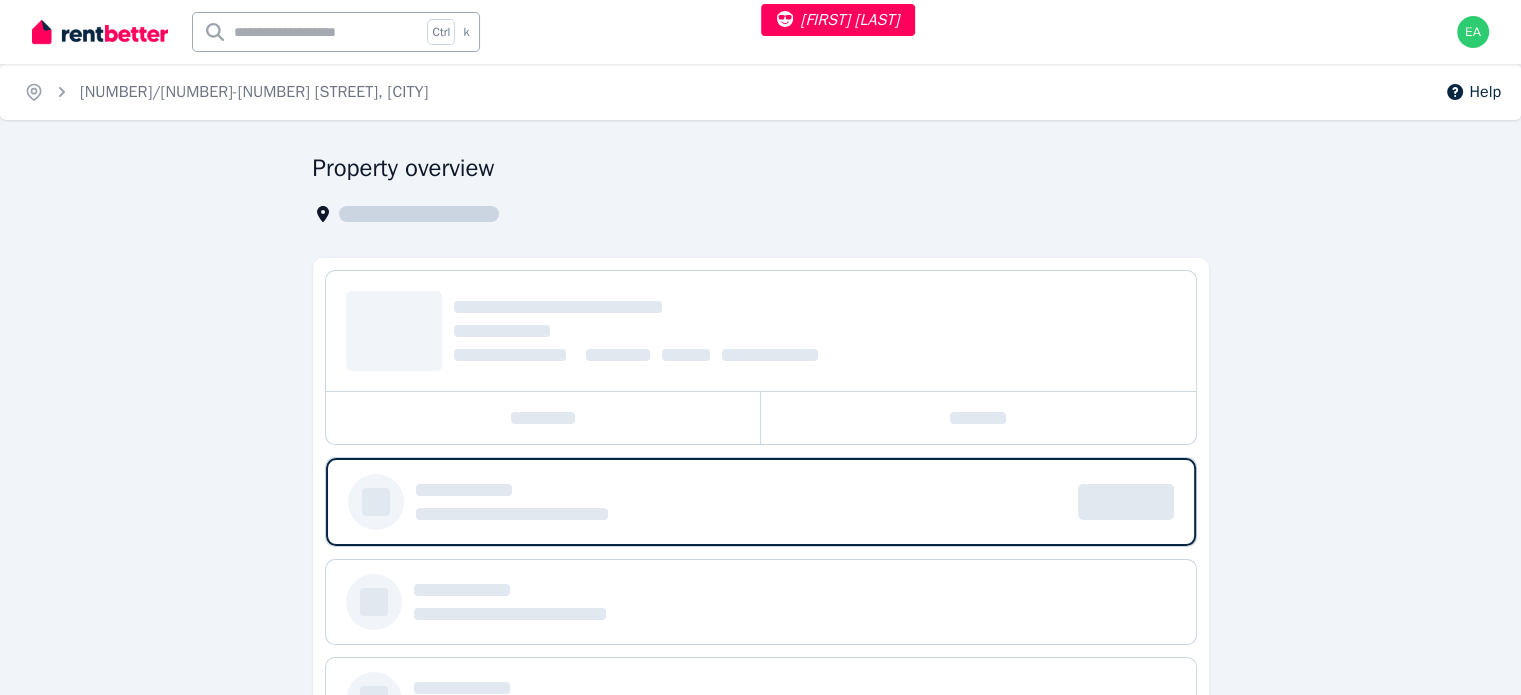 scroll, scrollTop: 100, scrollLeft: 0, axis: vertical 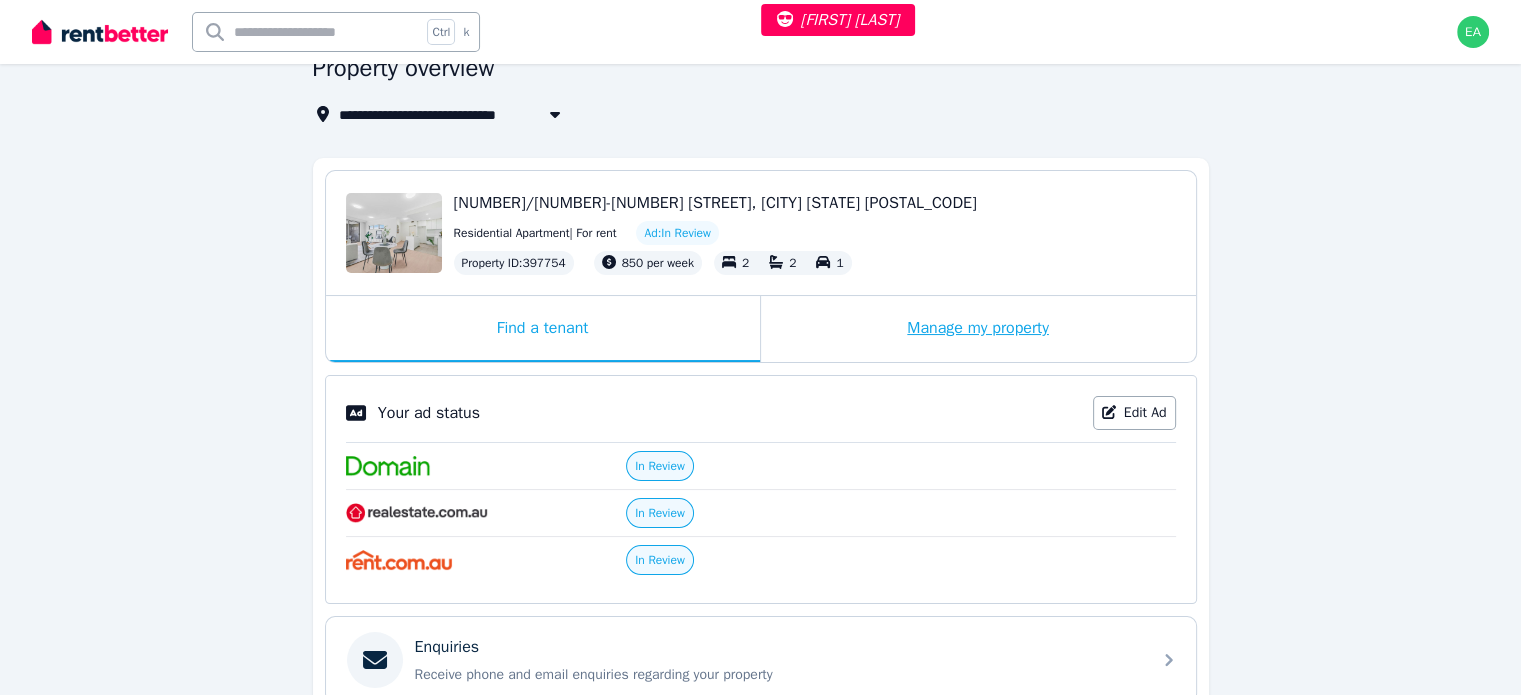 click on "Manage my property" at bounding box center (978, 329) 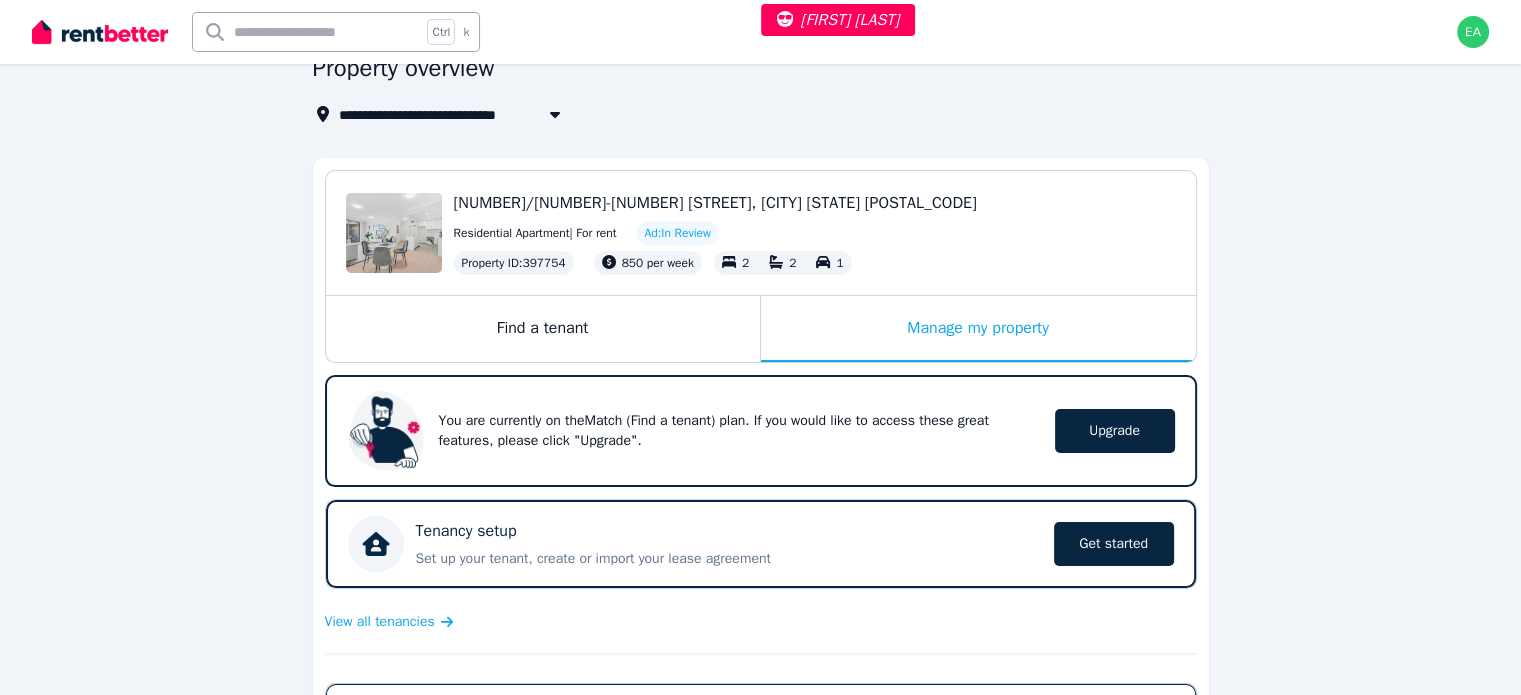scroll, scrollTop: 700, scrollLeft: 0, axis: vertical 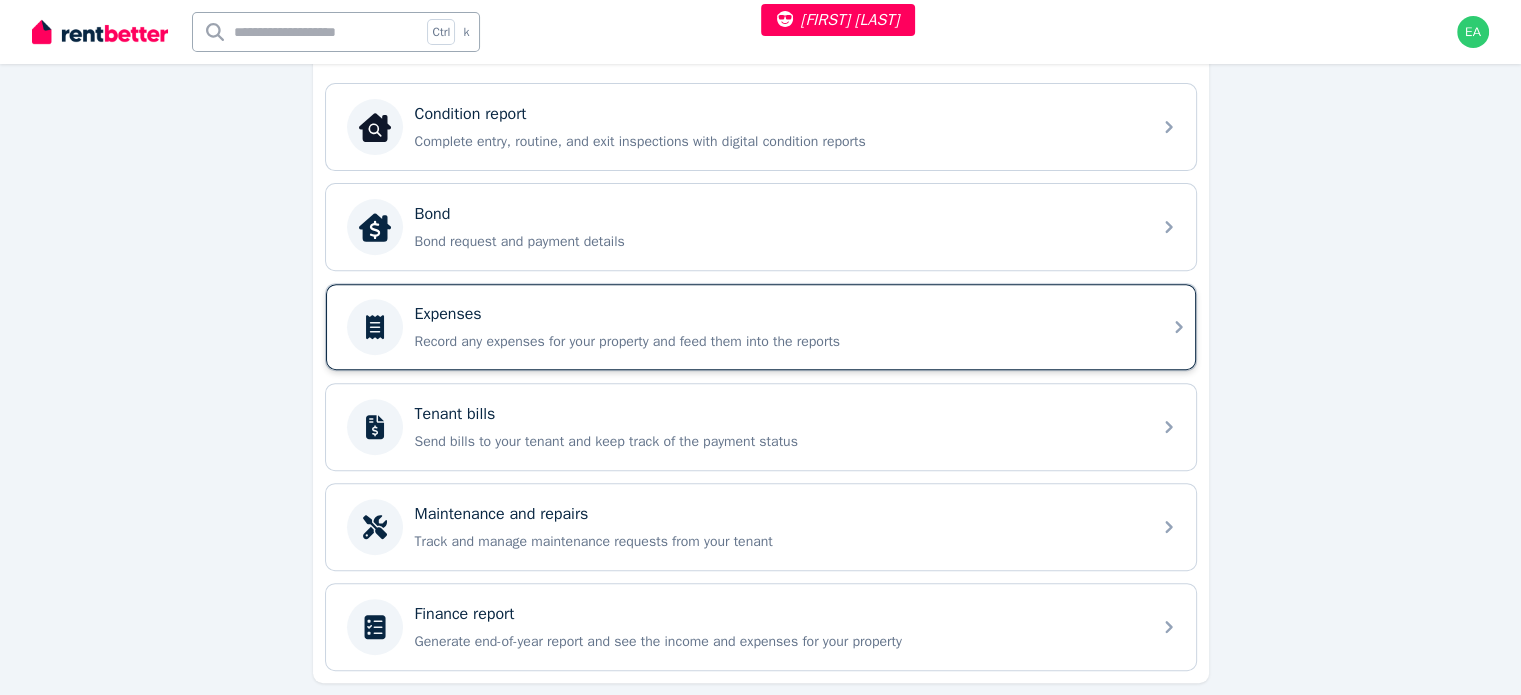 click on "Expenses" at bounding box center [777, 314] 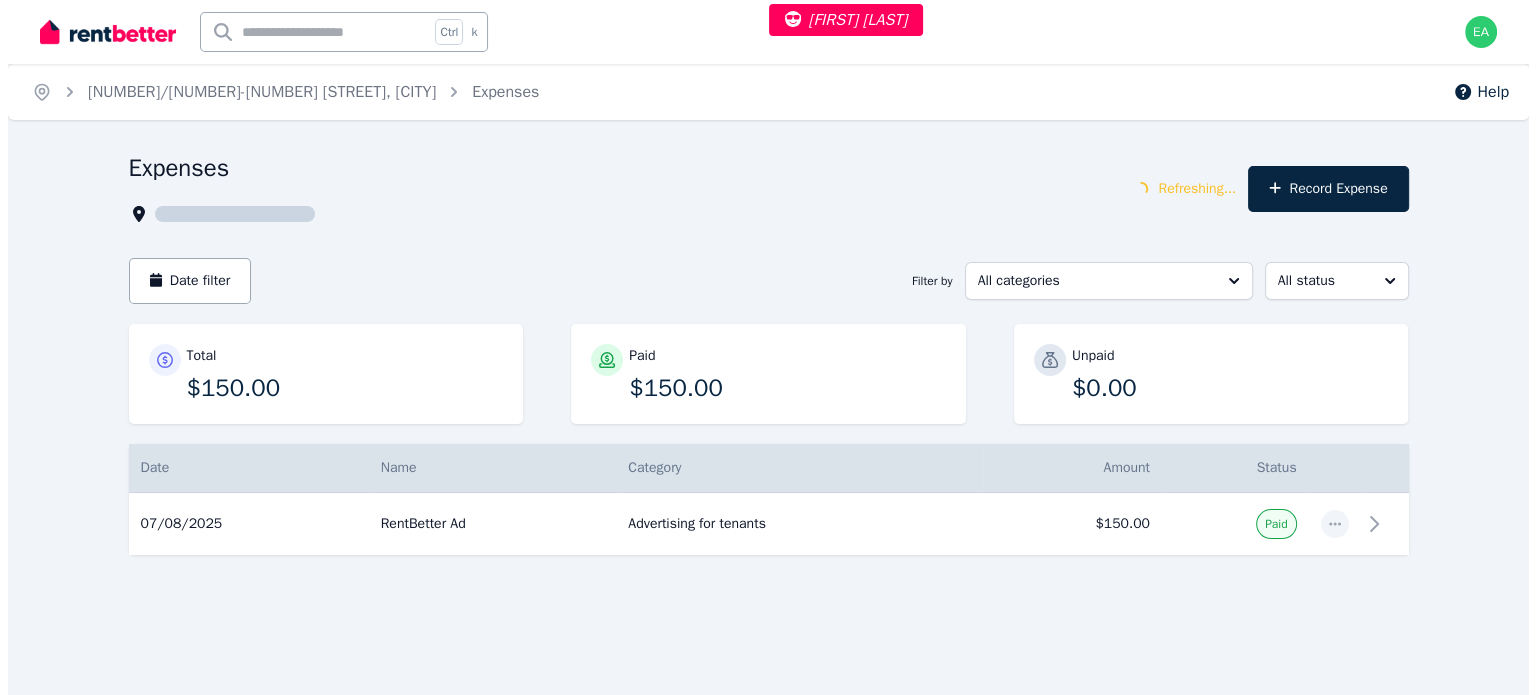 scroll, scrollTop: 0, scrollLeft: 0, axis: both 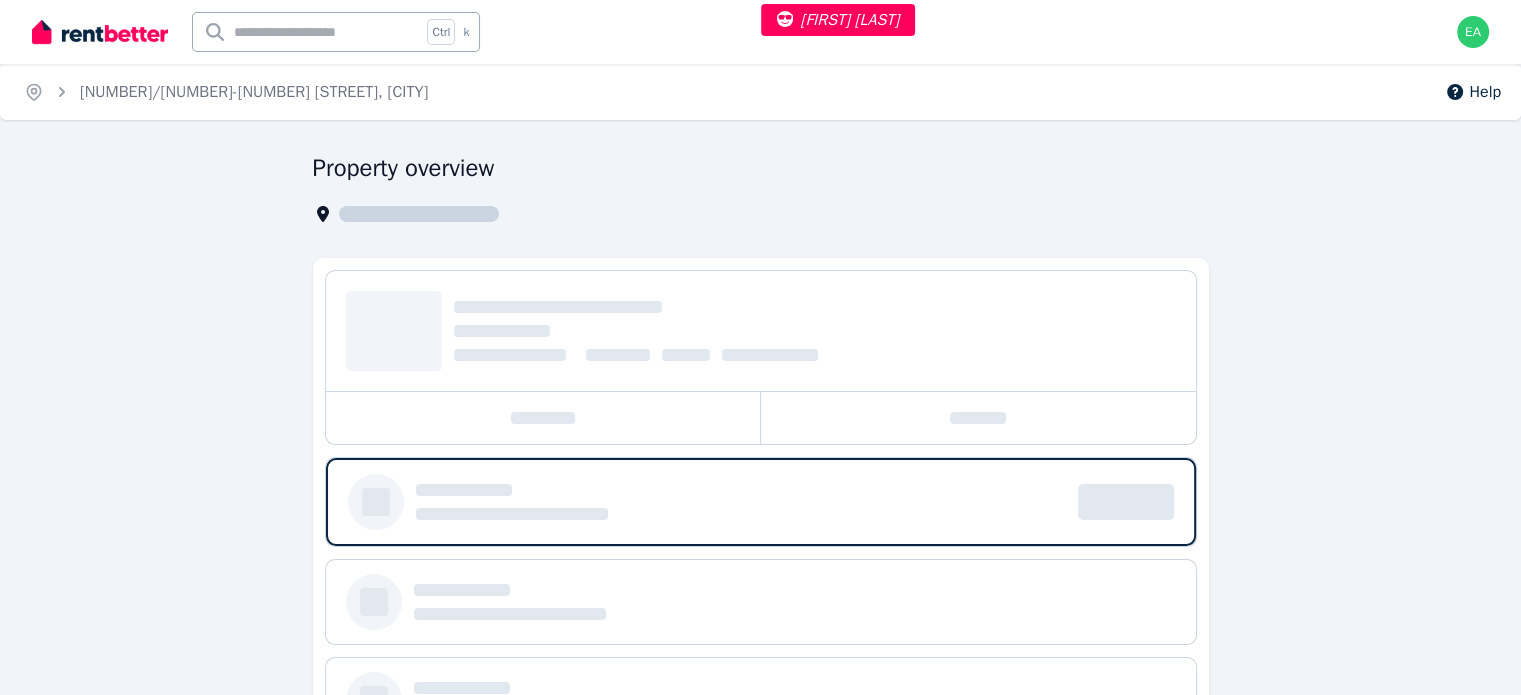 select on "***" 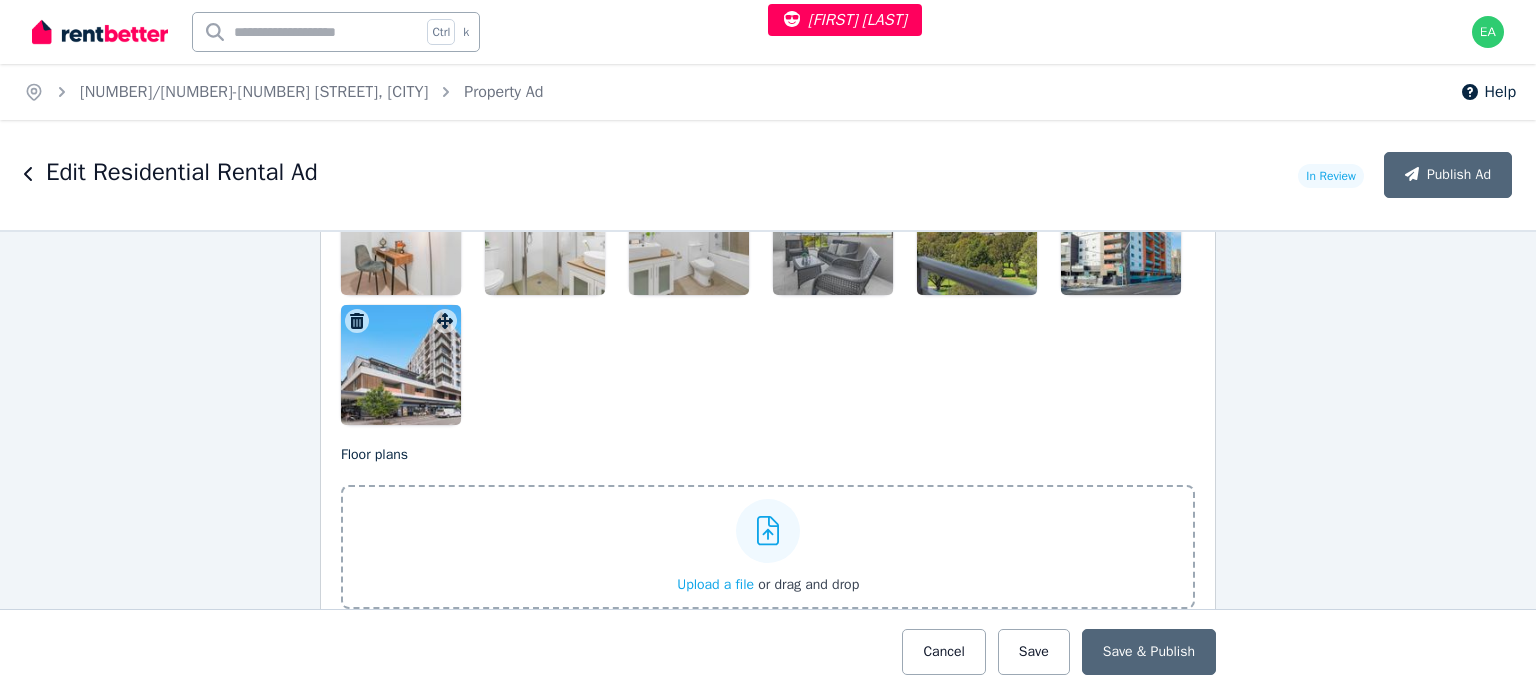 scroll, scrollTop: 2600, scrollLeft: 0, axis: vertical 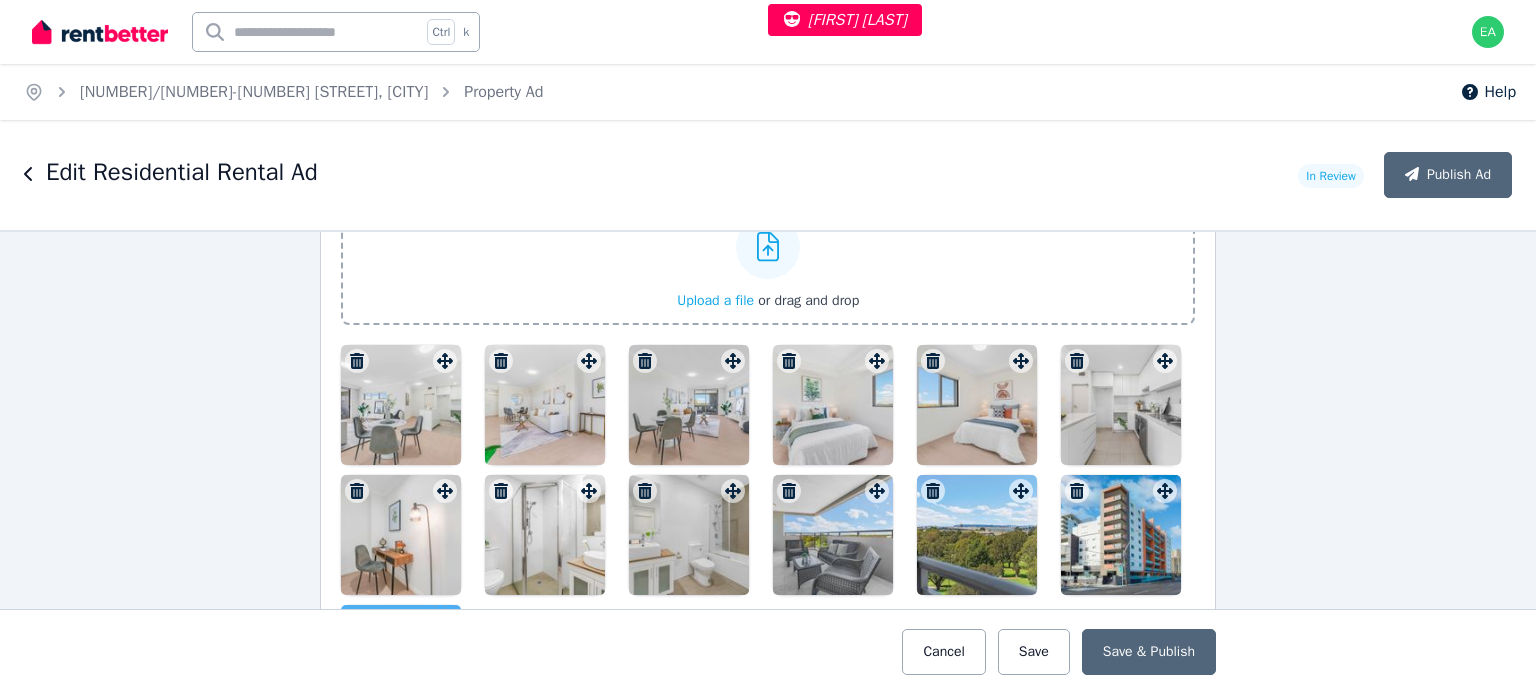 click at bounding box center (401, 405) 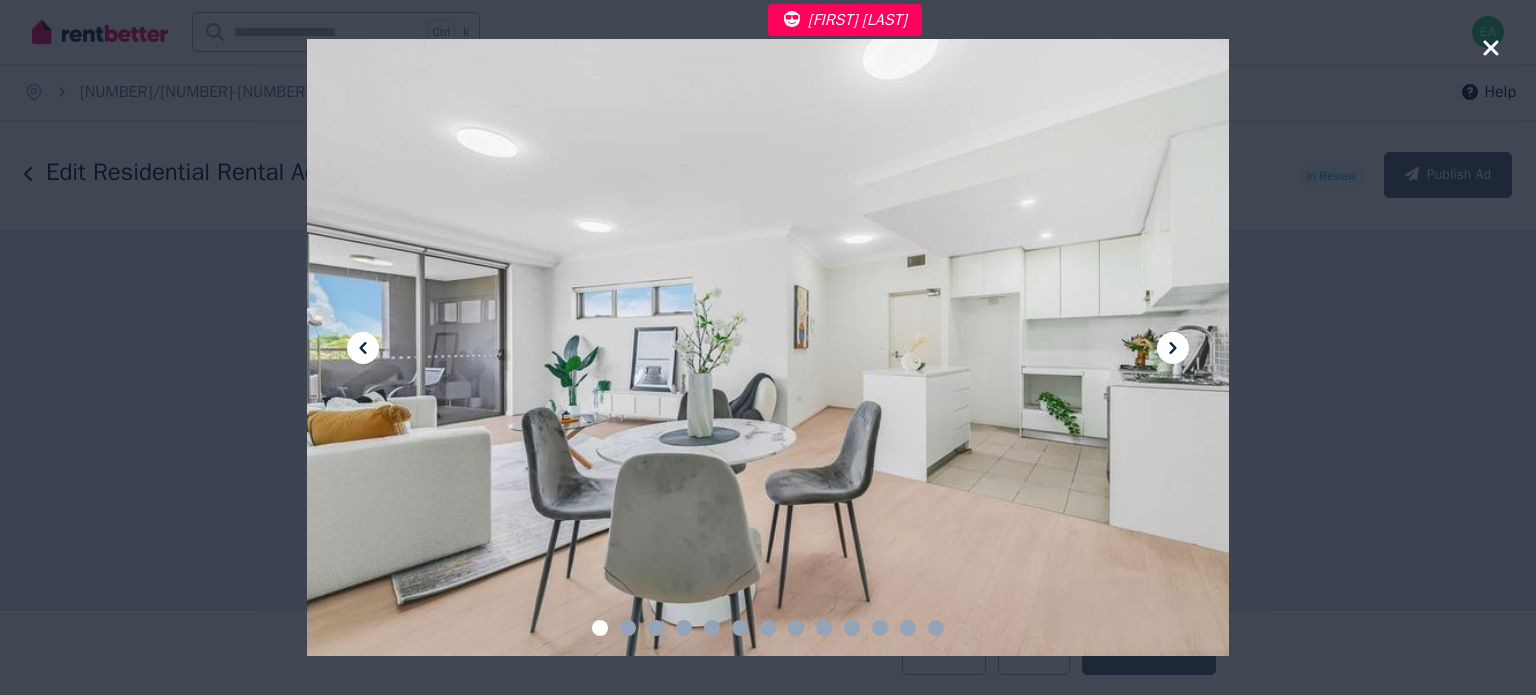 click 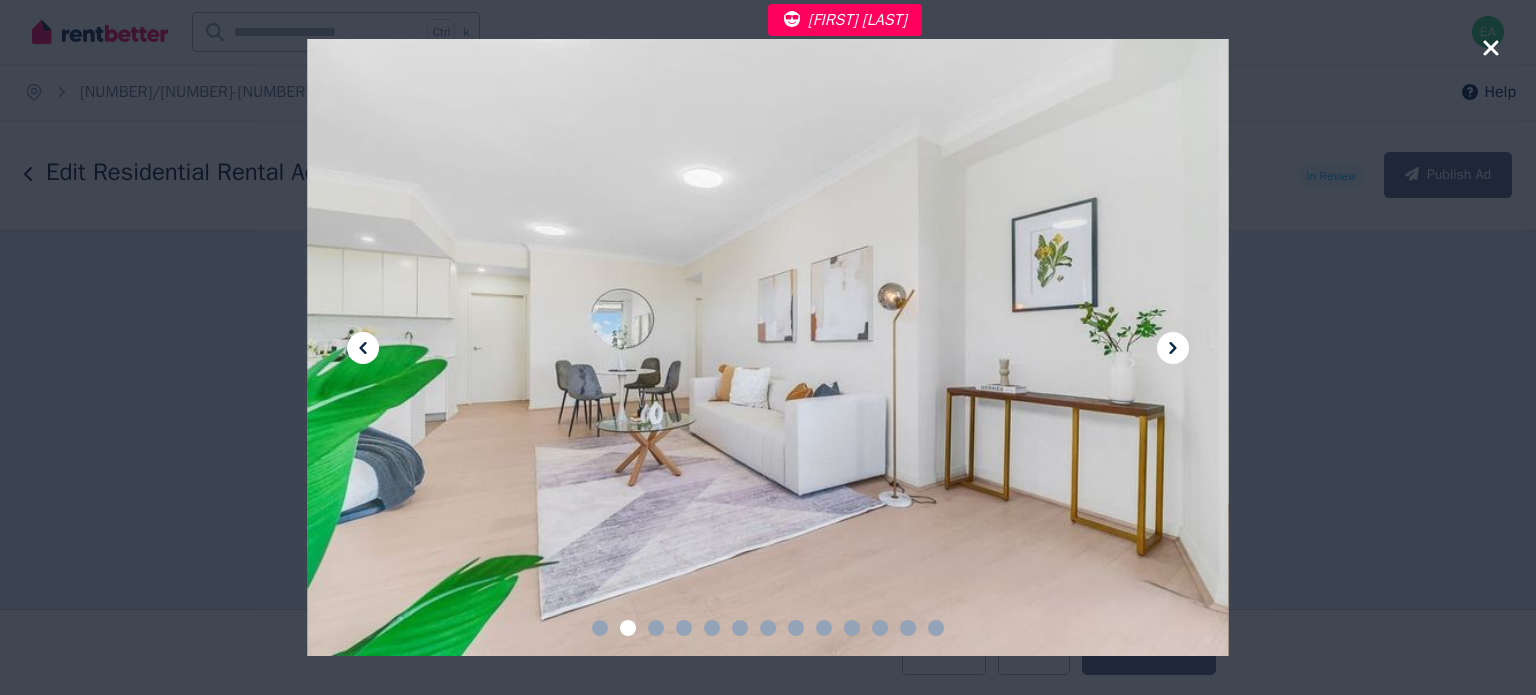 click 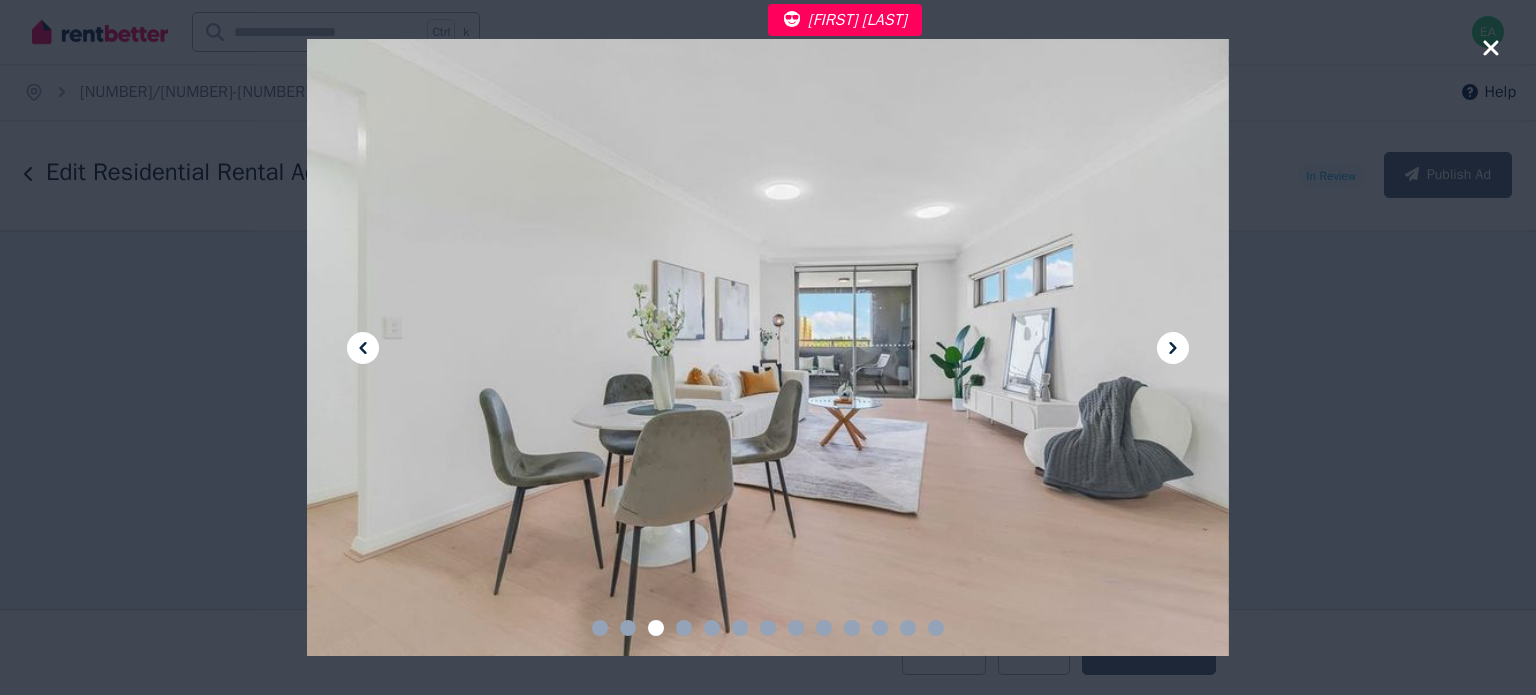 click 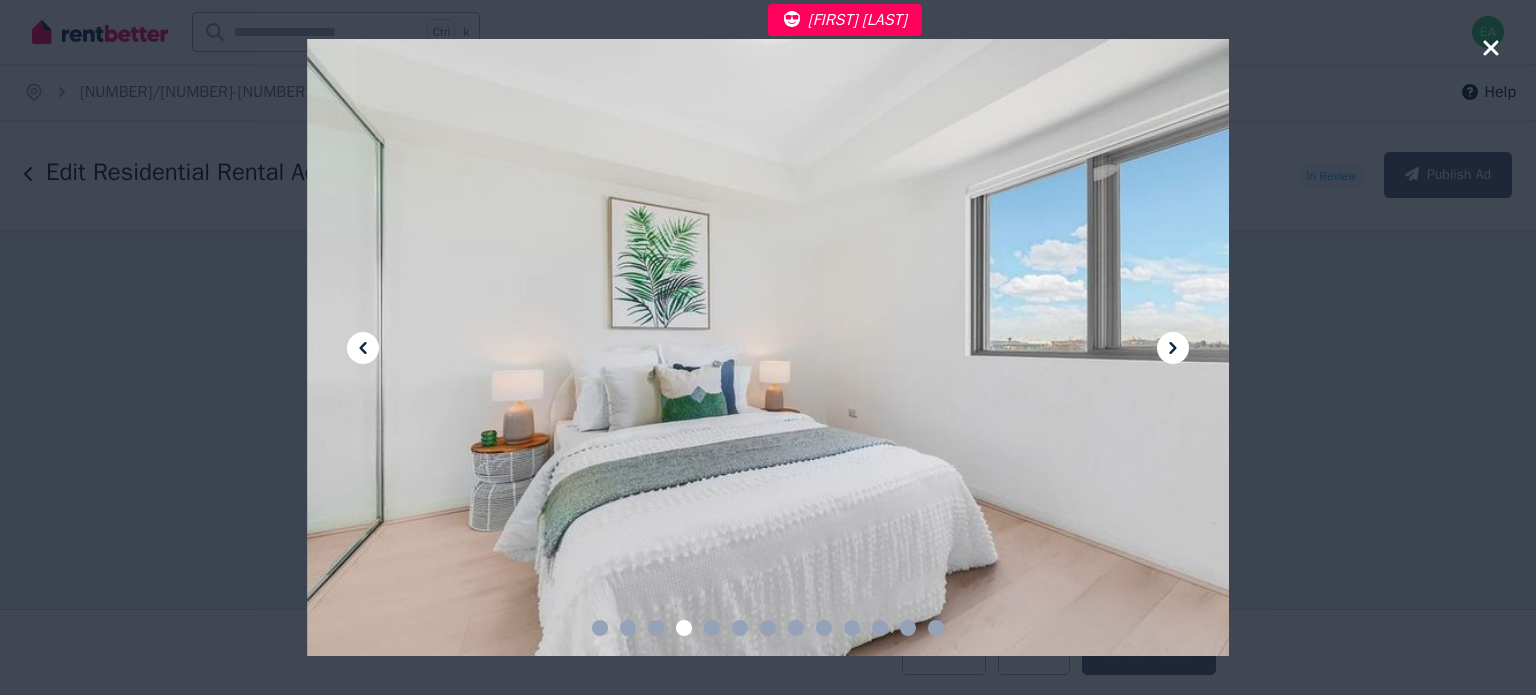 click 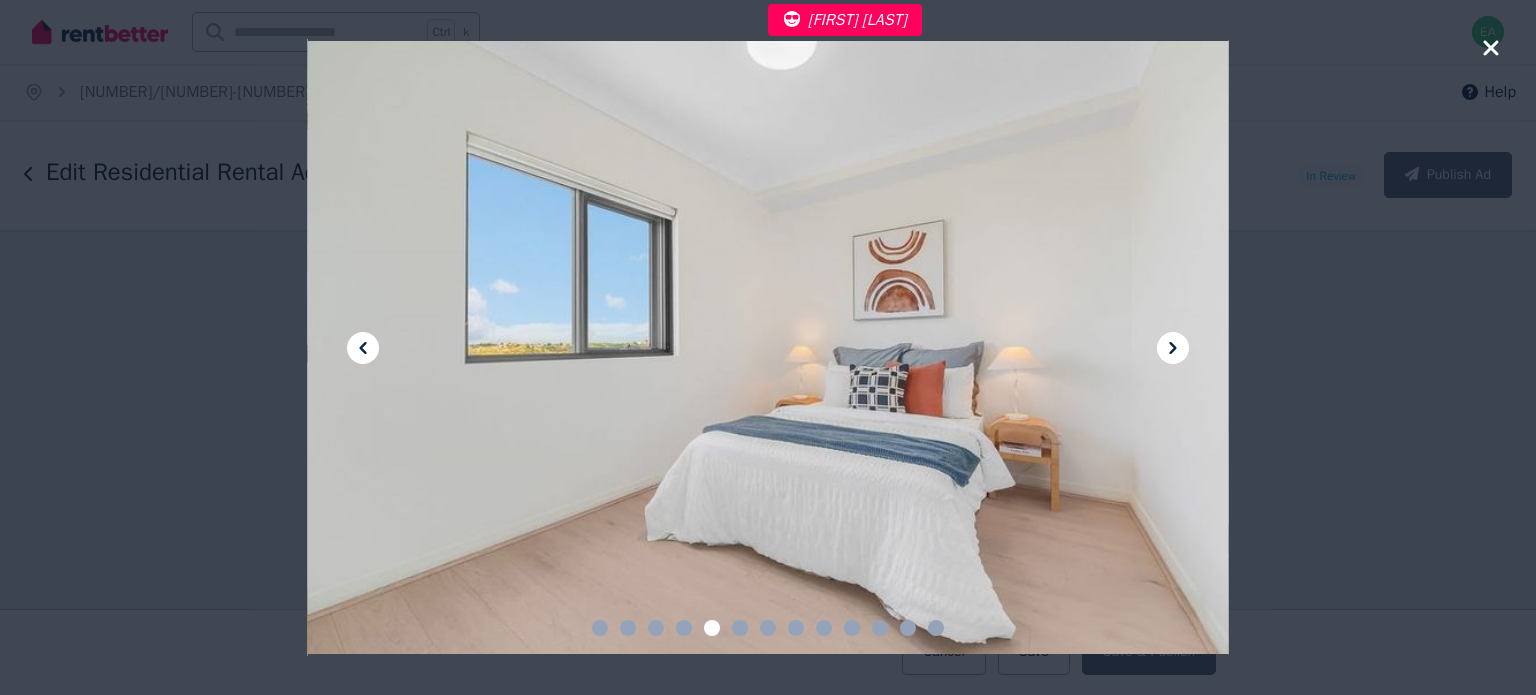 click 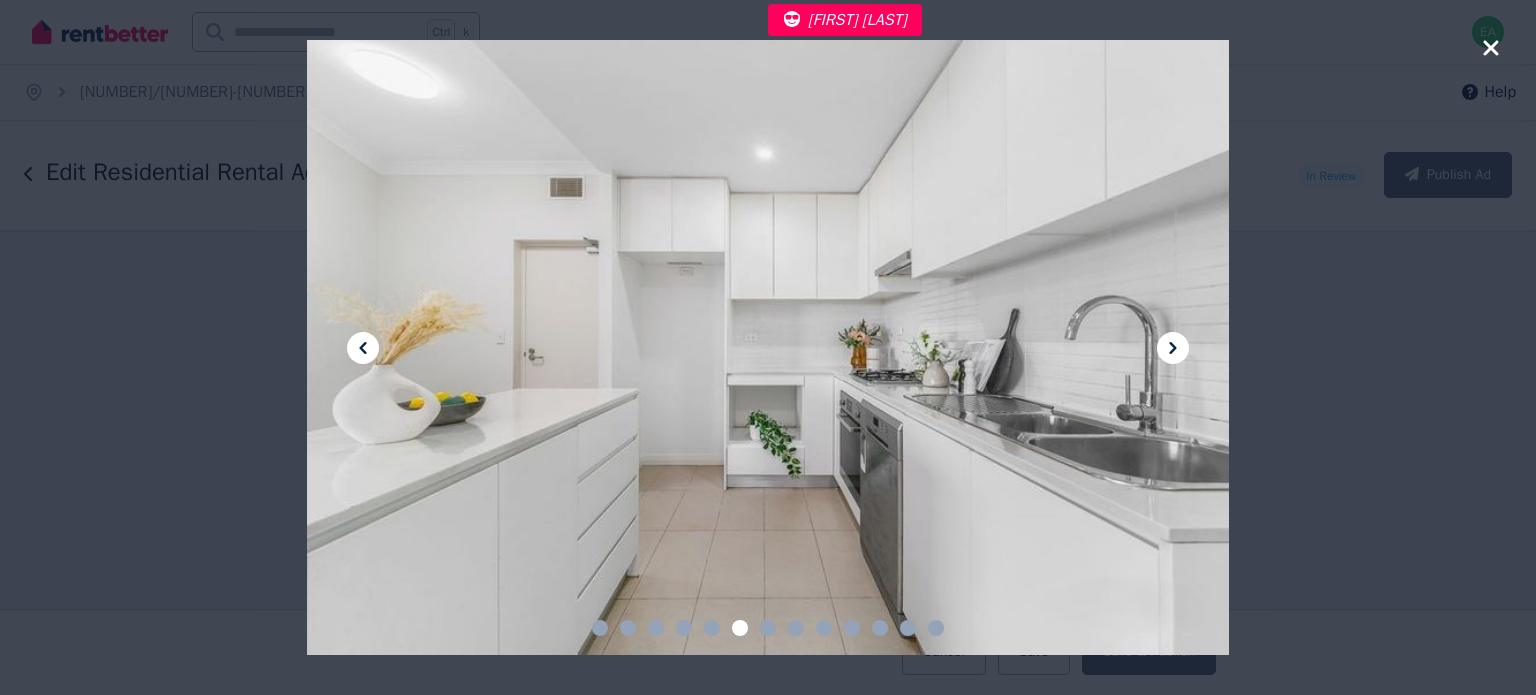click 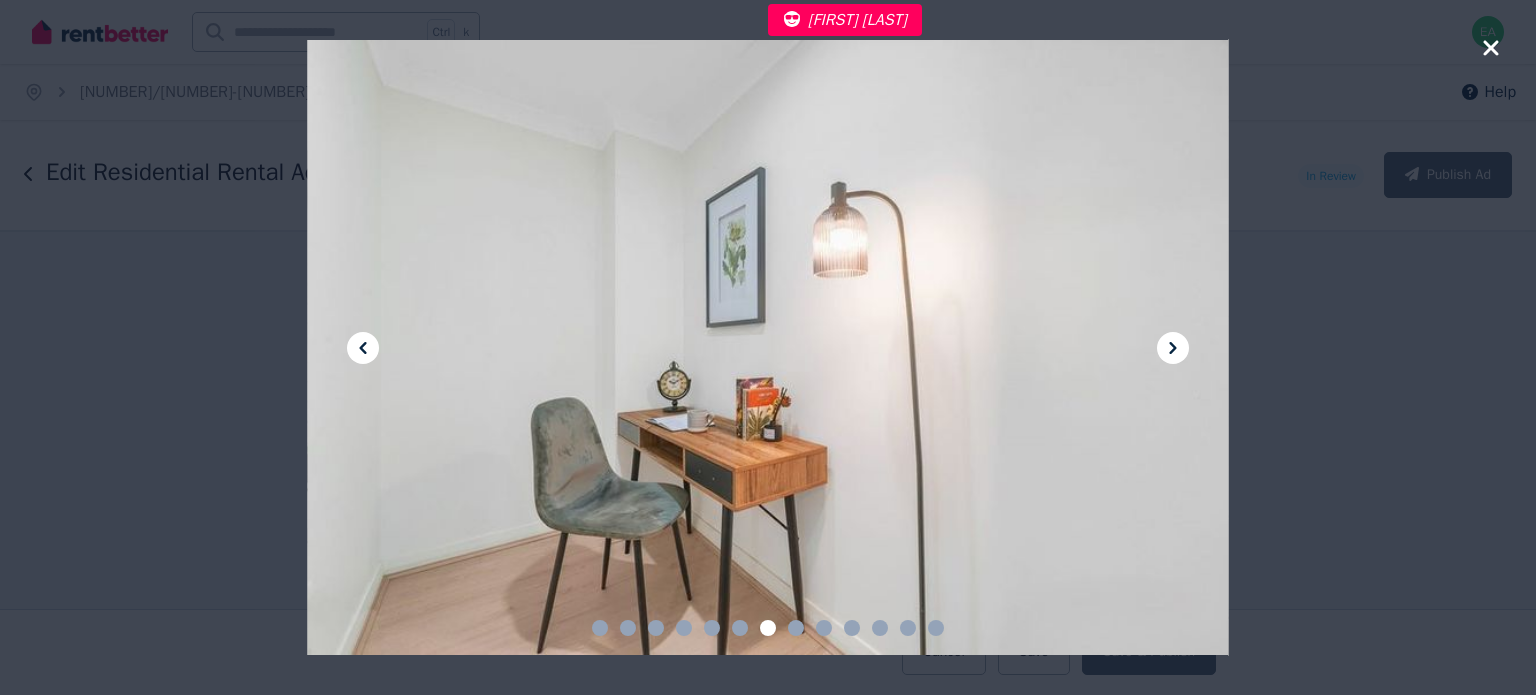 click 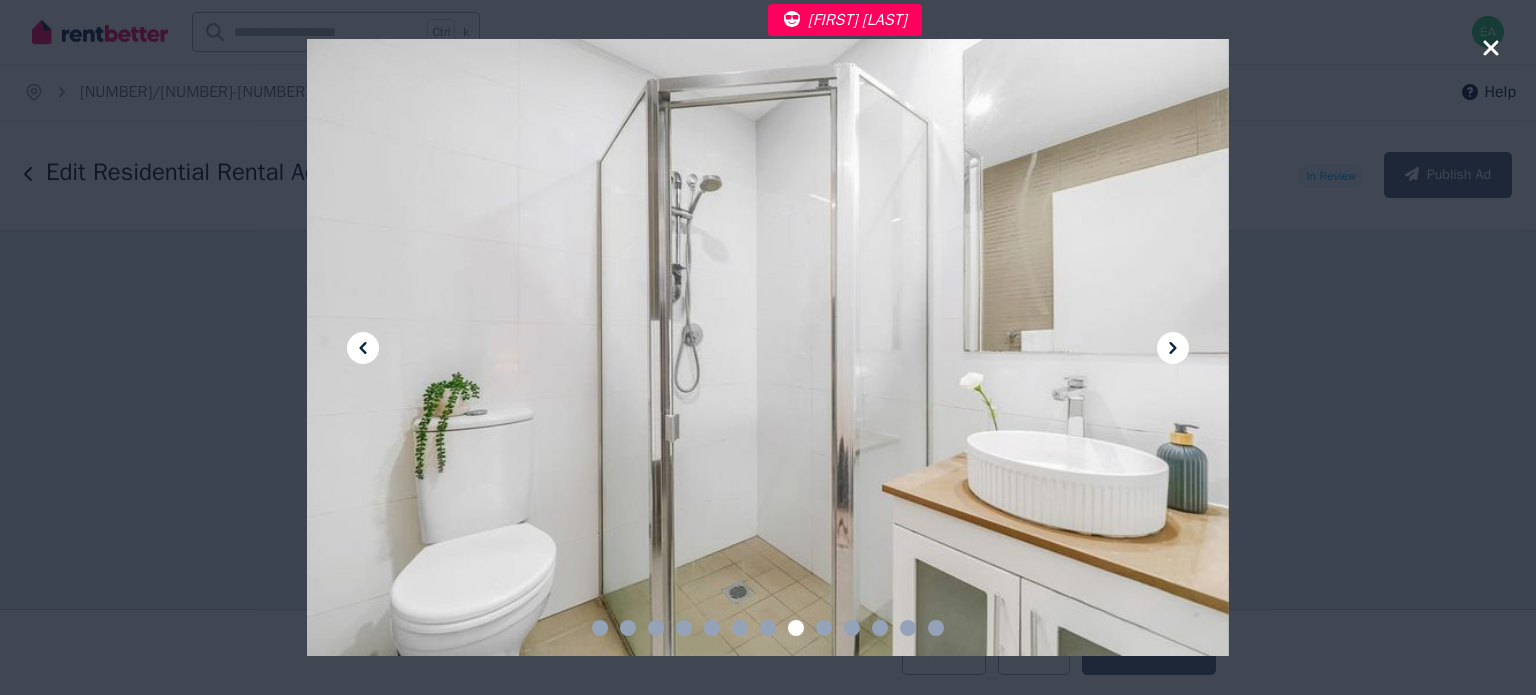 click 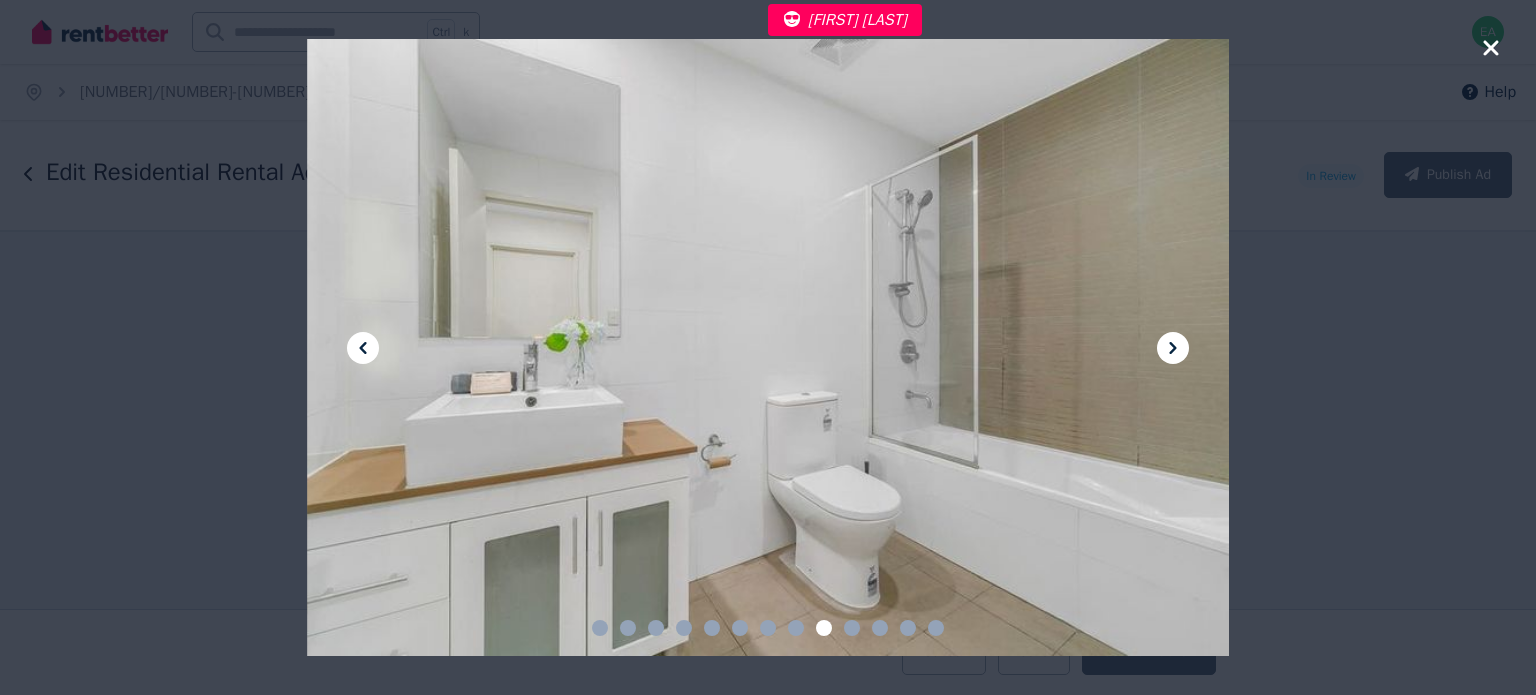click 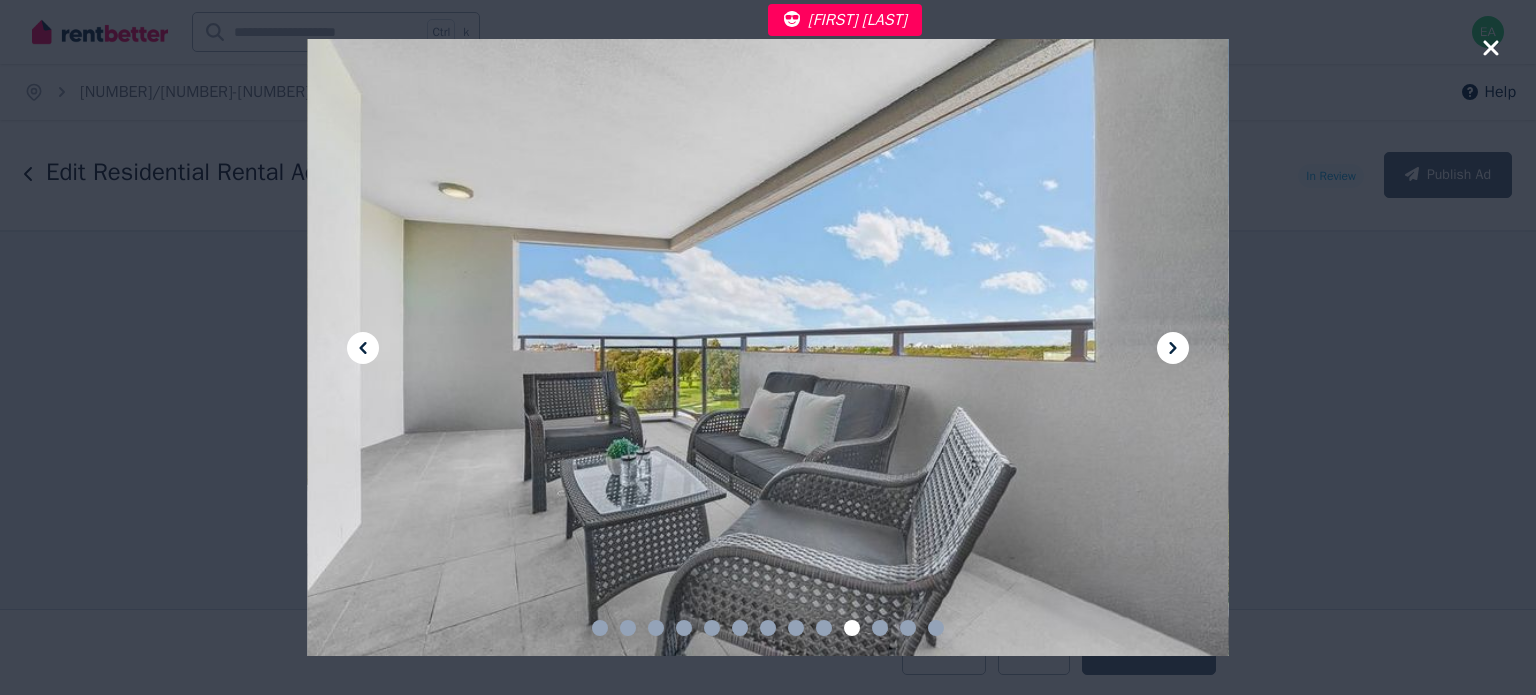 click 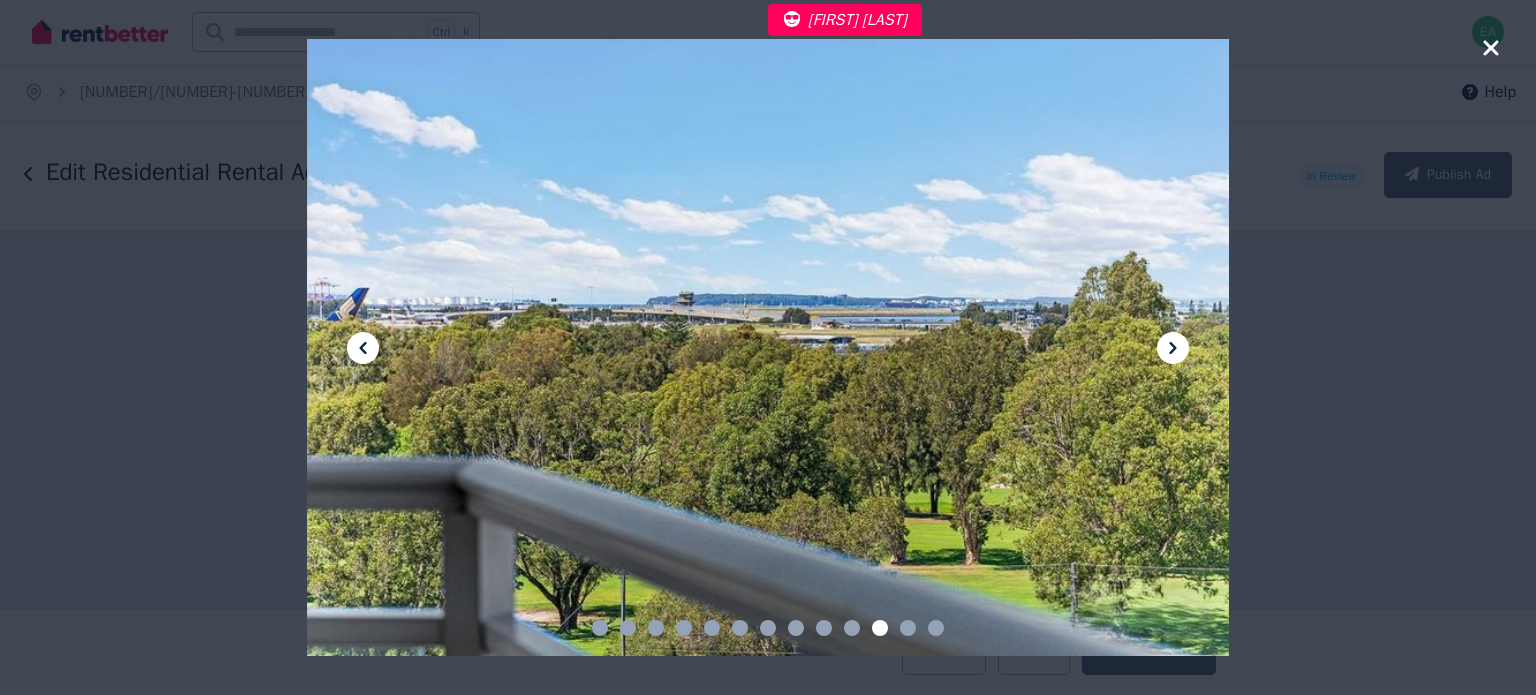 click 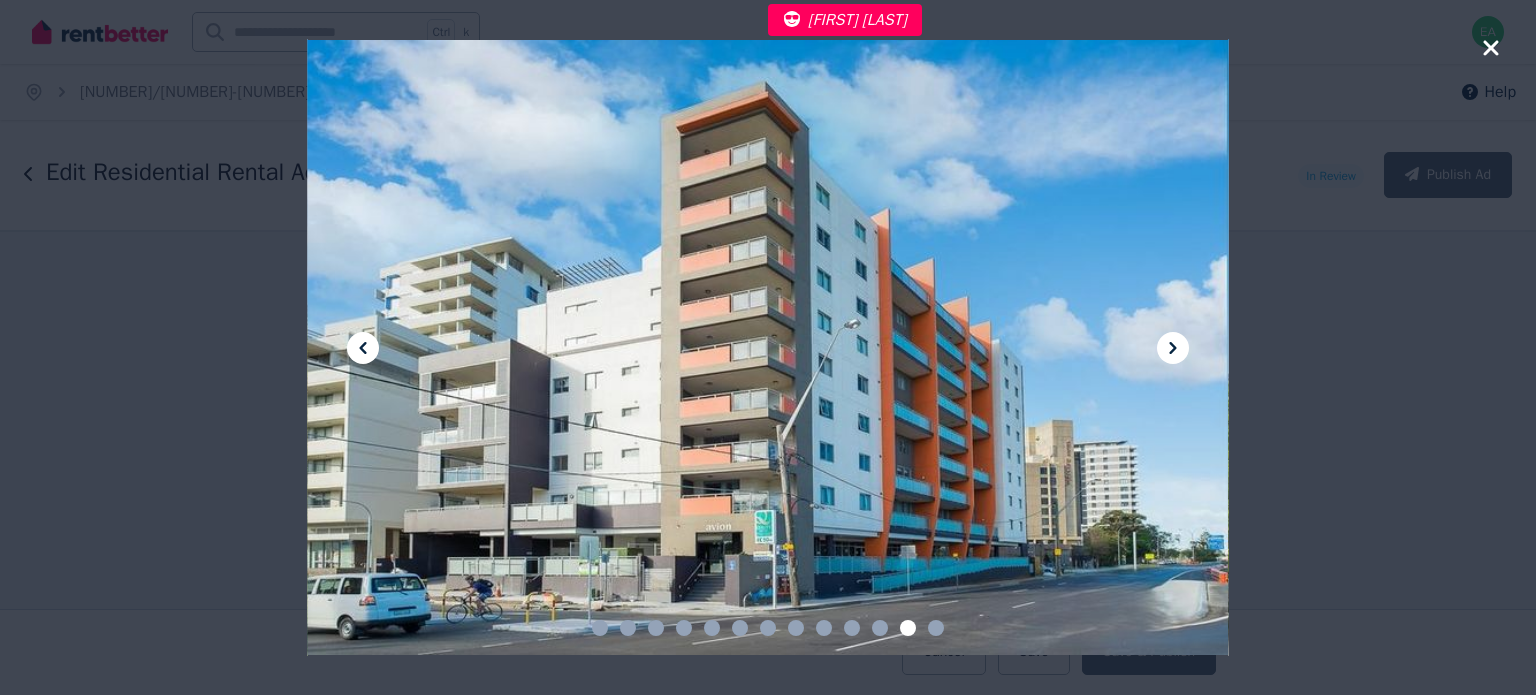 click 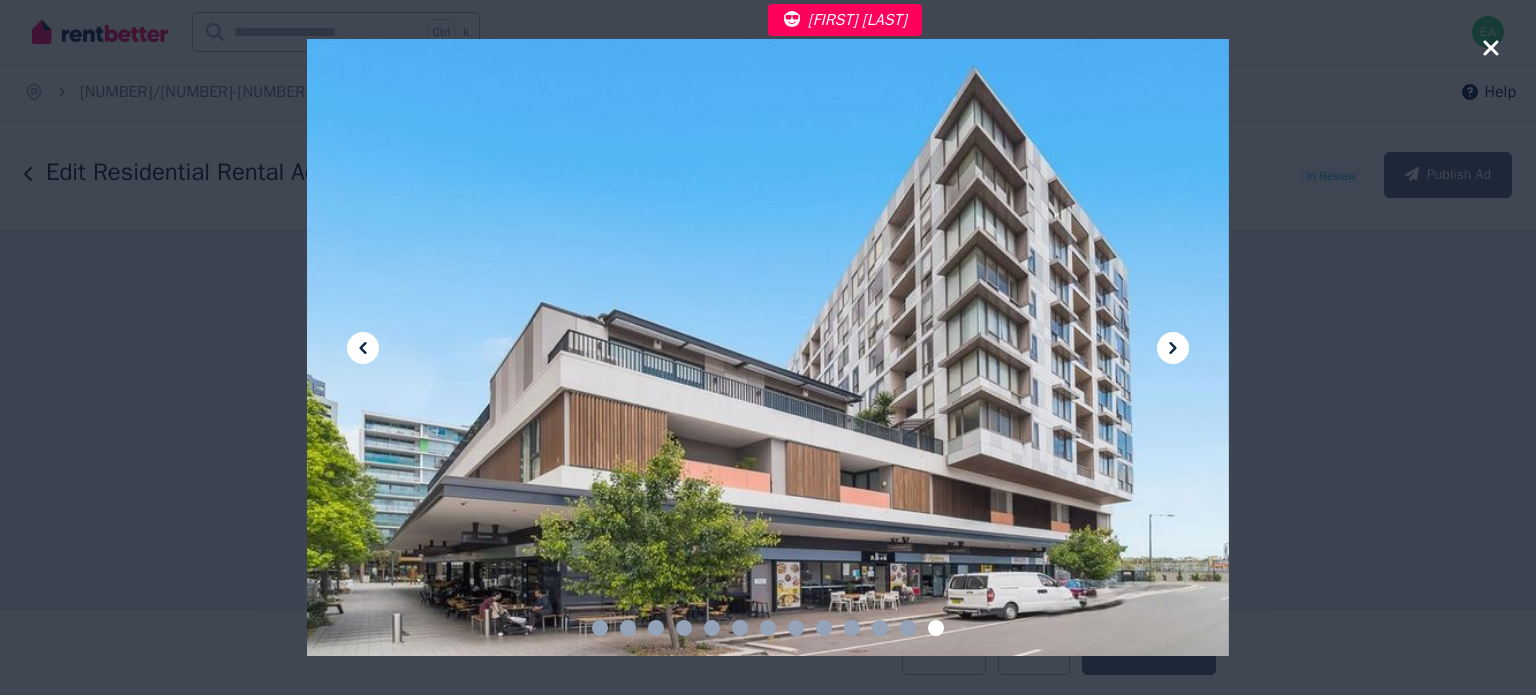 click 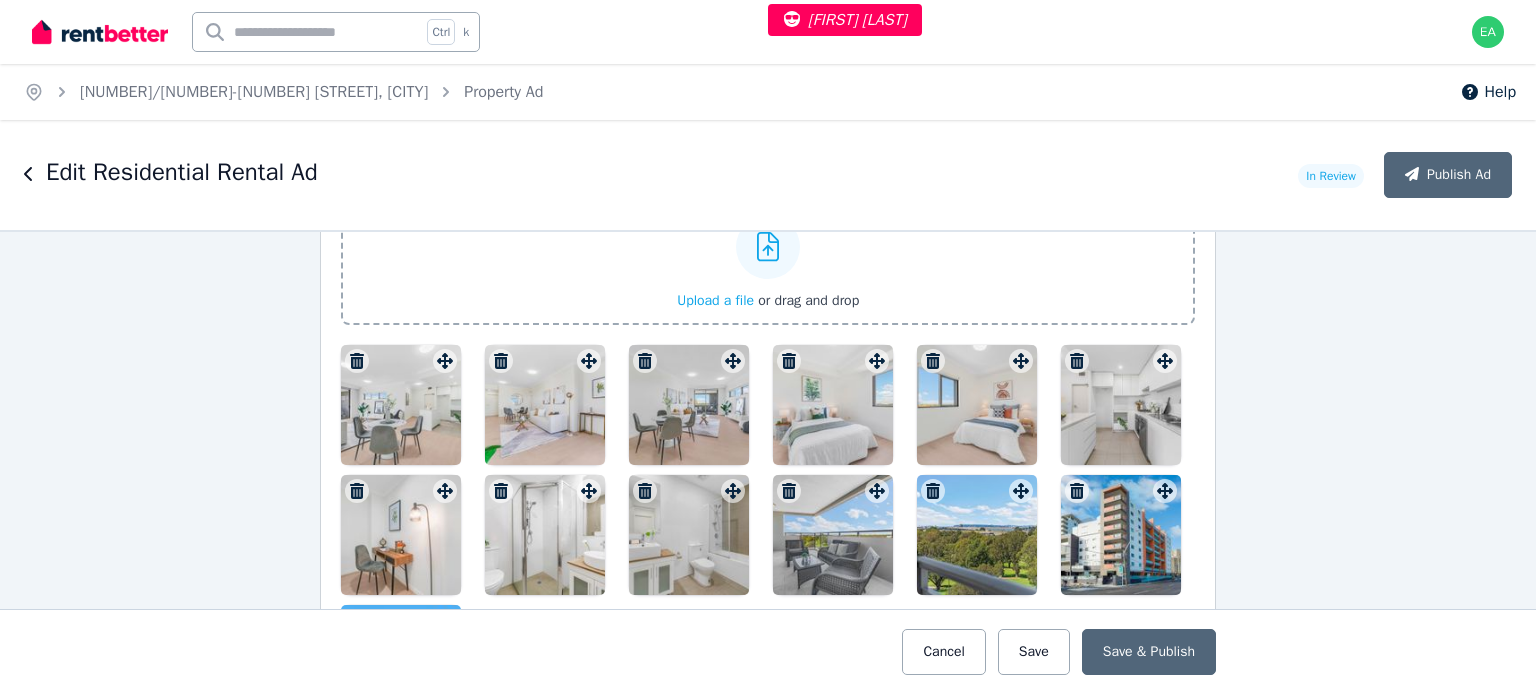scroll, scrollTop: 3100, scrollLeft: 0, axis: vertical 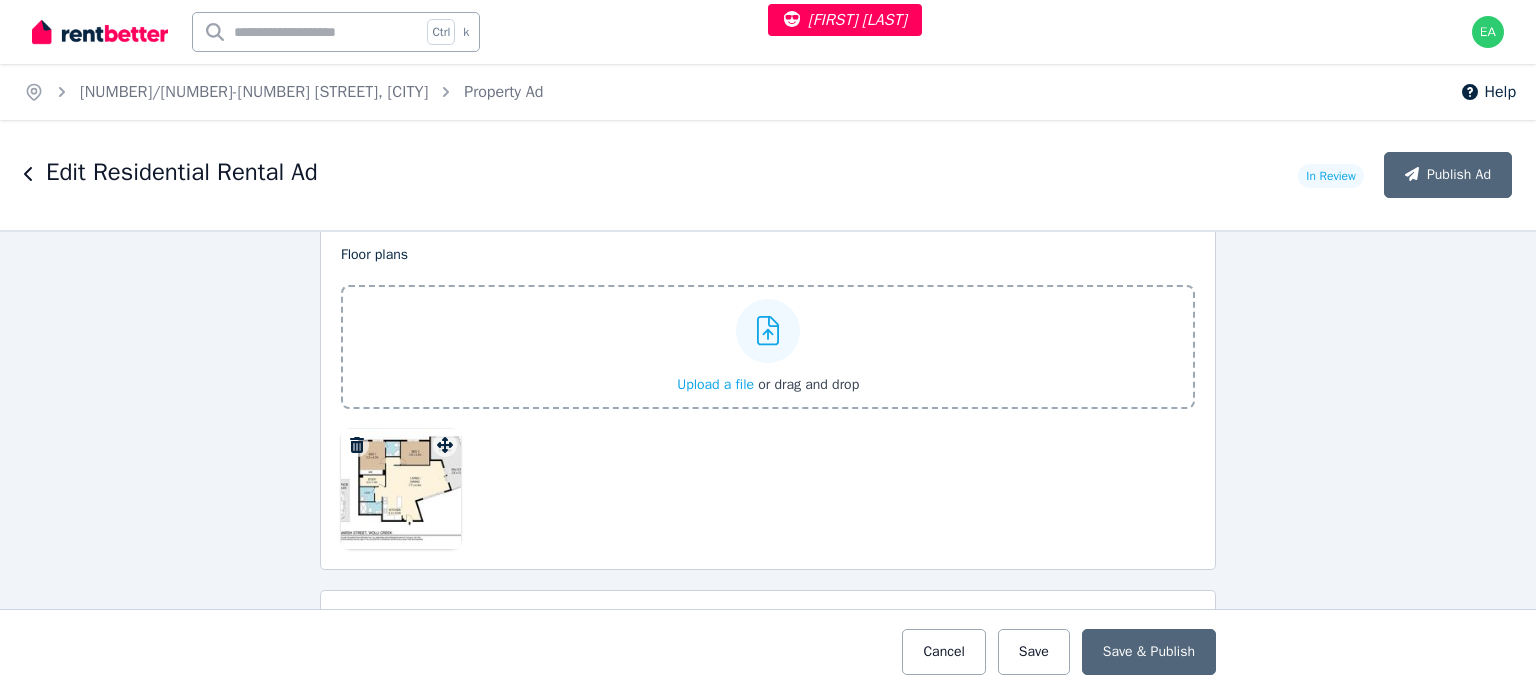 click at bounding box center (401, 489) 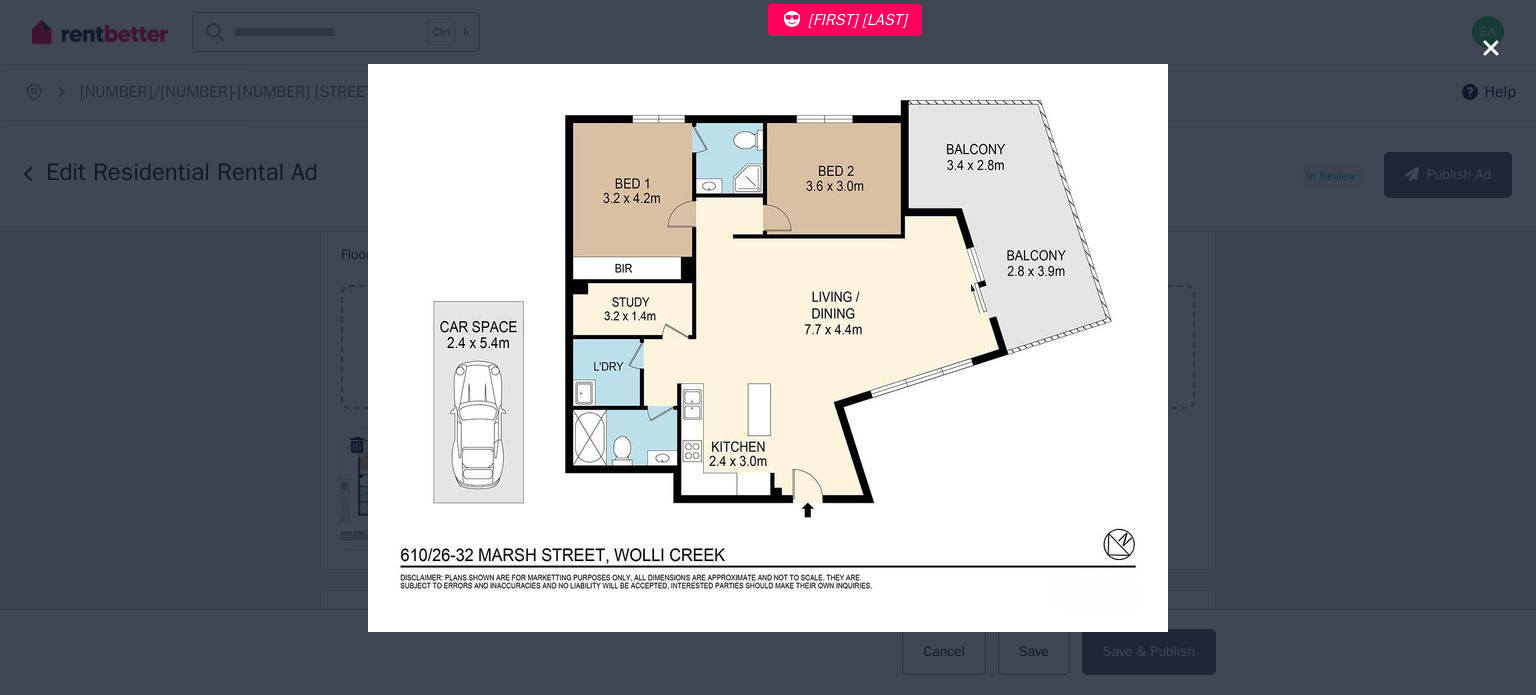 click 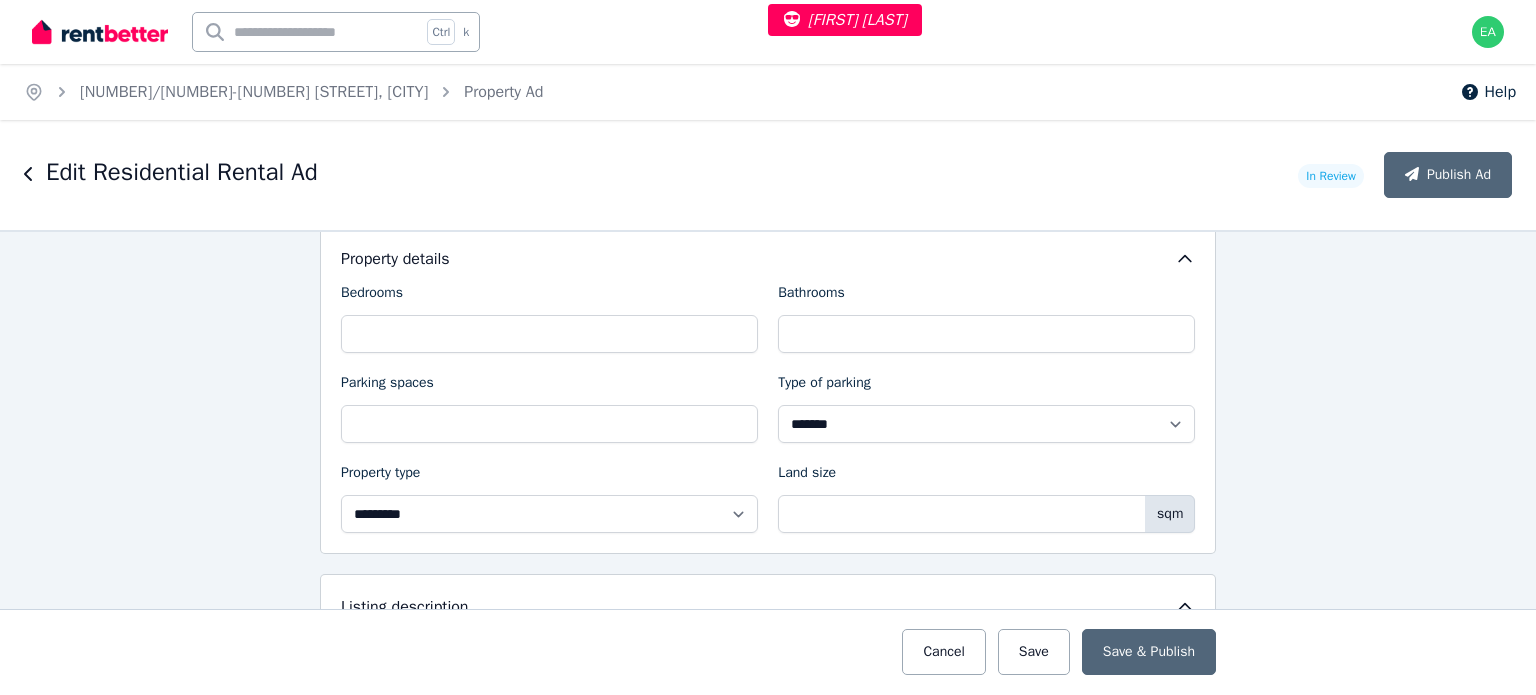 scroll, scrollTop: 400, scrollLeft: 0, axis: vertical 